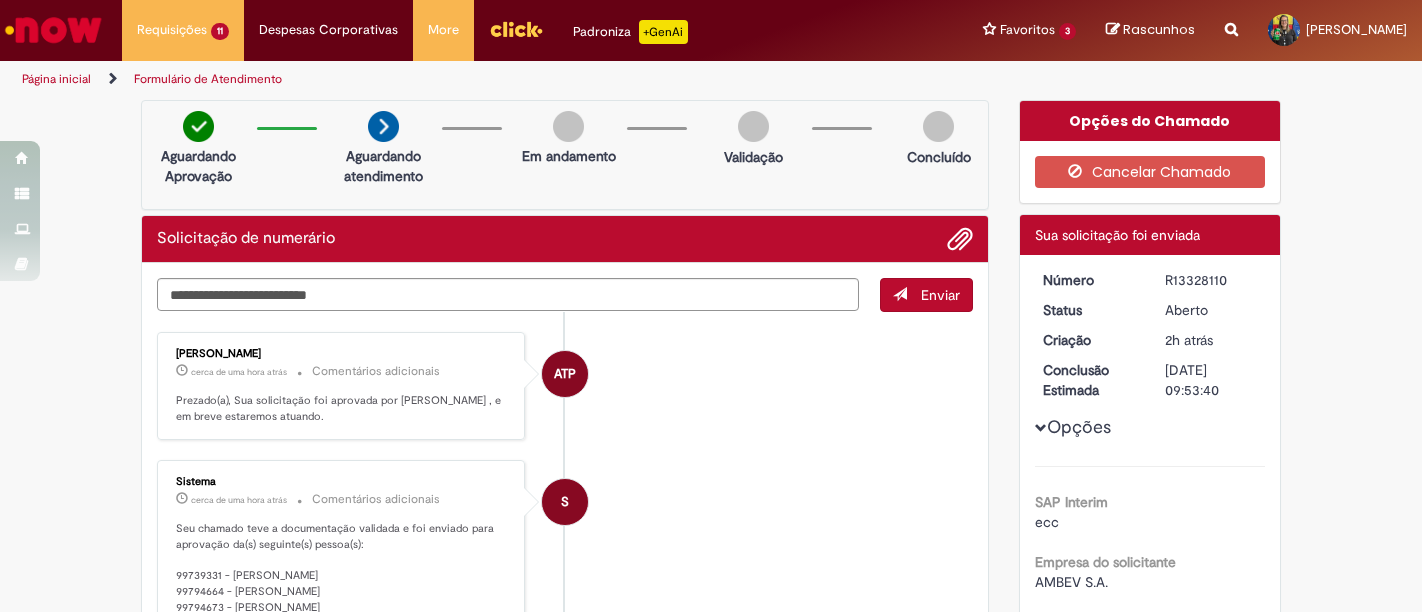 scroll, scrollTop: 0, scrollLeft: 0, axis: both 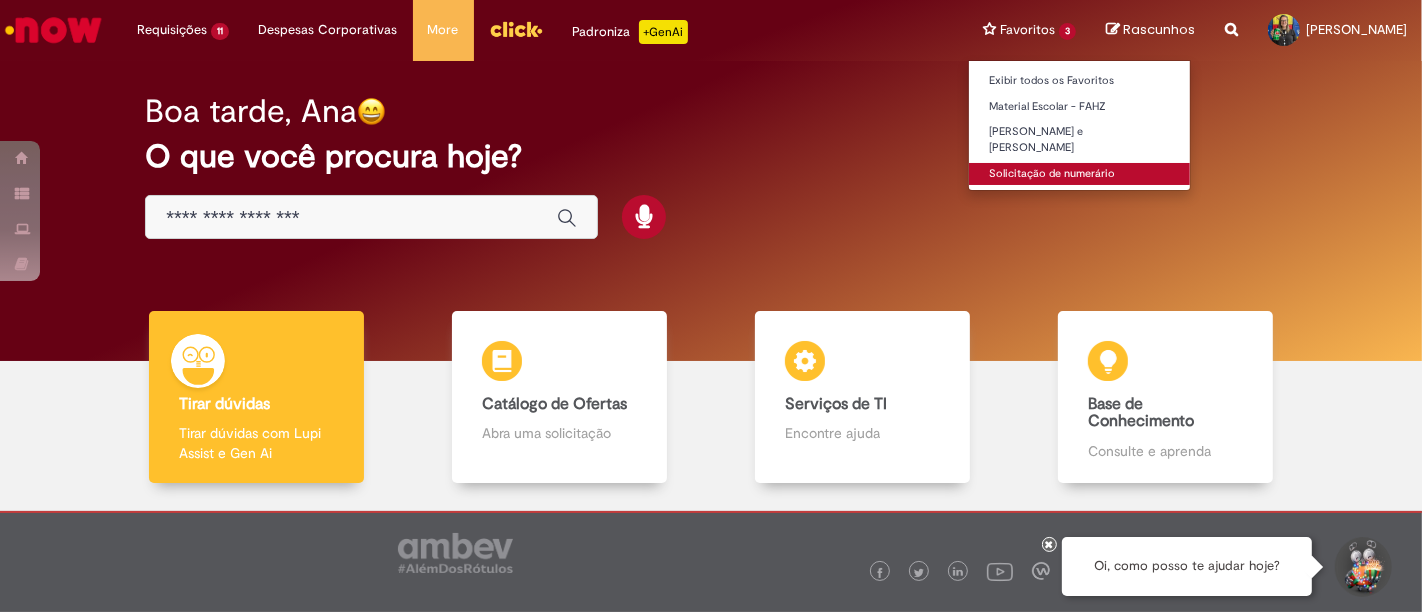 click on "Solicitação de numerário" at bounding box center [1079, 174] 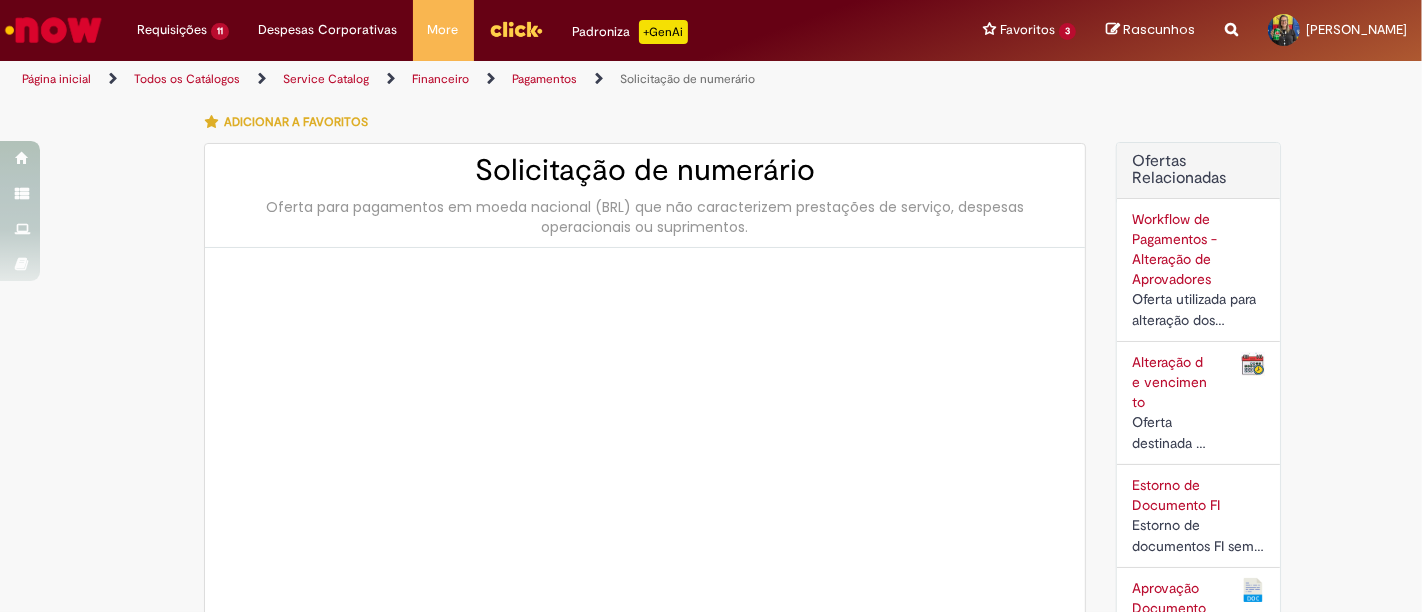 type on "********" 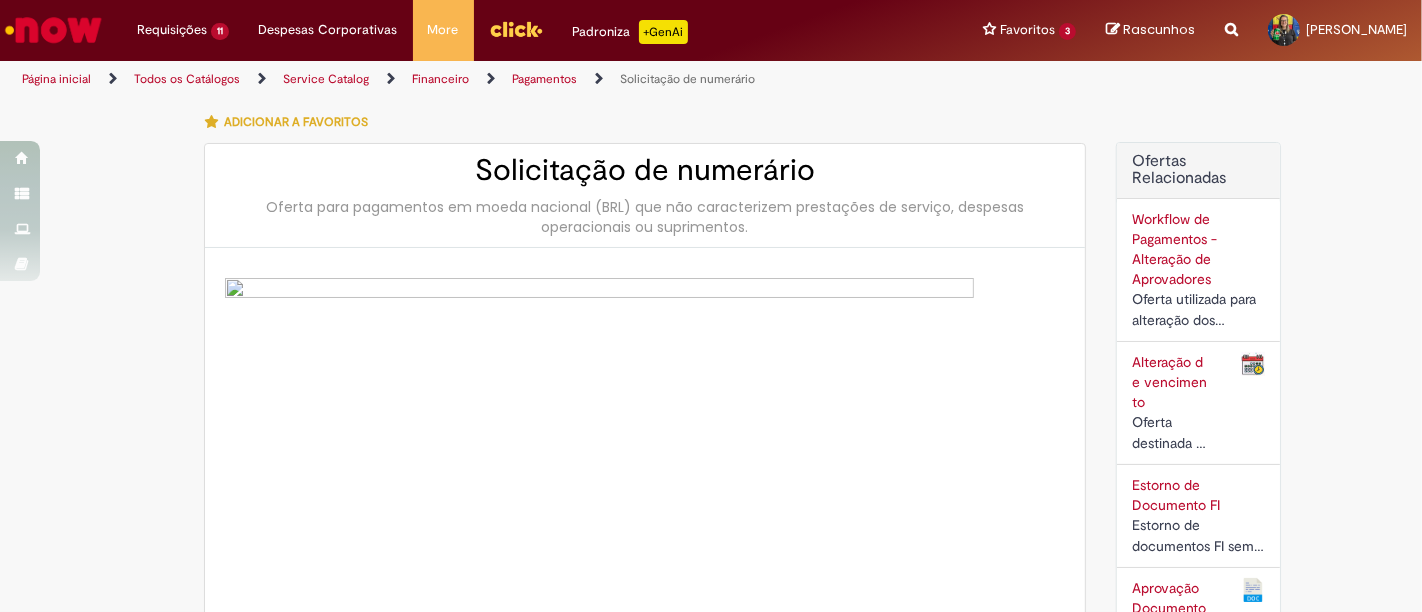 type on "**********" 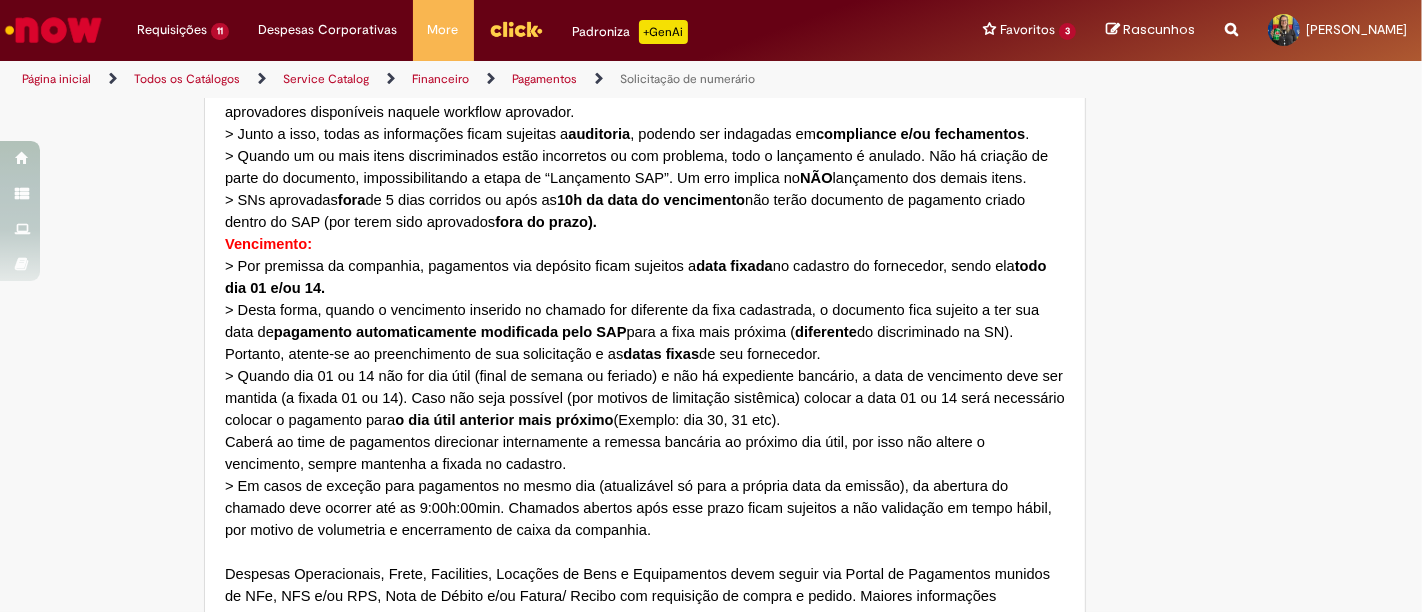 scroll, scrollTop: 1666, scrollLeft: 0, axis: vertical 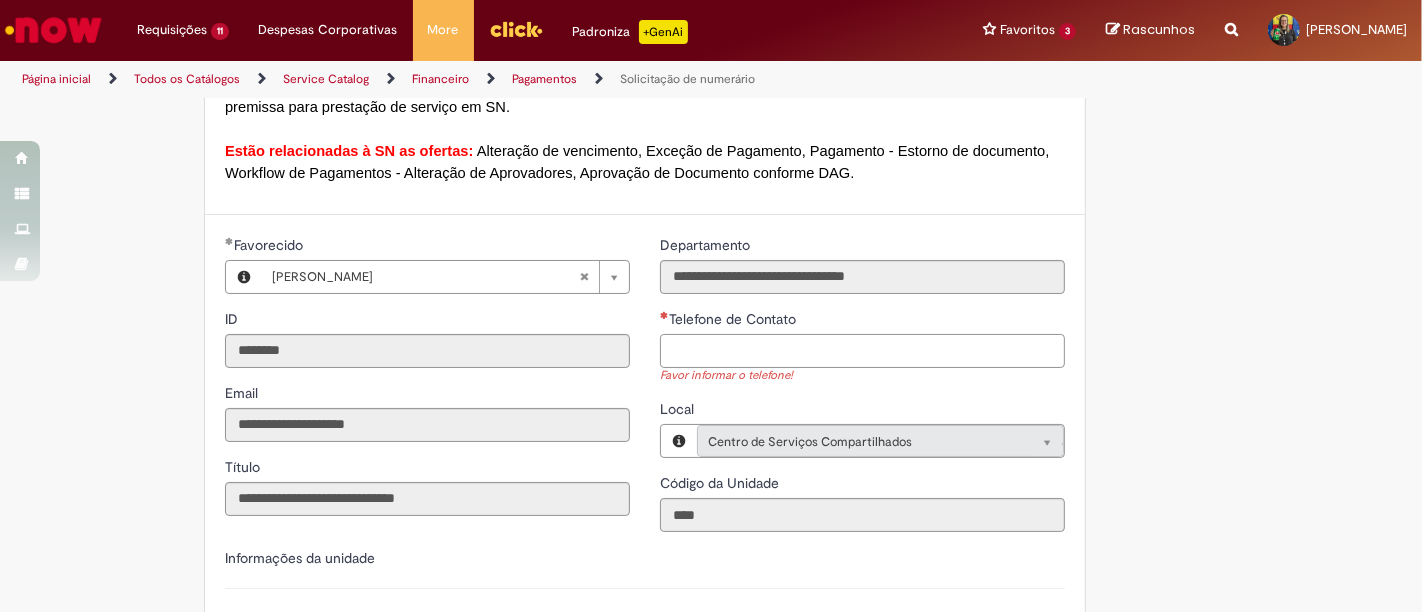 click on "Telefone de Contato" at bounding box center [862, 351] 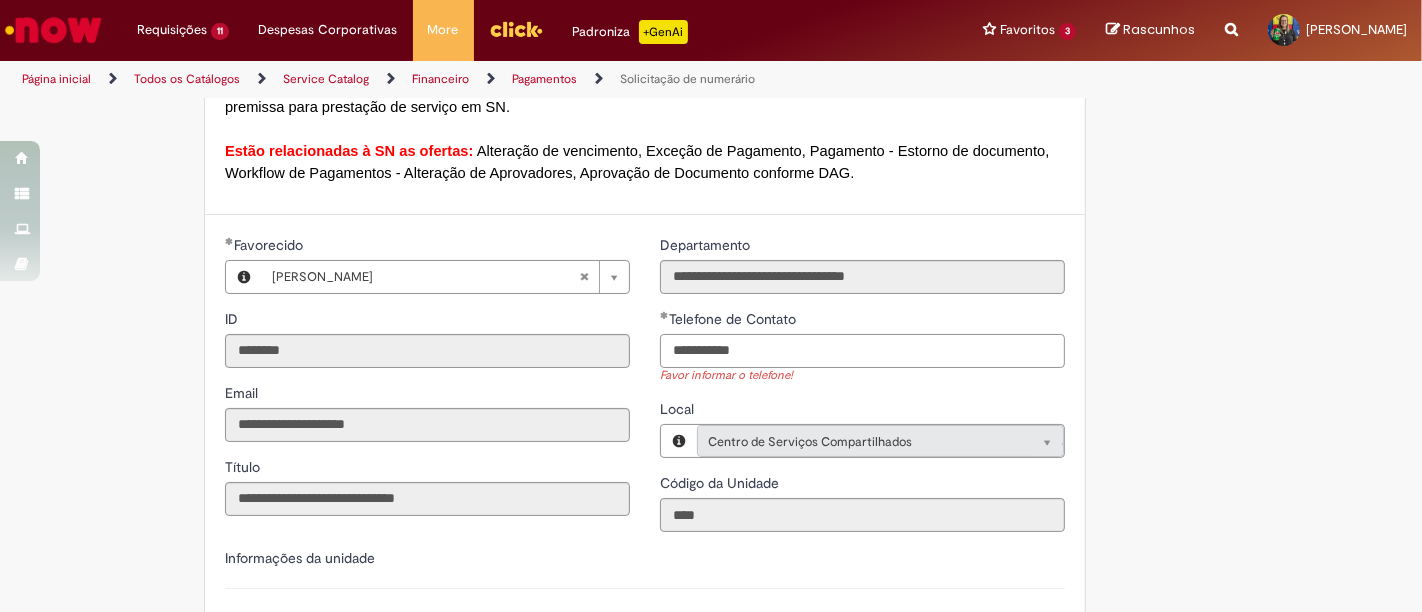 type on "**********" 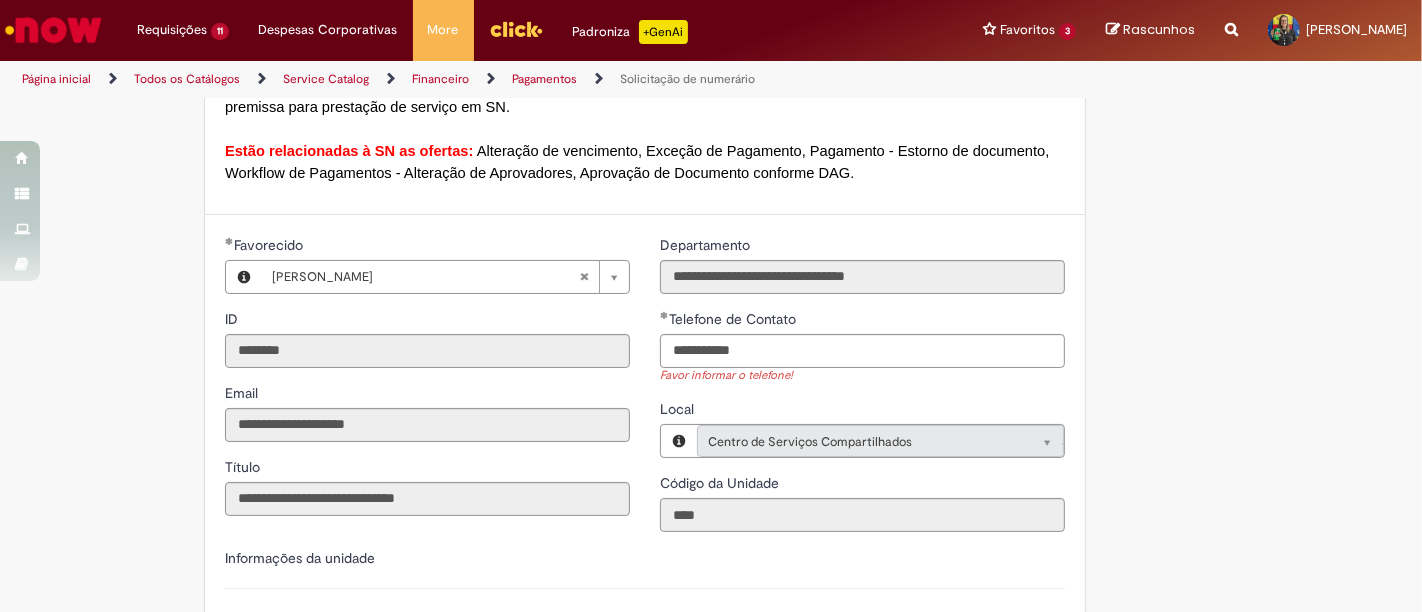 type 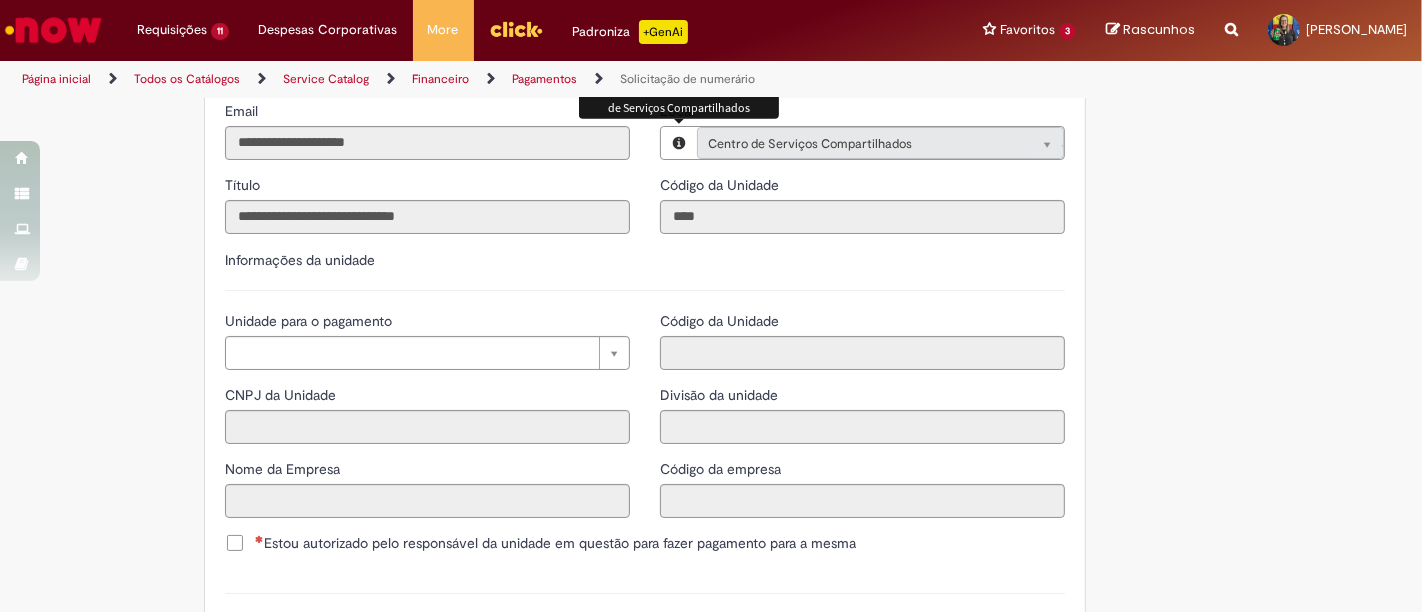 scroll, scrollTop: 2000, scrollLeft: 0, axis: vertical 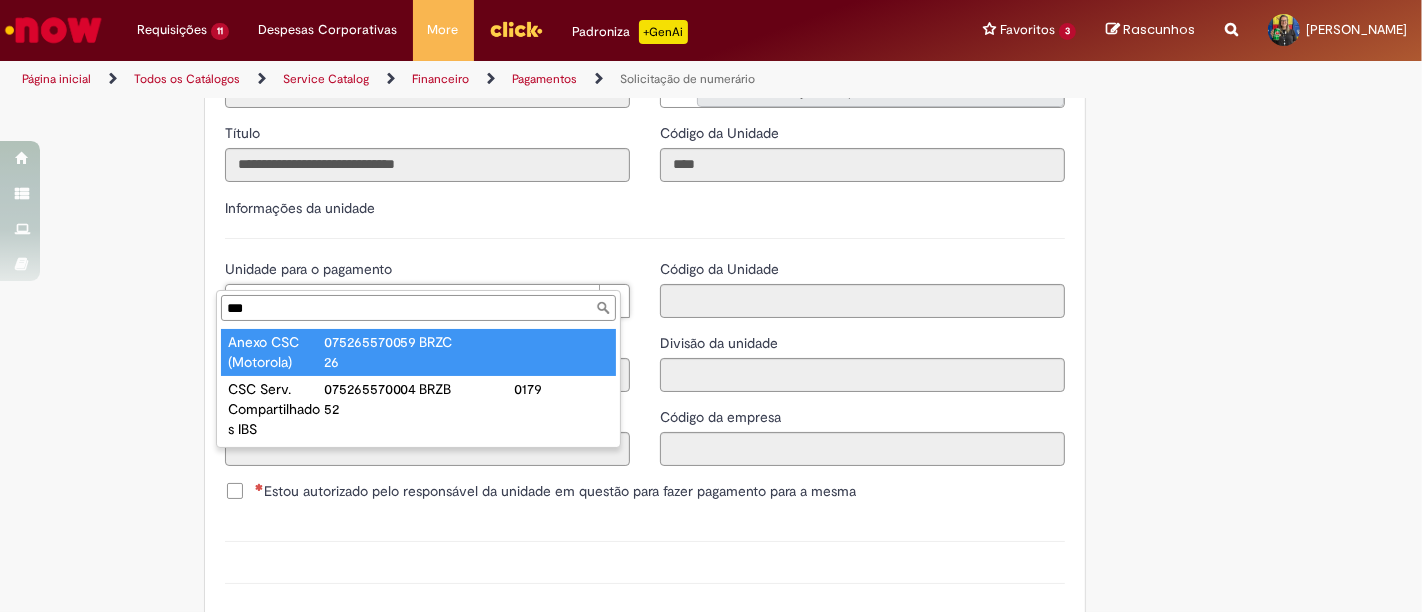 type on "***" 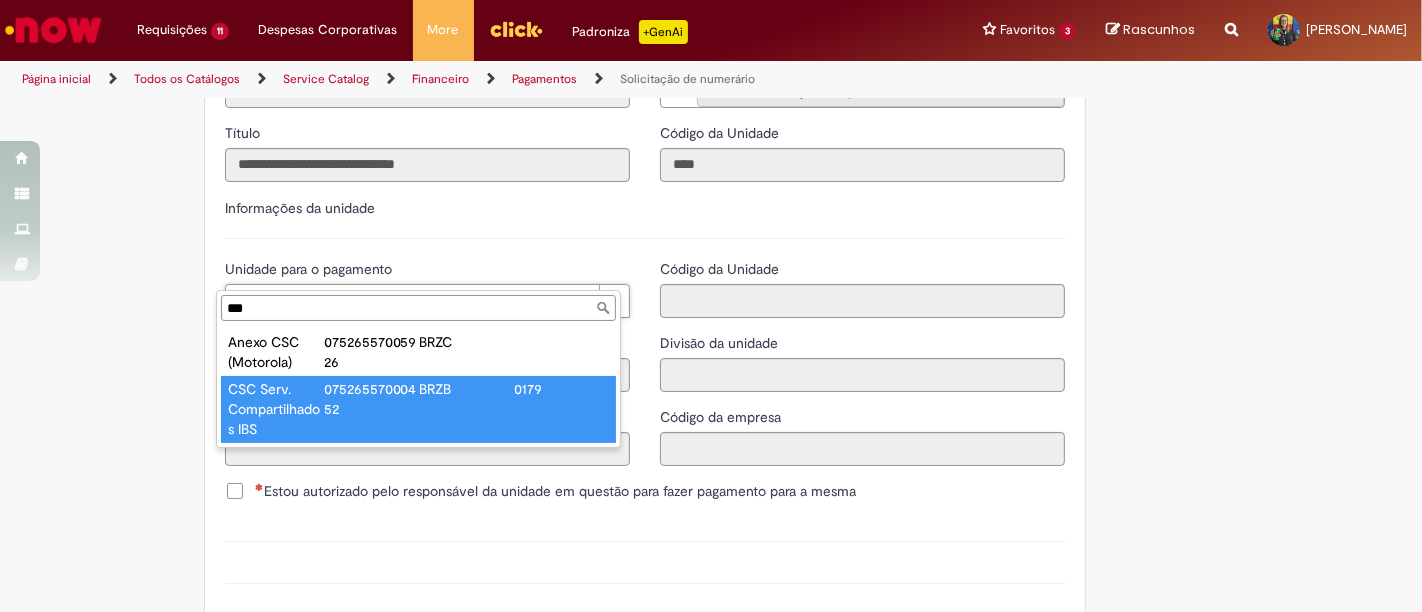 type on "**********" 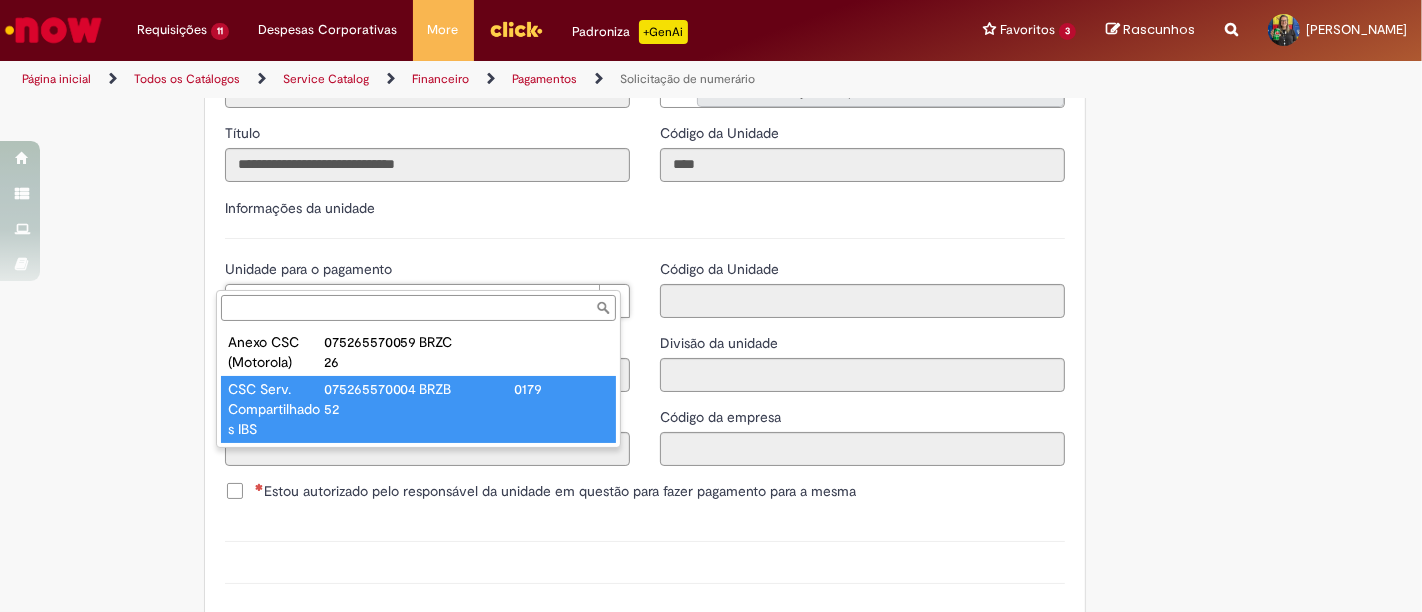 type on "**********" 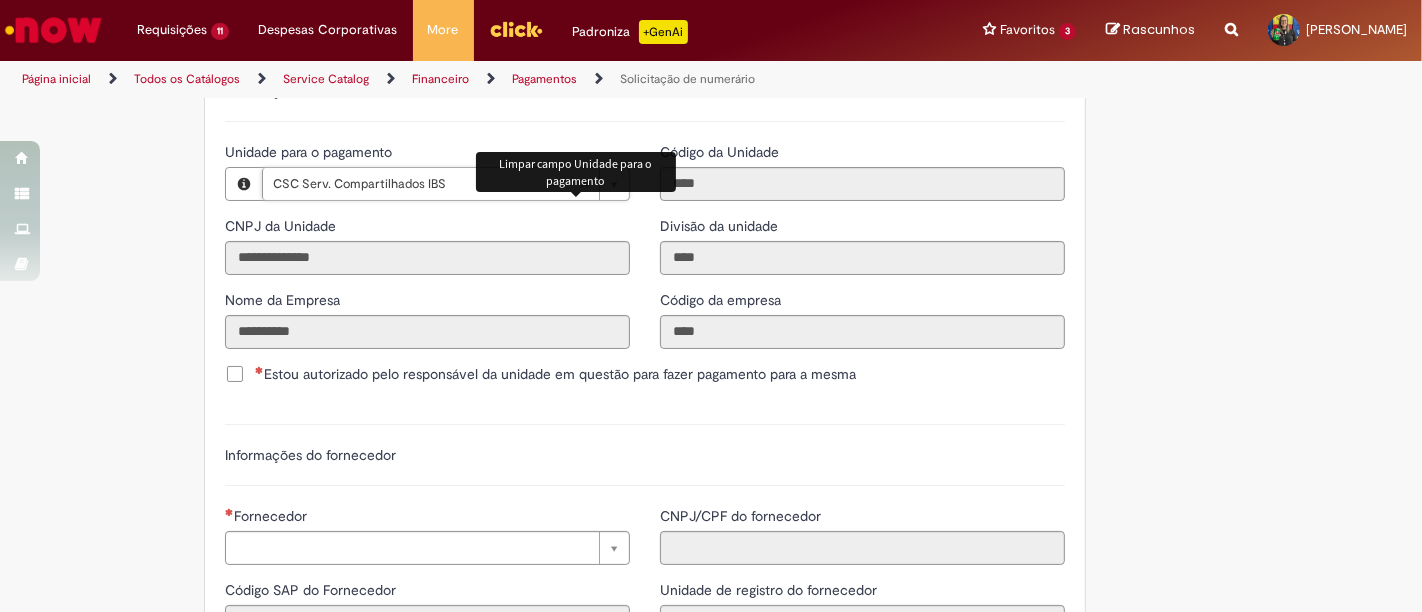scroll, scrollTop: 2222, scrollLeft: 0, axis: vertical 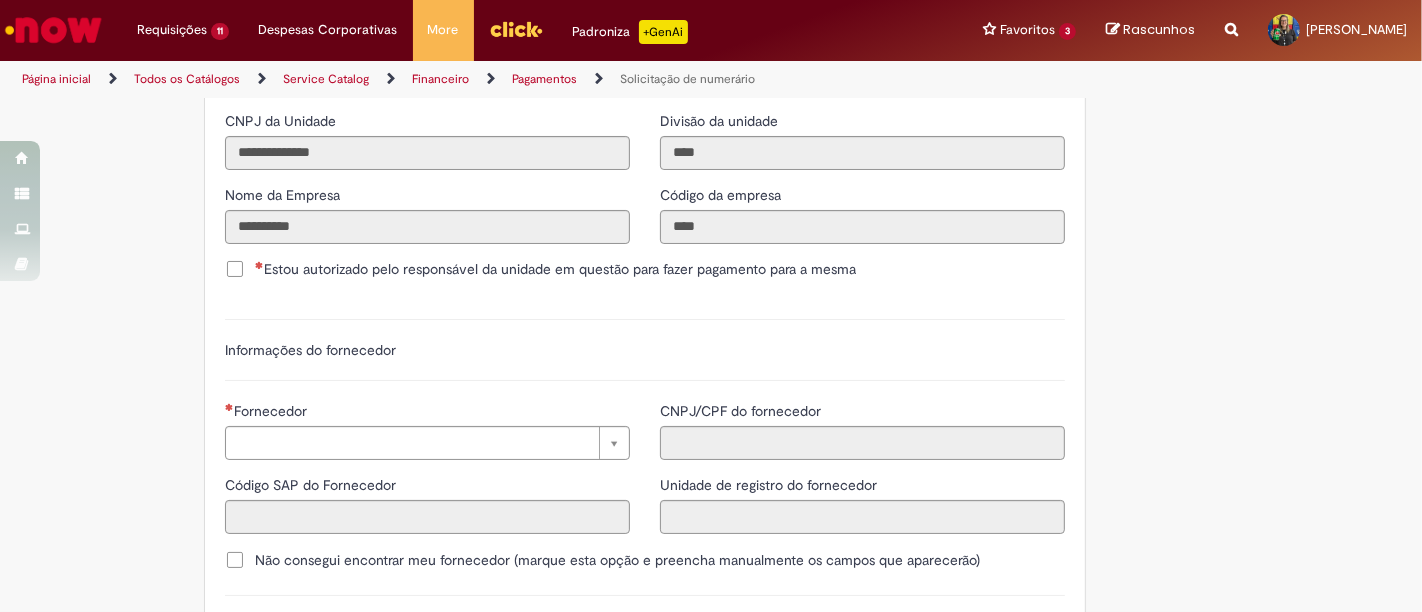 click on "Estou autorizado pelo responsável da unidade em questão para fazer pagamento para a mesma" at bounding box center [555, 269] 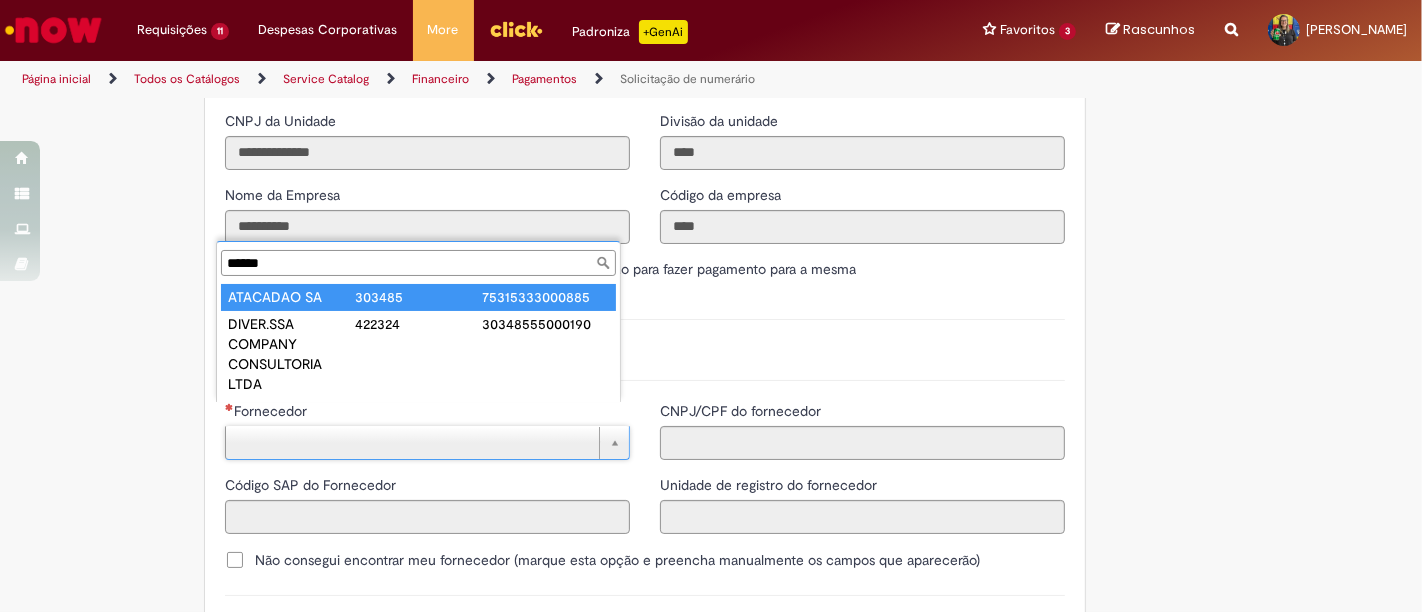 scroll, scrollTop: 0, scrollLeft: 0, axis: both 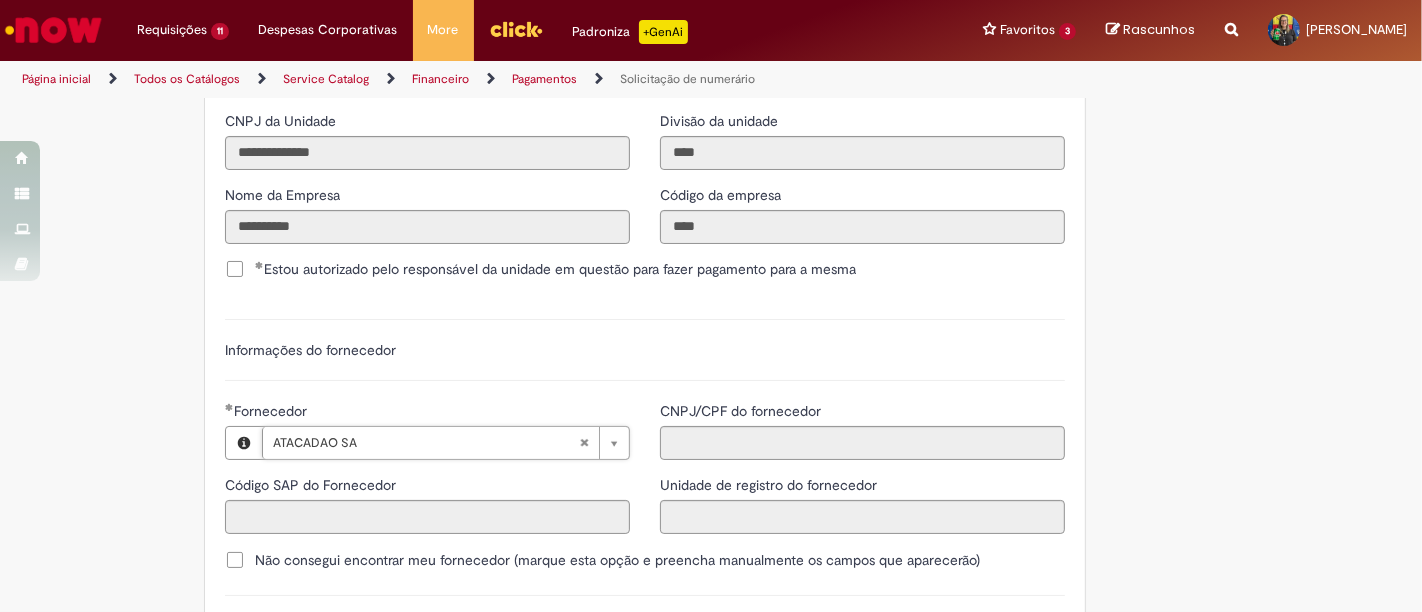 type on "******" 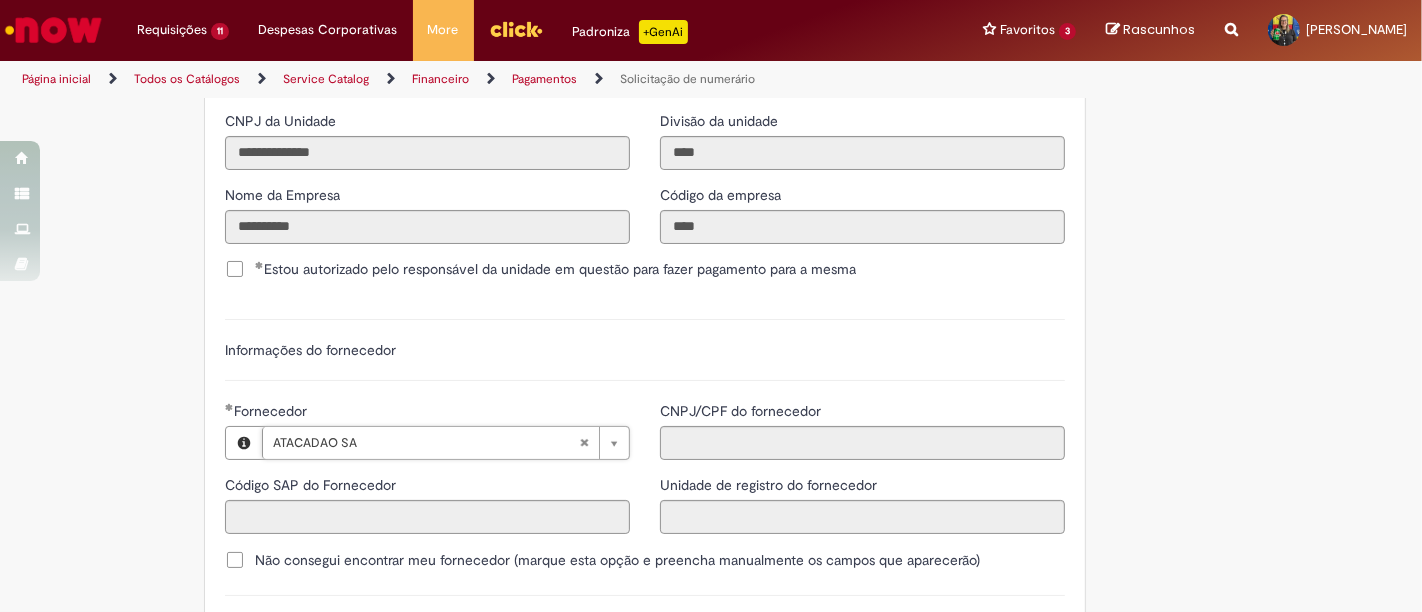 type on "**********" 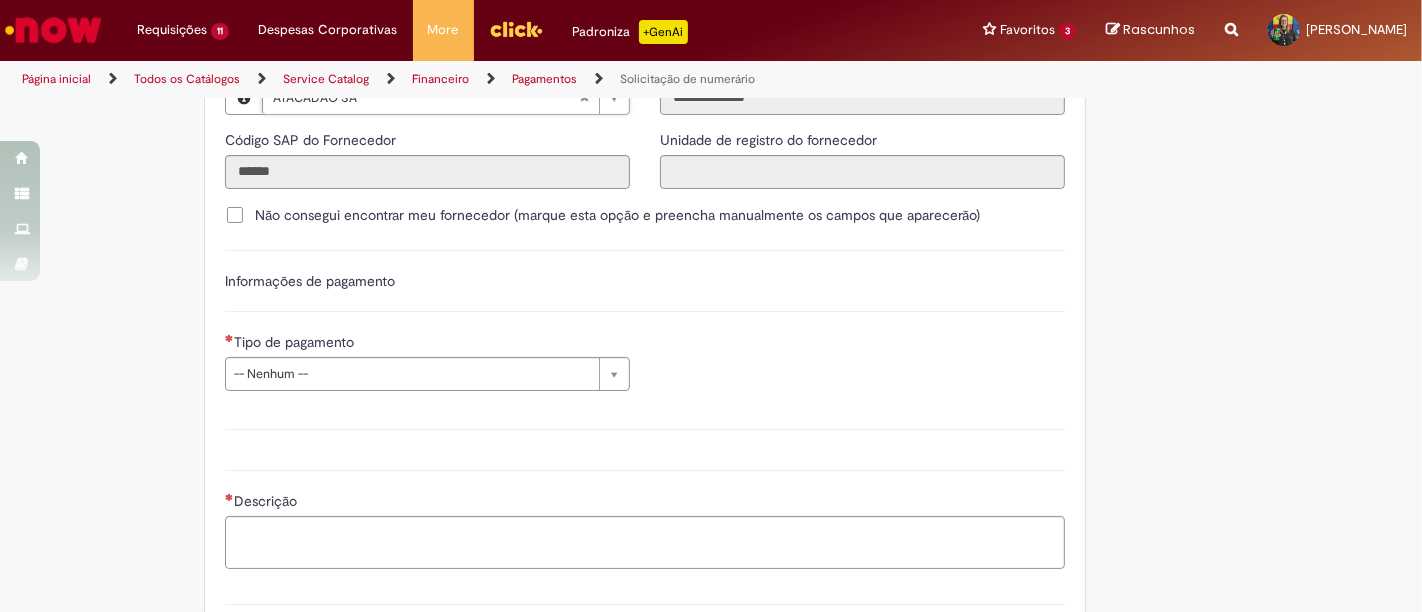 scroll, scrollTop: 2666, scrollLeft: 0, axis: vertical 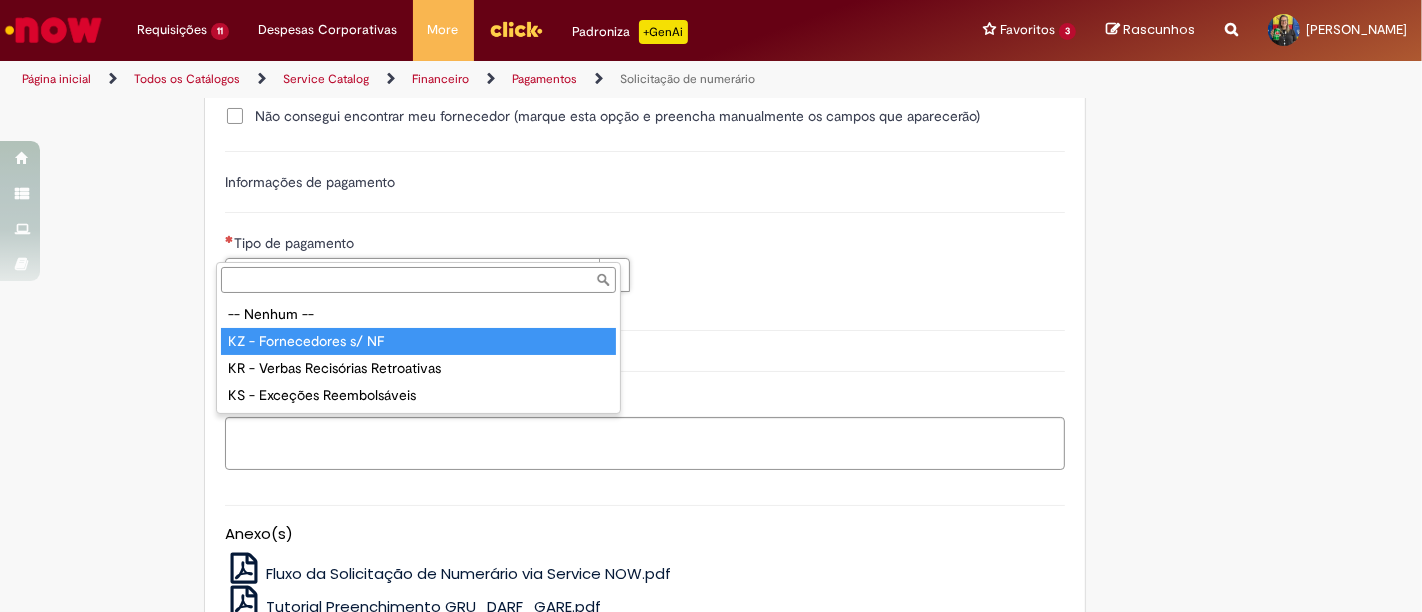 type on "**********" 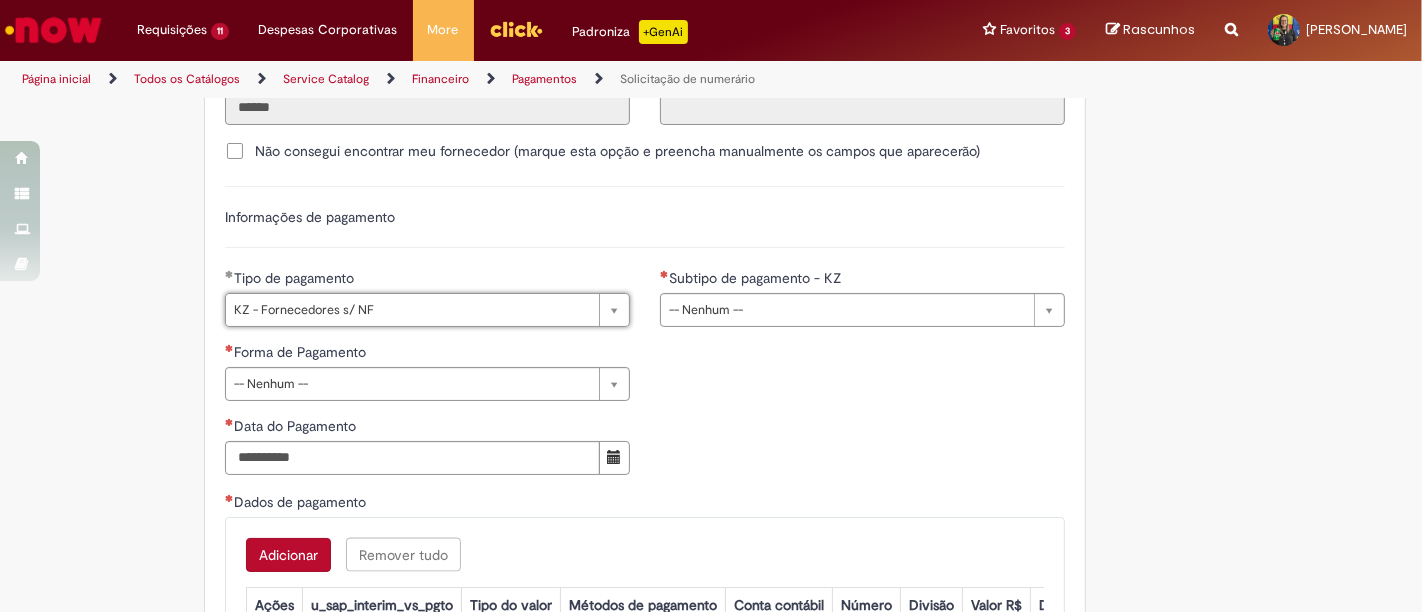 scroll, scrollTop: 2666, scrollLeft: 0, axis: vertical 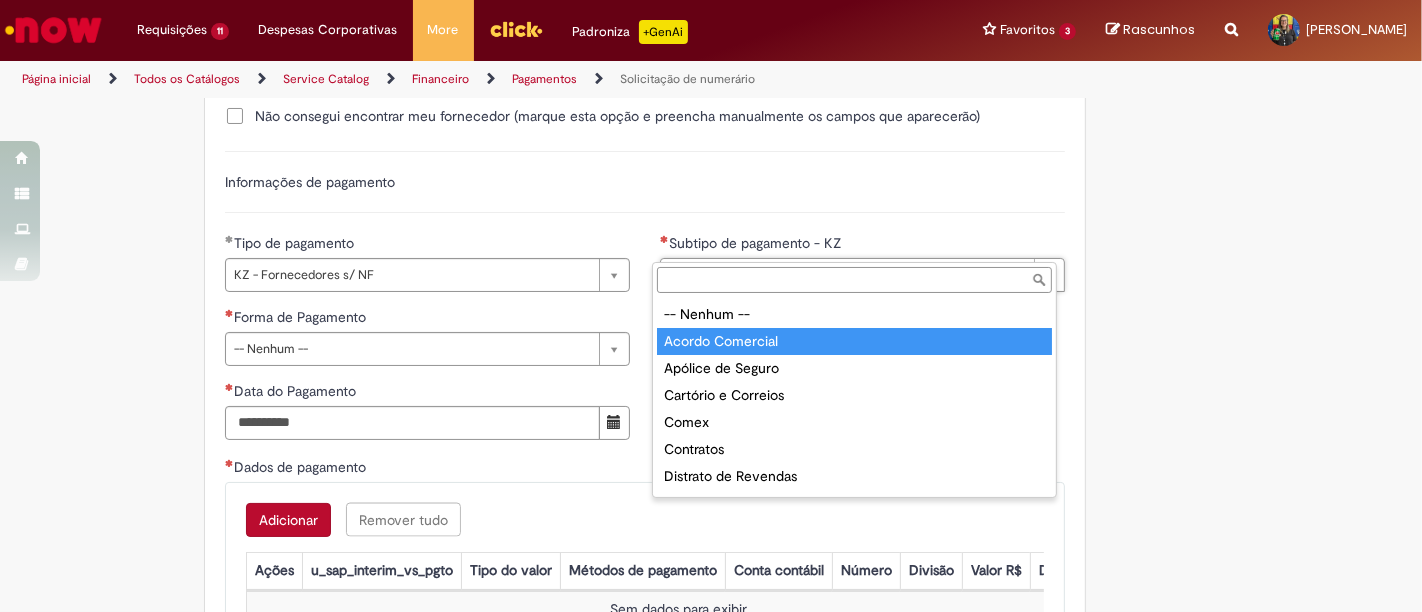 type on "**********" 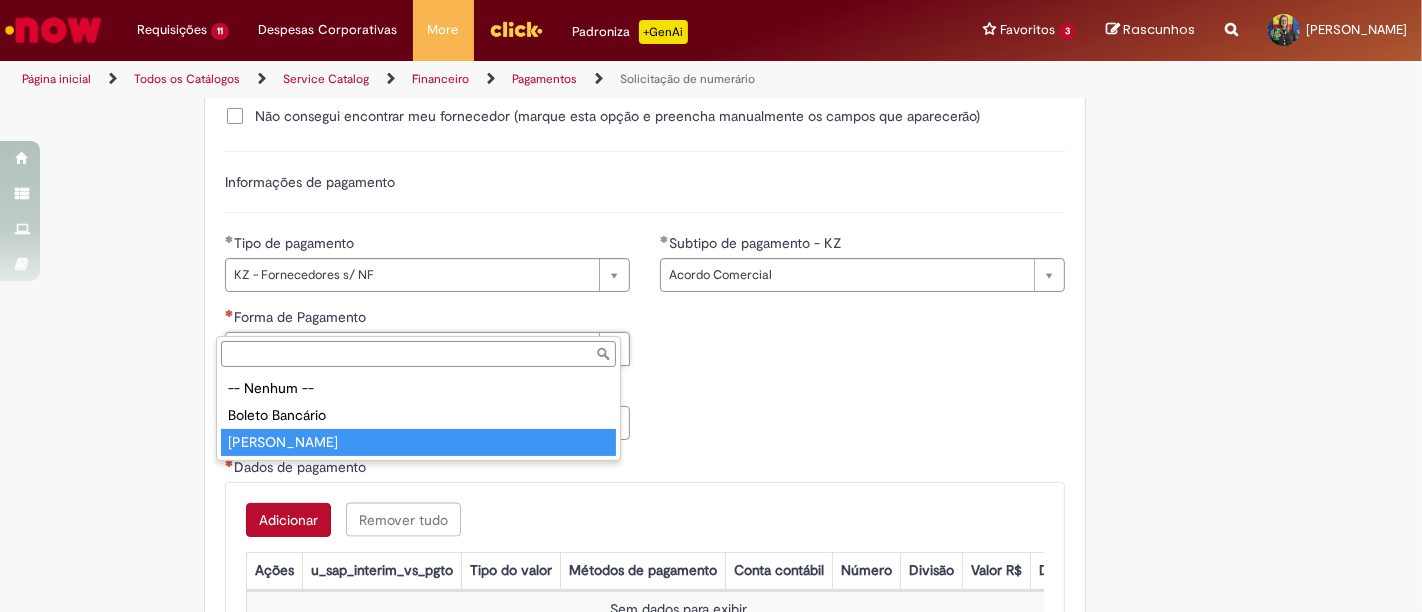 drag, startPoint x: 336, startPoint y: 438, endPoint x: 380, endPoint y: 427, distance: 45.35416 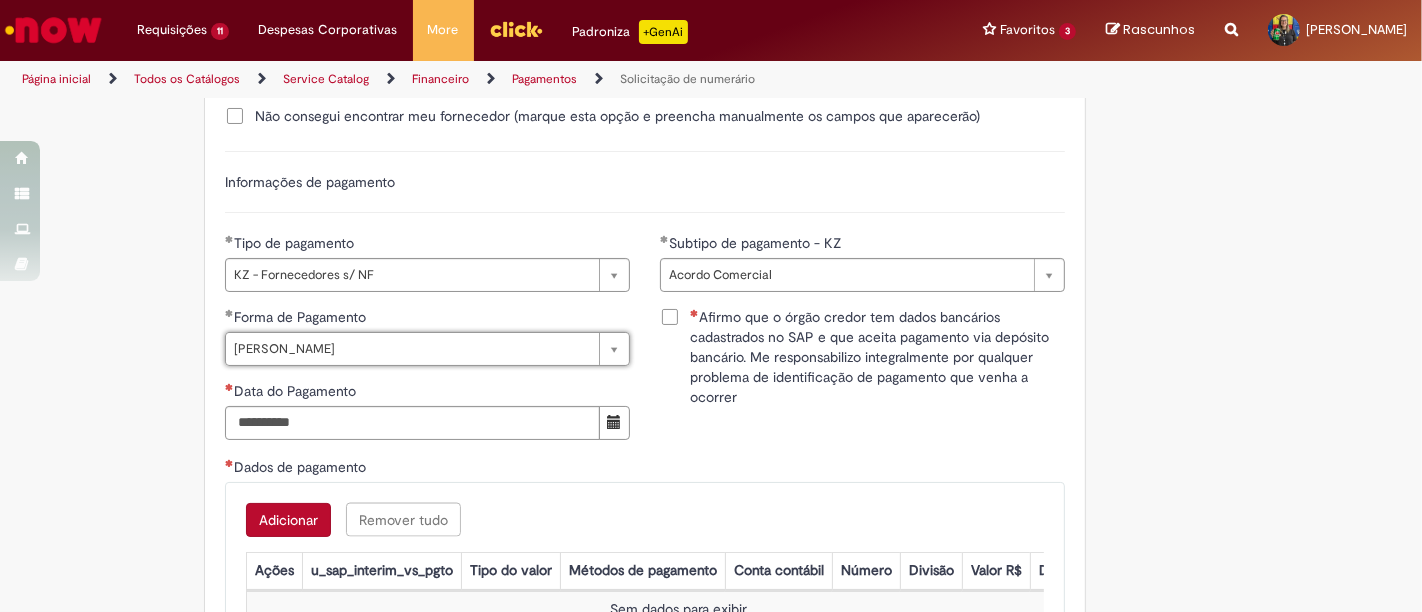 click on "Afirmo que o órgão credor tem dados bancários cadastrados no SAP e que aceita pagamento via depósito bancário. Me responsabilizo integralmente por qualquer problema de identificação de pagamento que venha a ocorrer" at bounding box center (877, 357) 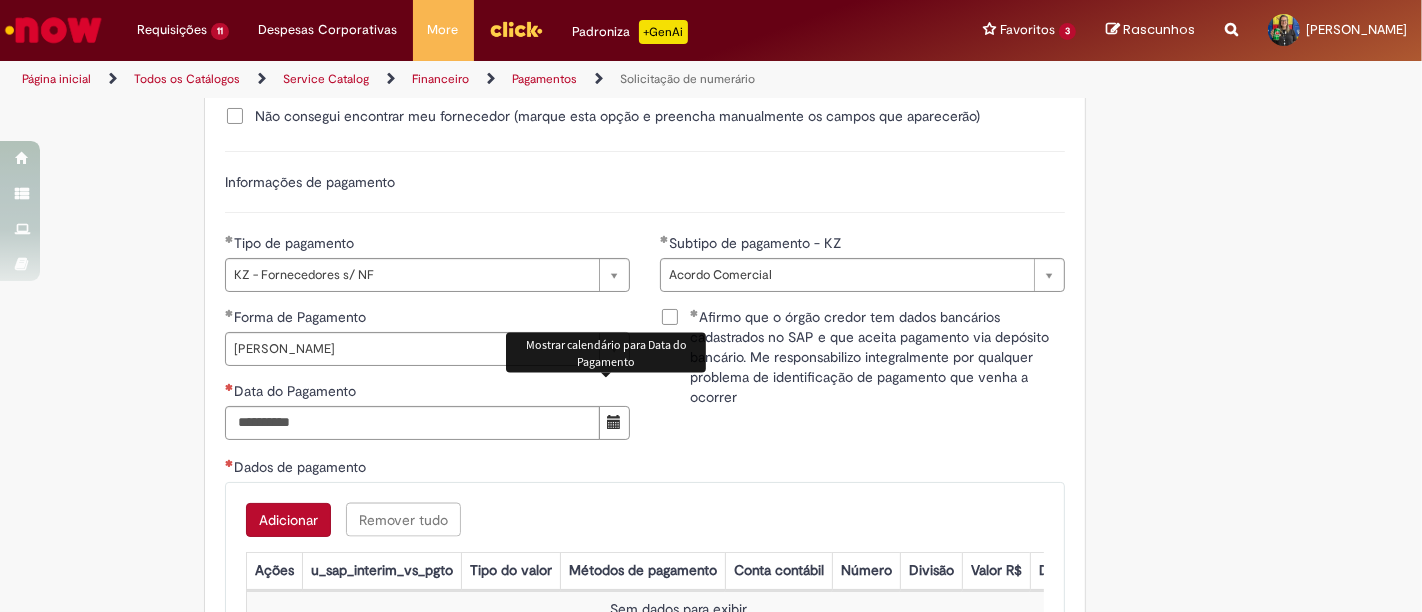 click at bounding box center (614, 422) 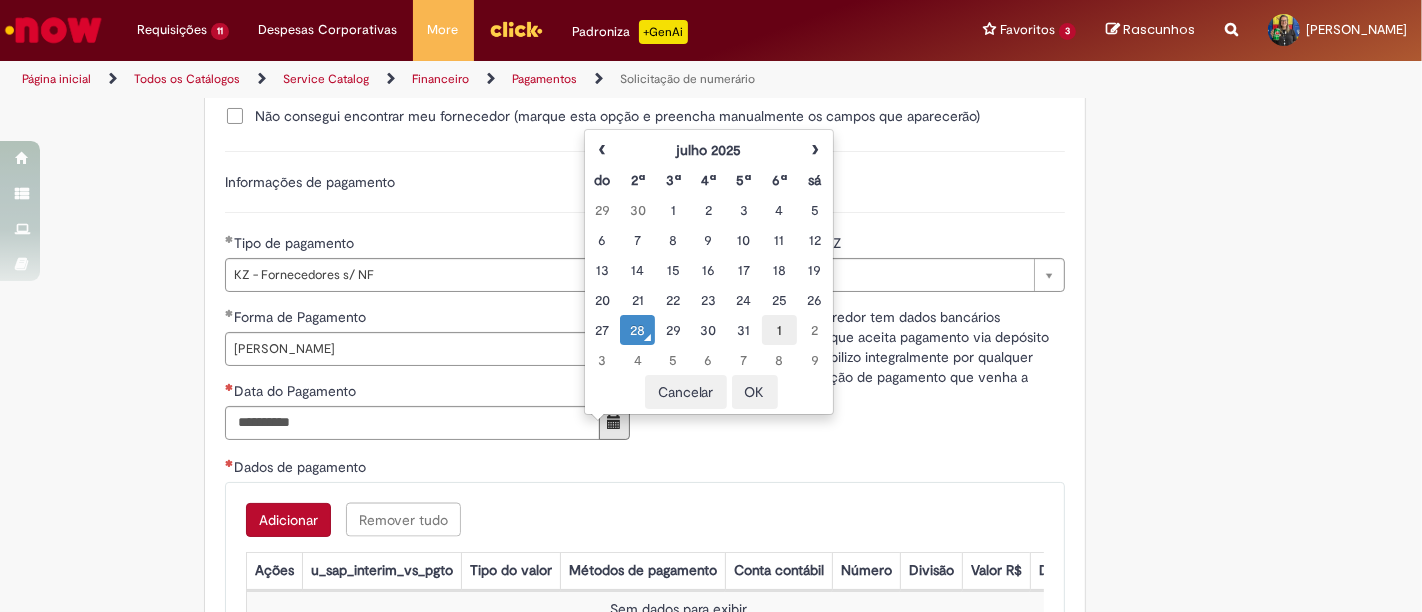 click on "1" at bounding box center [779, 330] 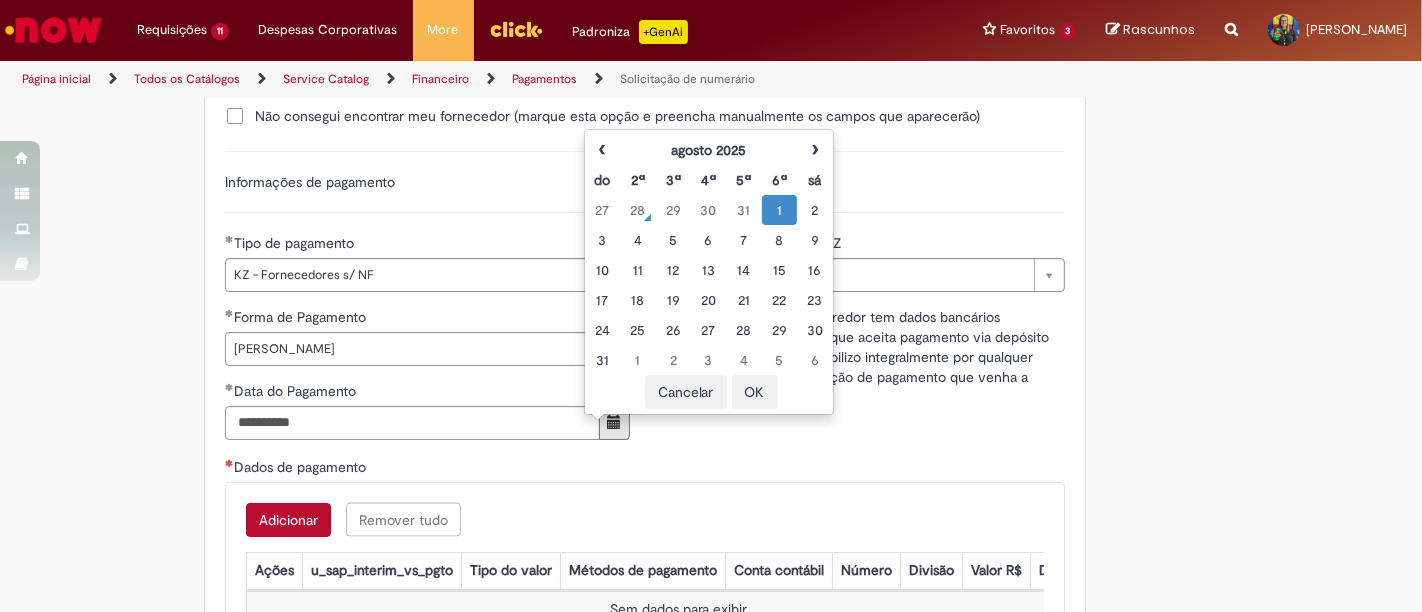 click on "OK" at bounding box center [755, 392] 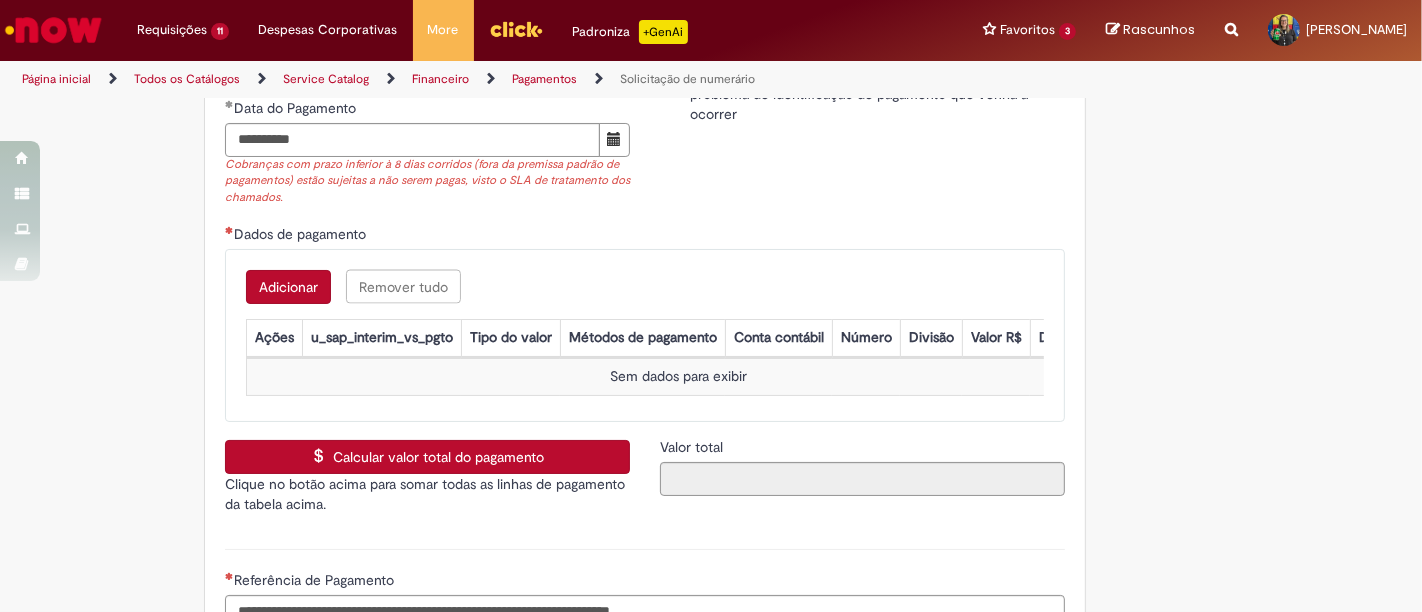 scroll, scrollTop: 3000, scrollLeft: 0, axis: vertical 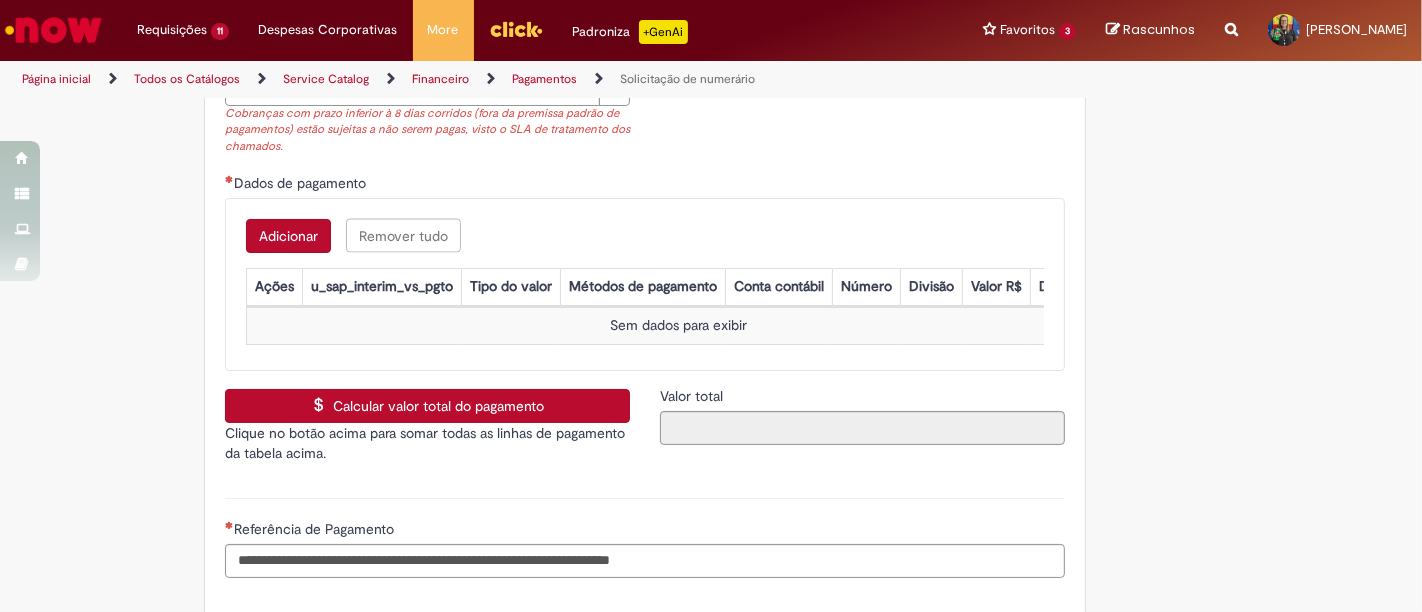 click on "Adicionar" at bounding box center (288, 236) 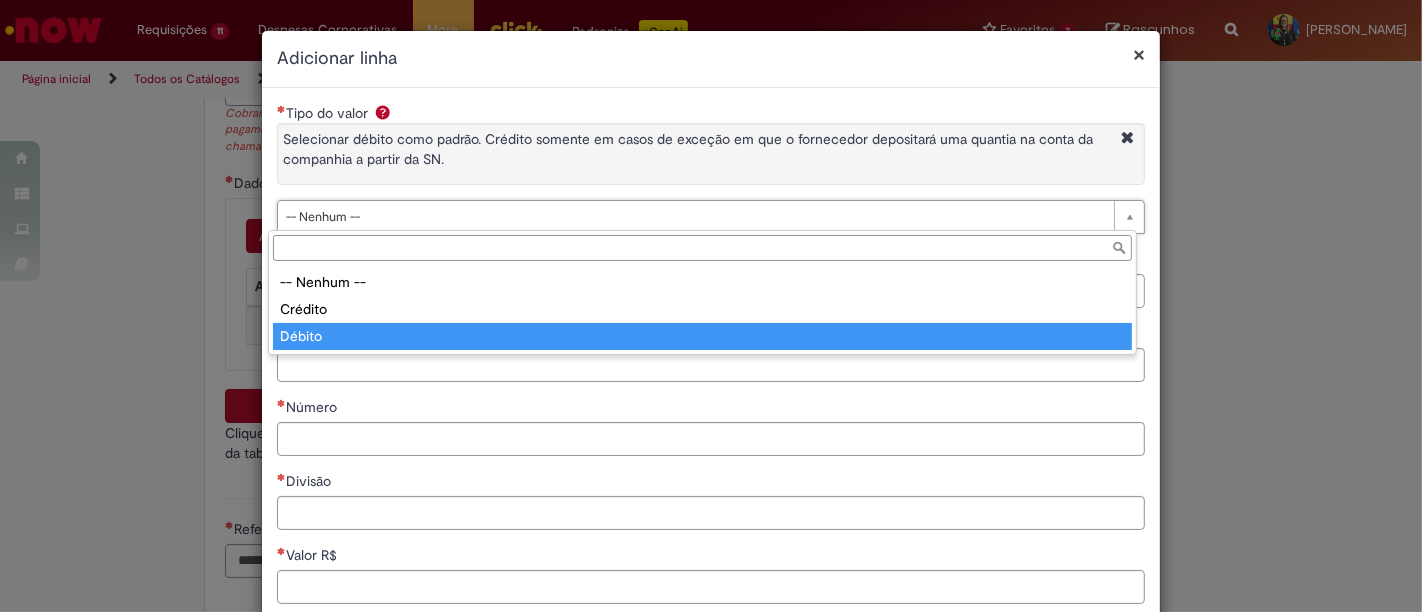 type on "******" 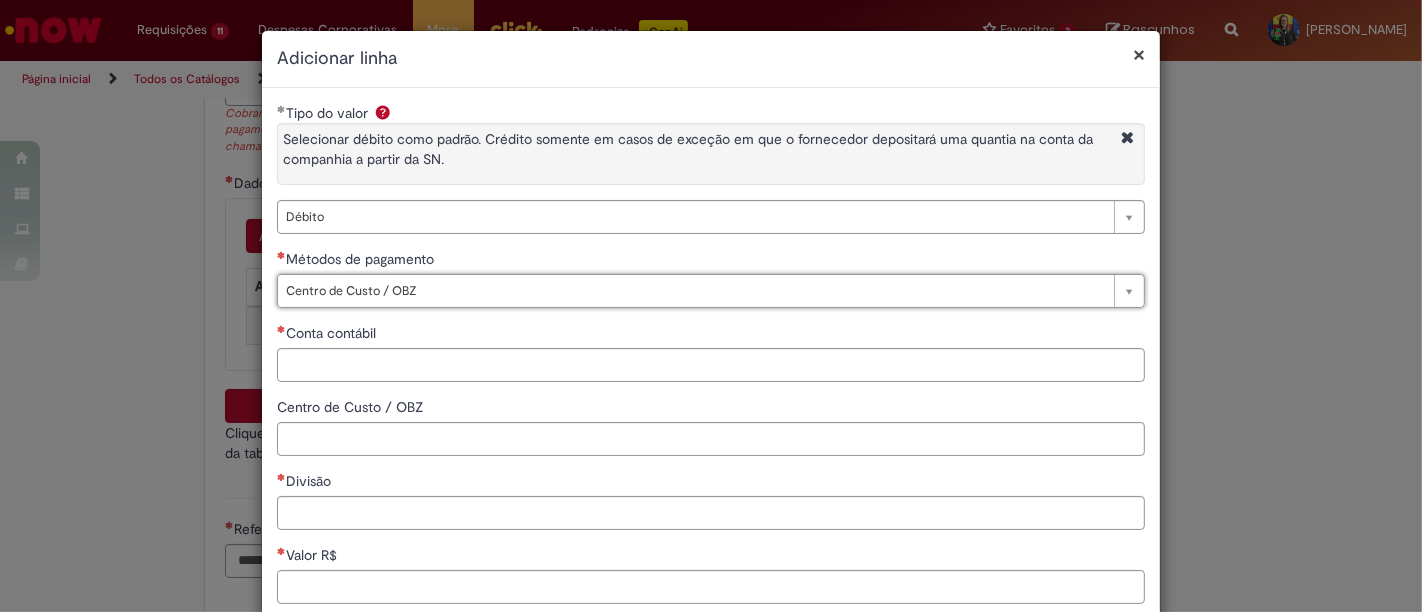 type on "**********" 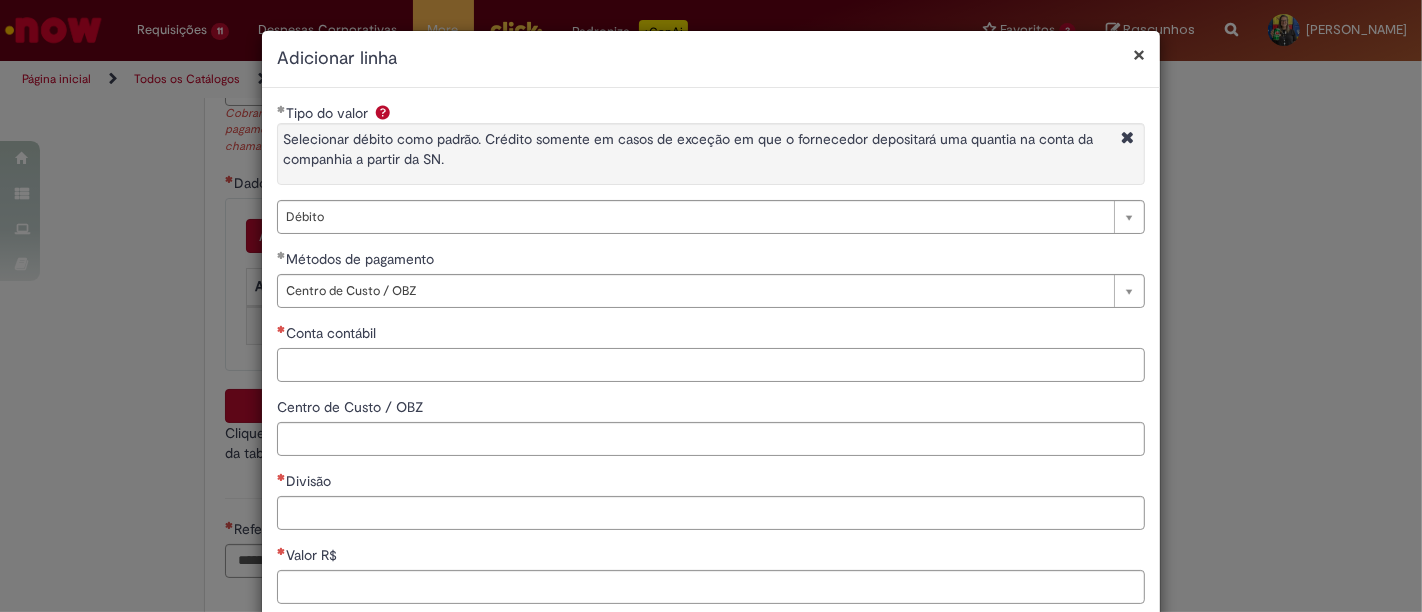 click on "Conta contábil" at bounding box center [711, 365] 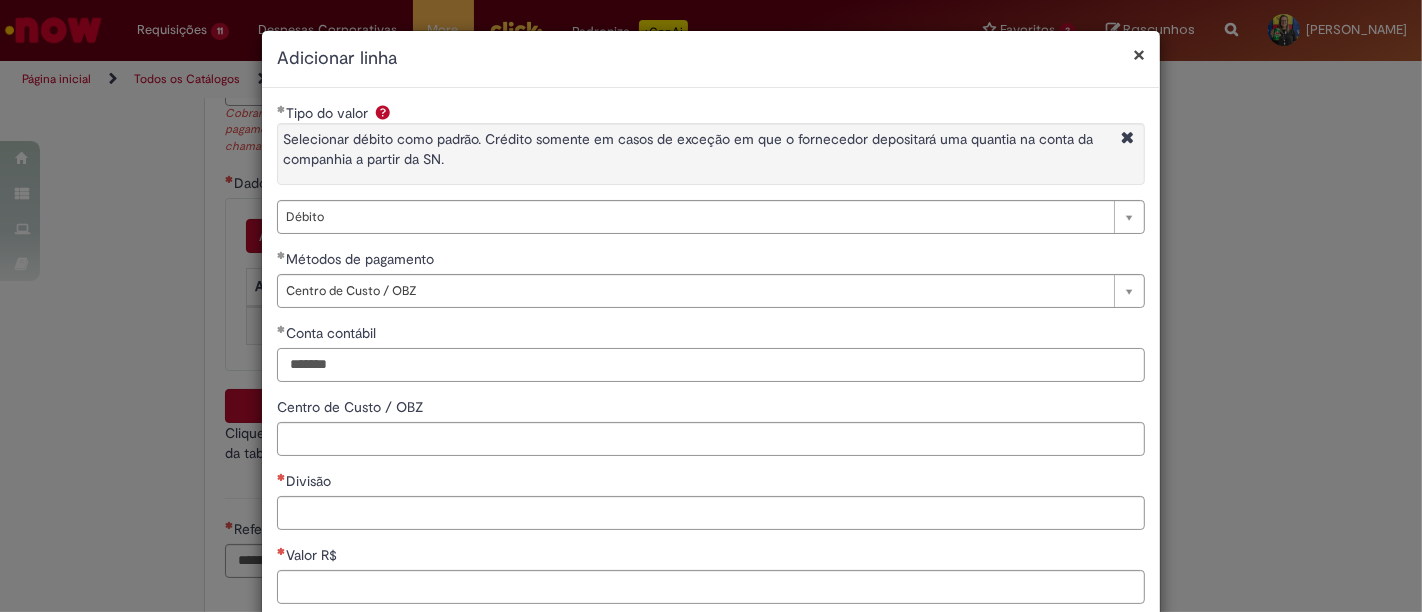 type on "*******" 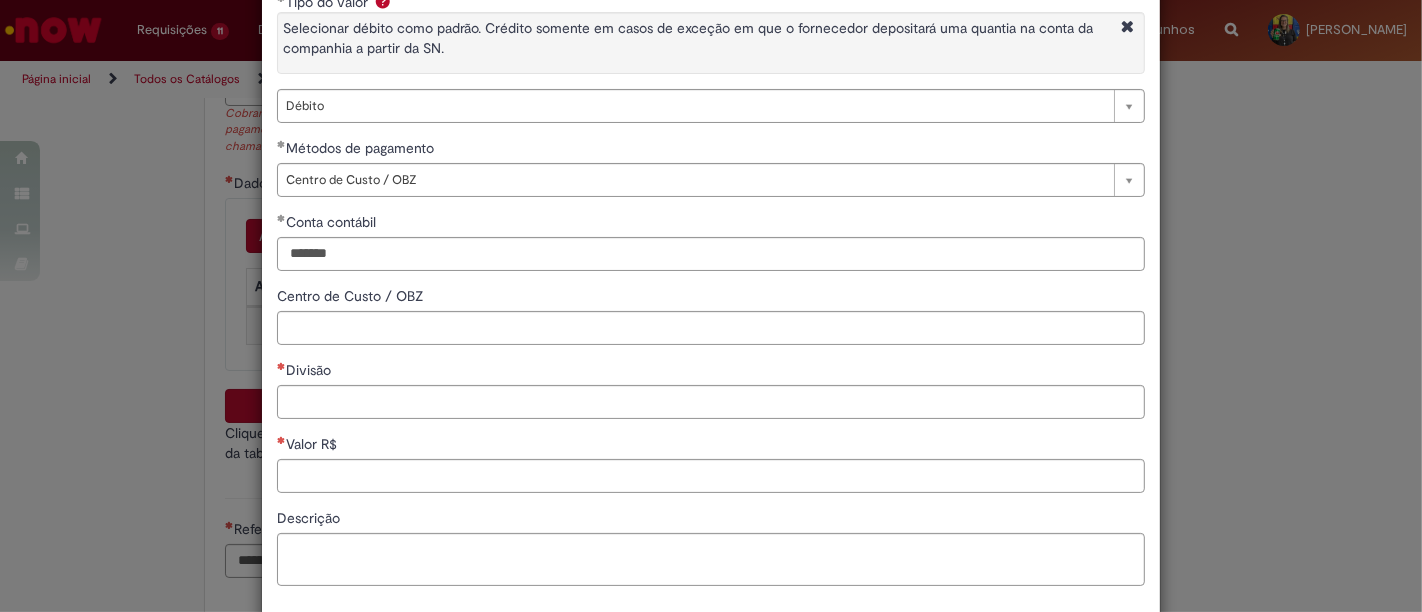 click at bounding box center (711, 402) 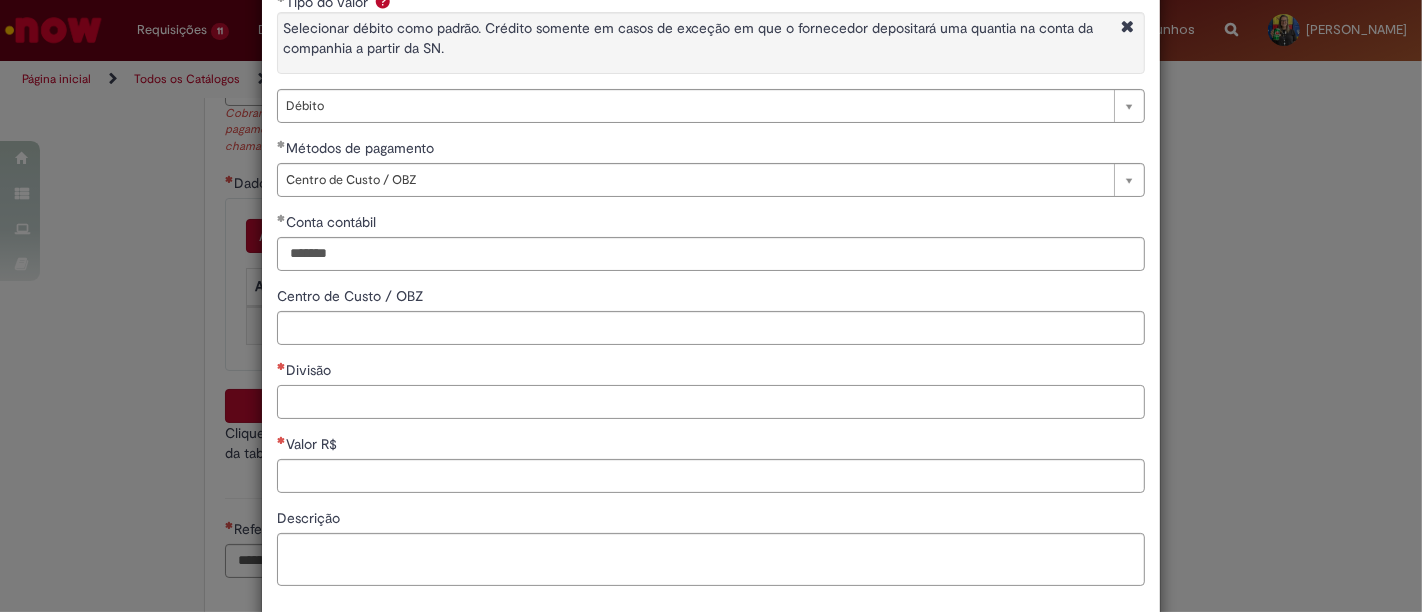 scroll, scrollTop: 111, scrollLeft: 0, axis: vertical 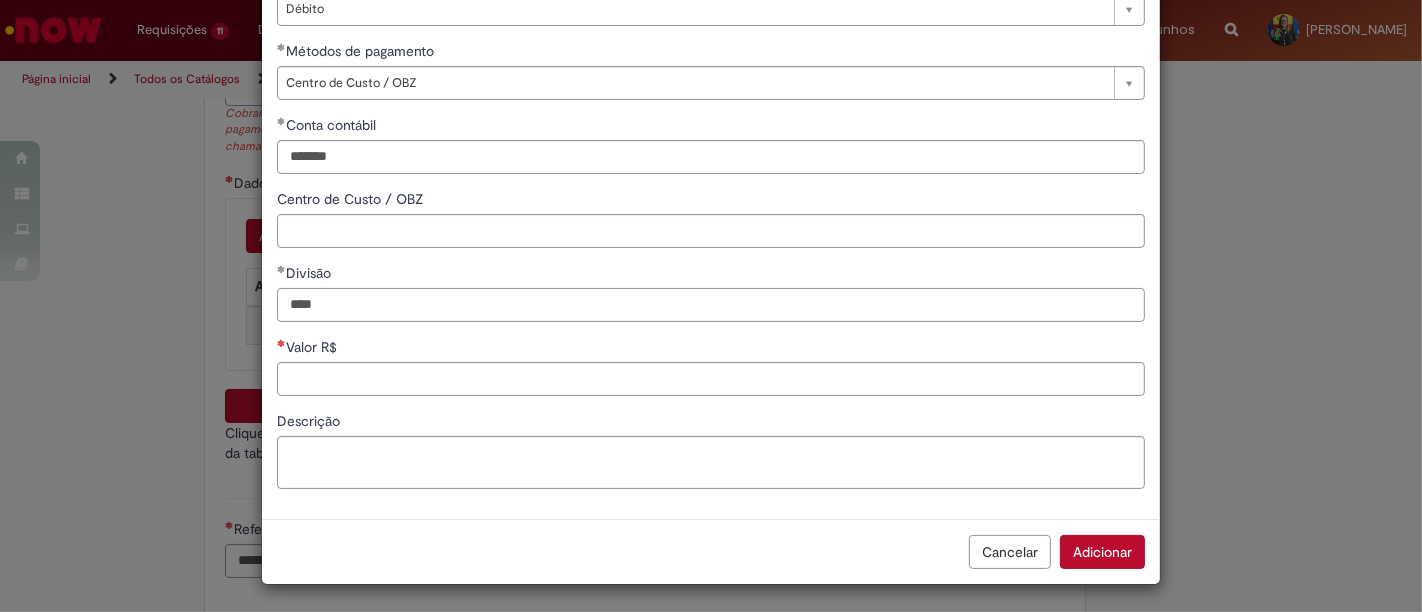 type on "****" 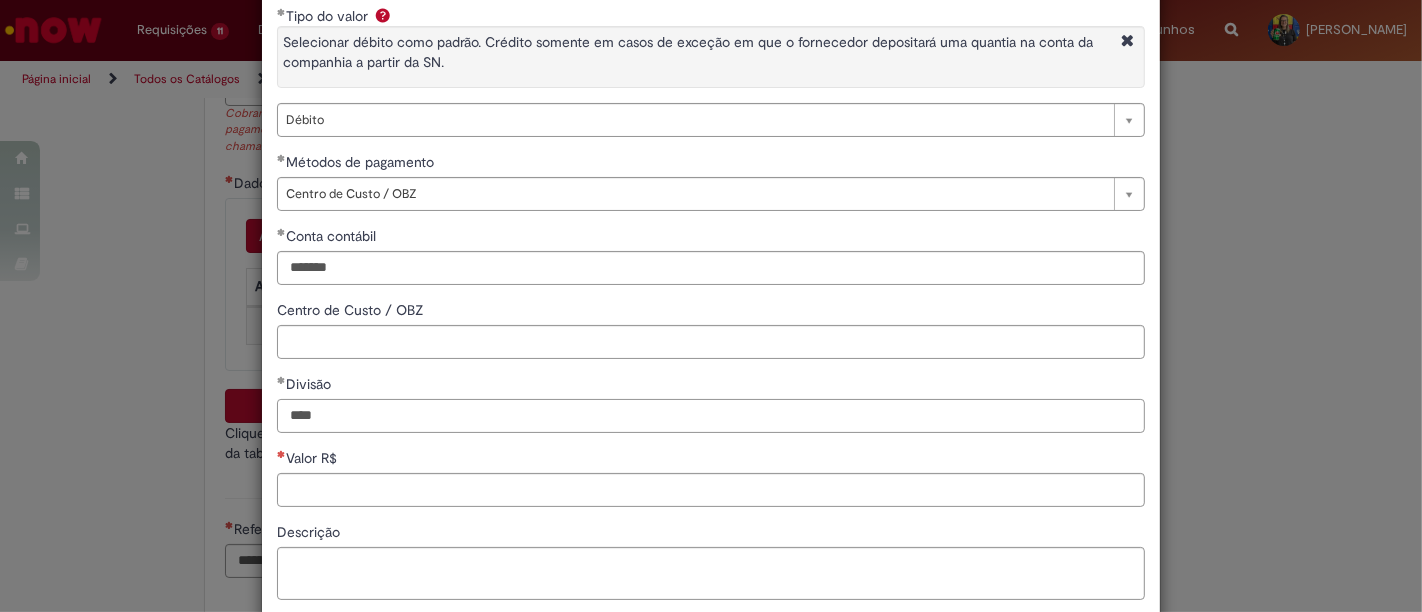 scroll, scrollTop: 208, scrollLeft: 0, axis: vertical 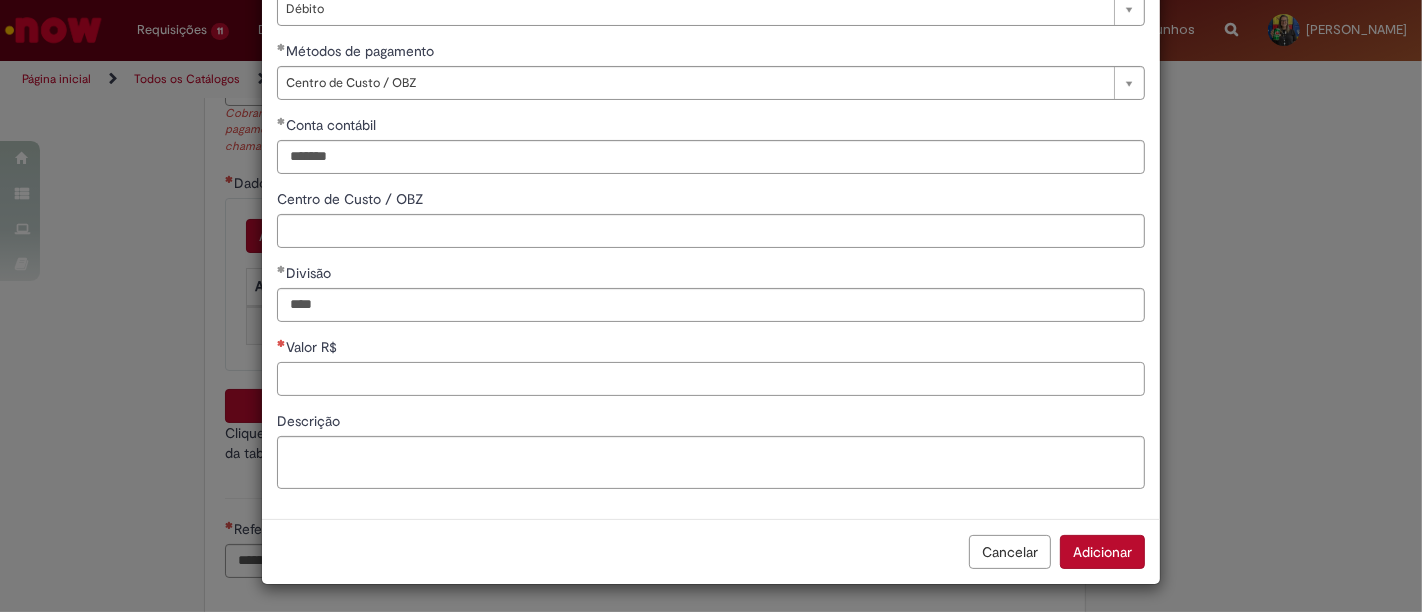 click on "Valor R$" at bounding box center [711, 379] 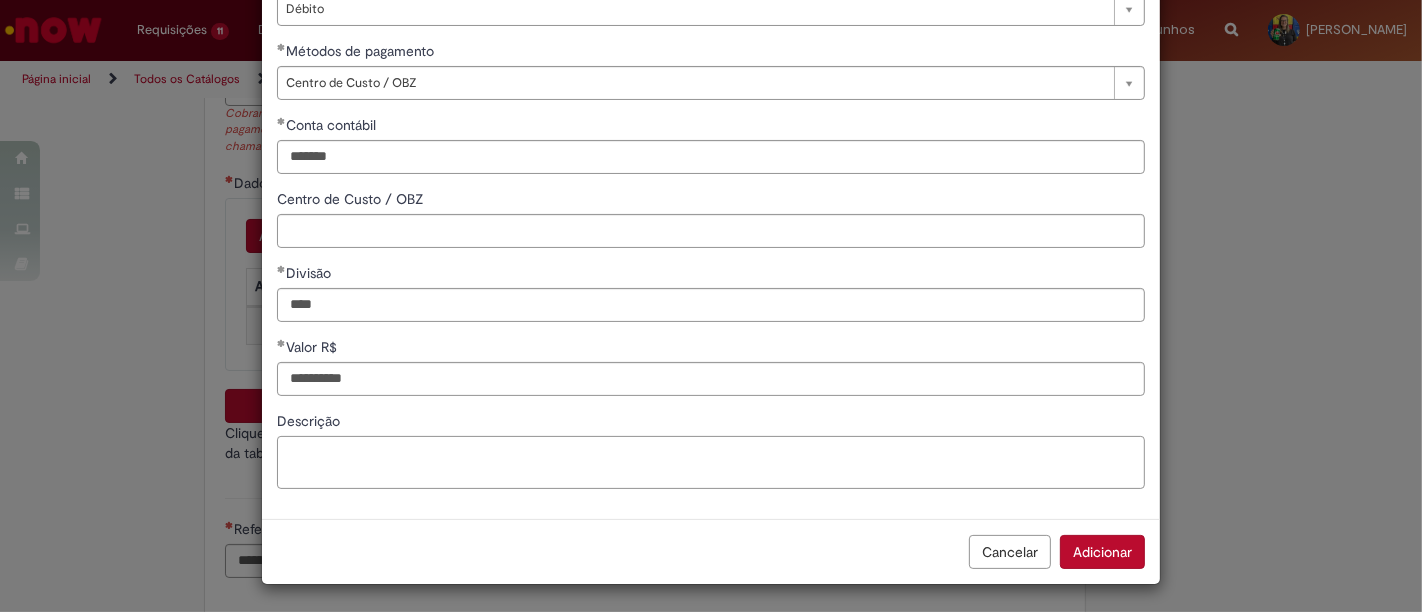 type on "**********" 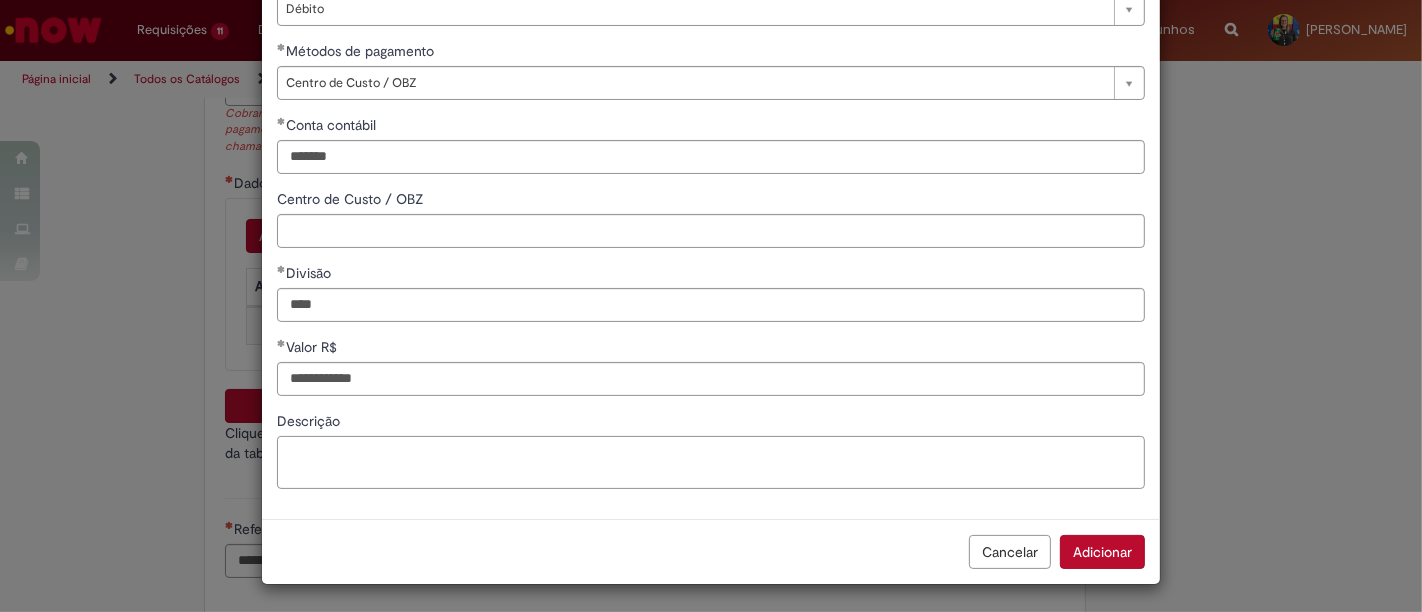 paste on "**********" 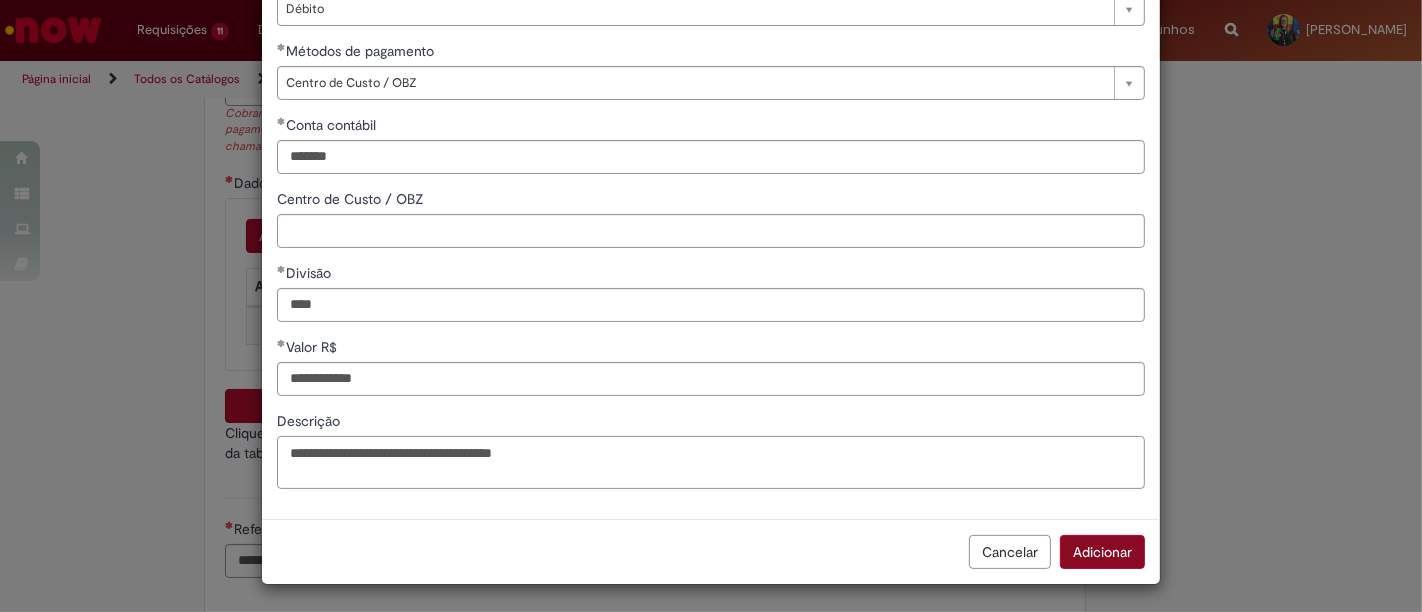 type on "**********" 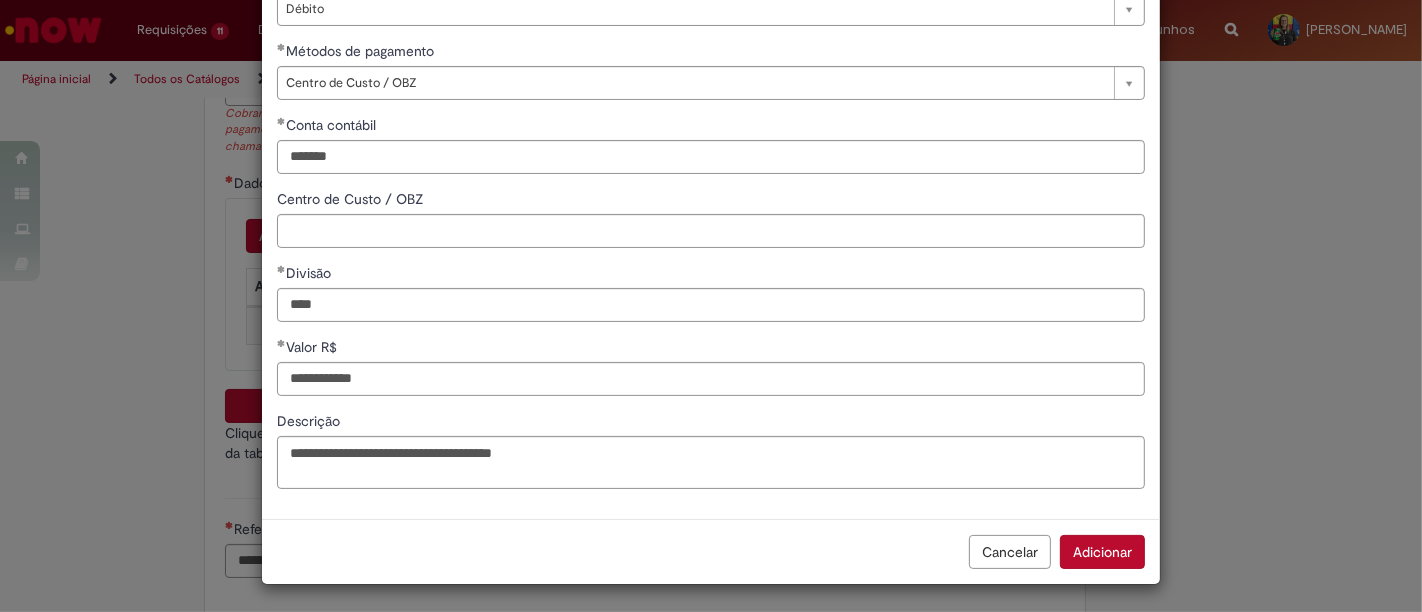 click on "Adicionar" at bounding box center (1102, 552) 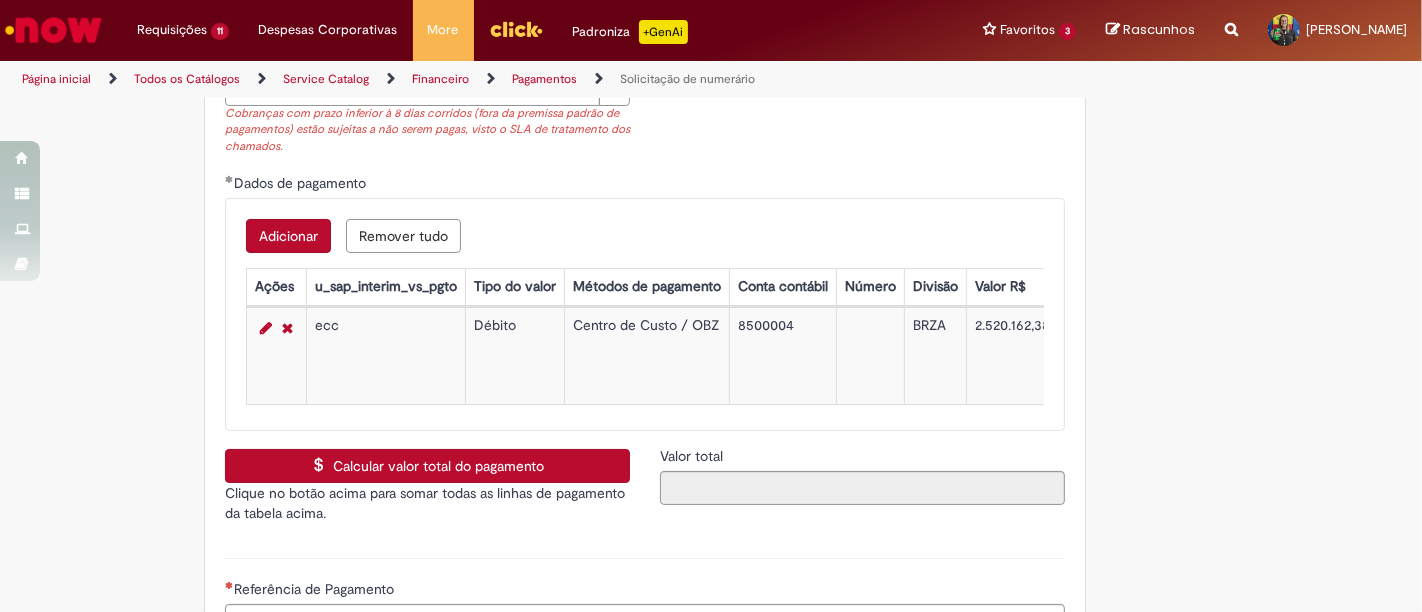 click on "Calcular valor total do pagamento" at bounding box center (427, 466) 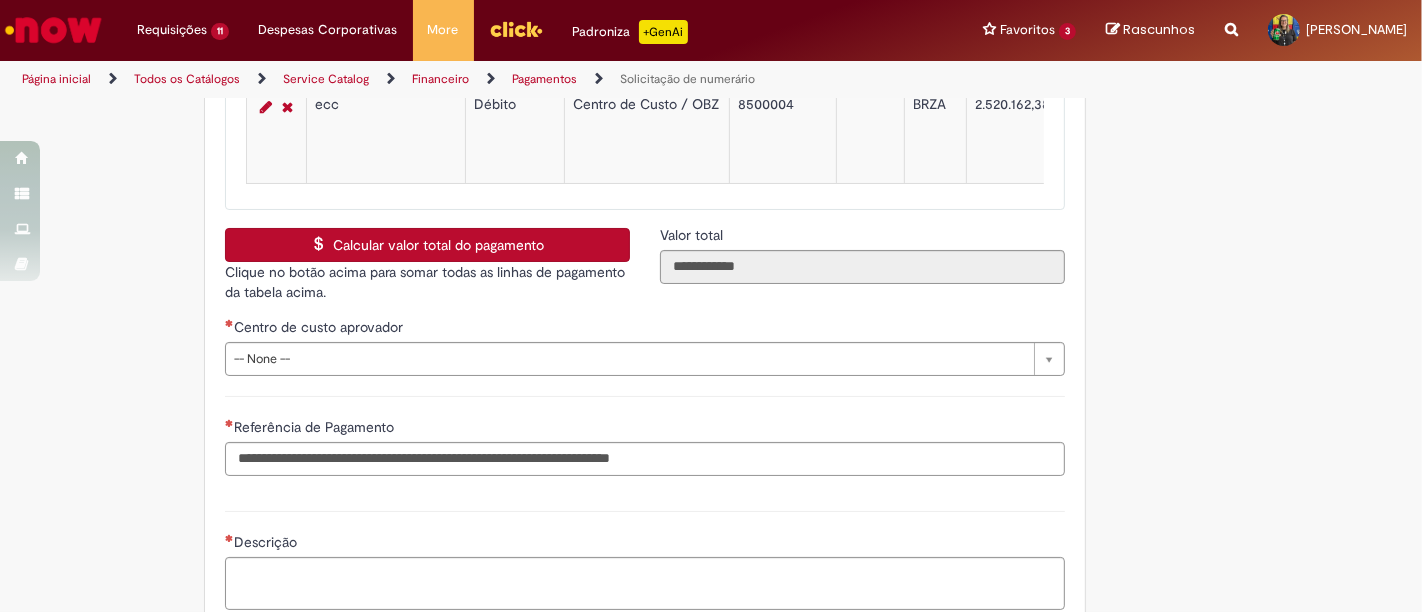 scroll, scrollTop: 3222, scrollLeft: 0, axis: vertical 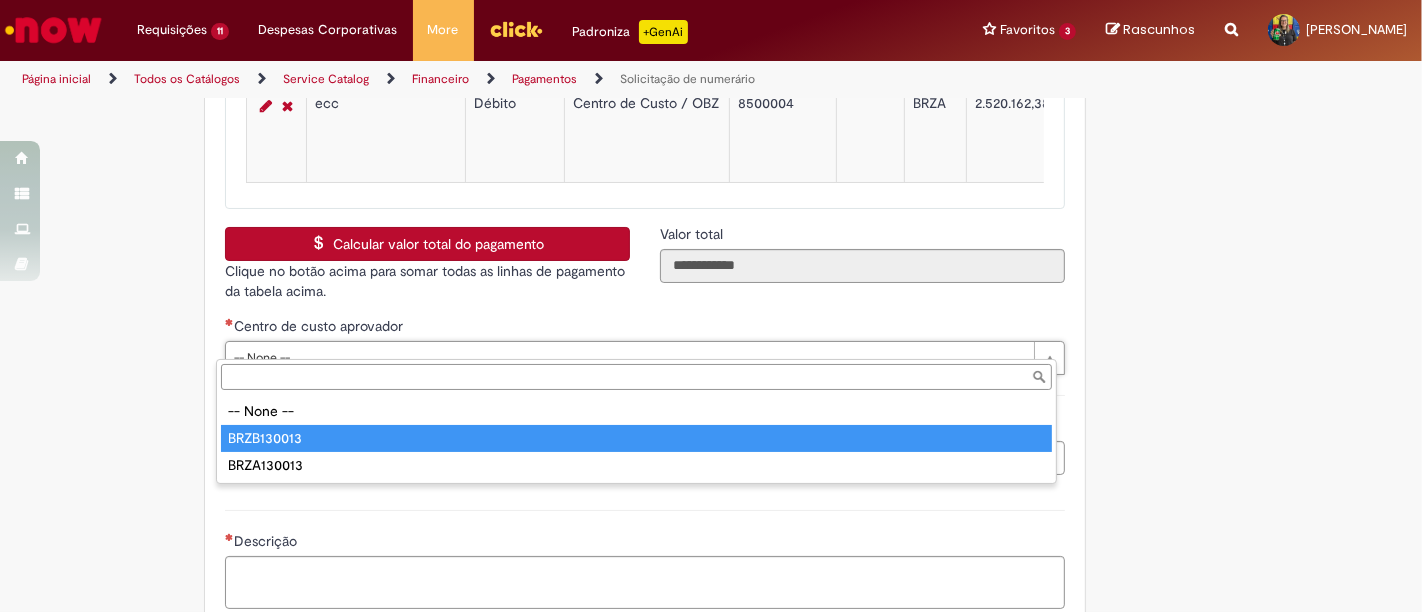 type on "**********" 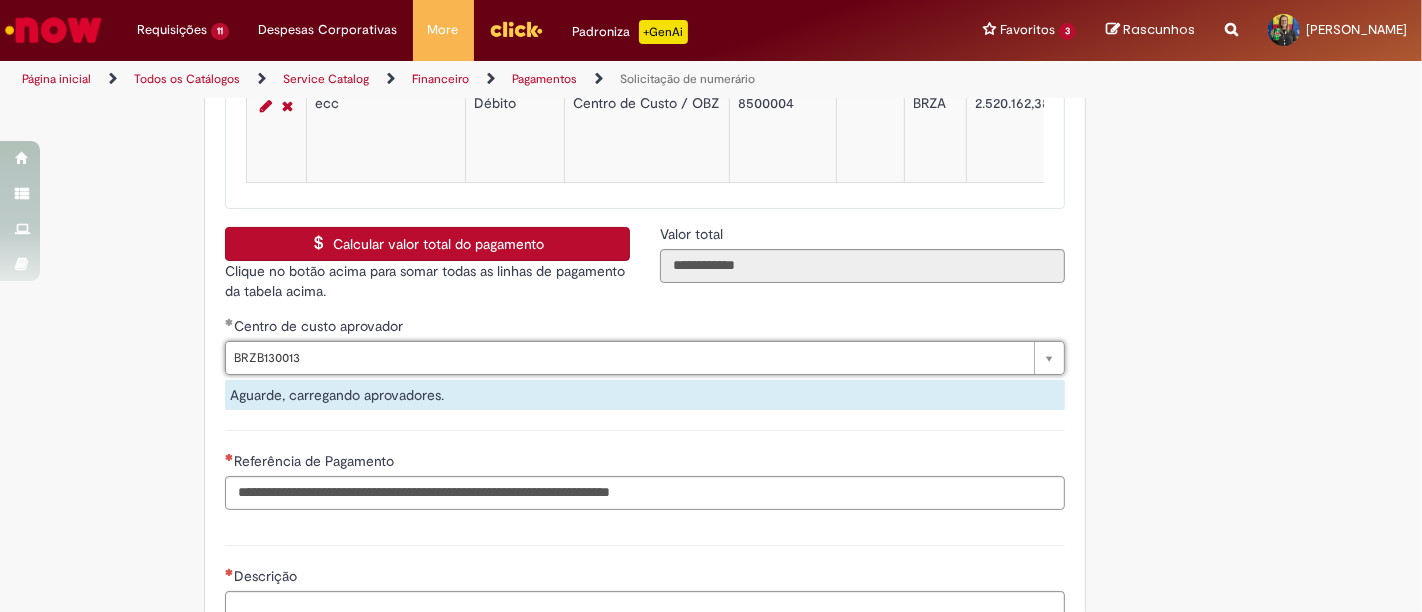 scroll, scrollTop: 3444, scrollLeft: 0, axis: vertical 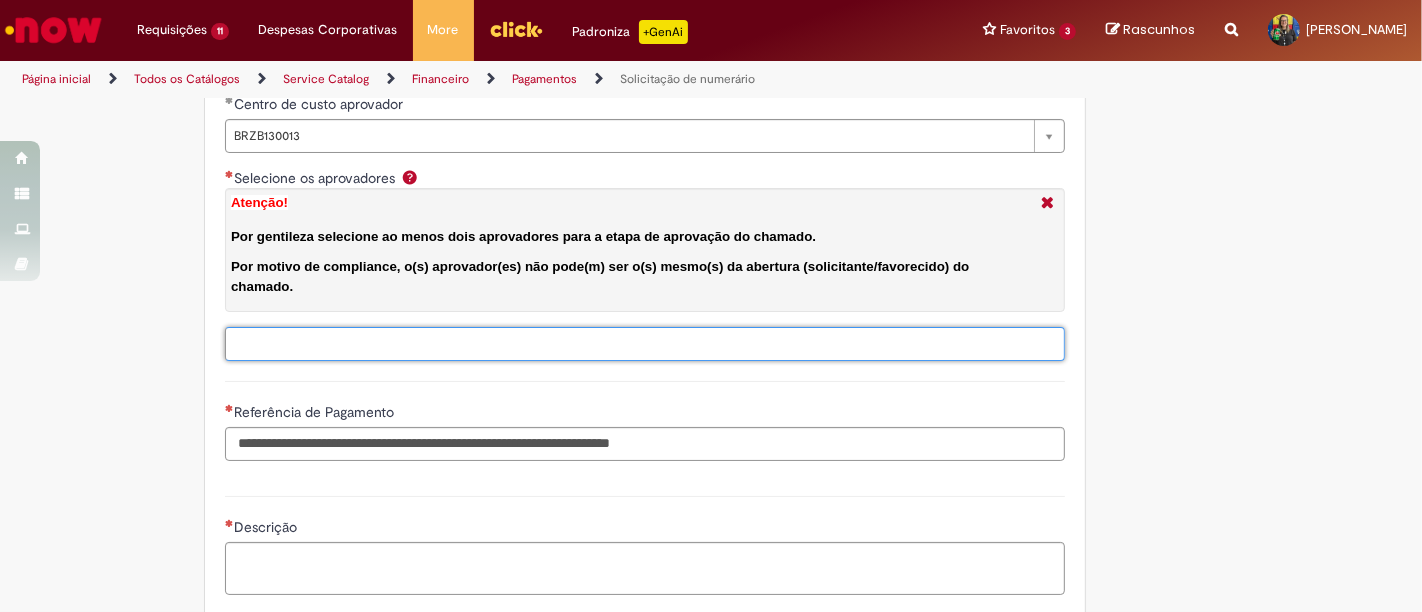 click on "Selecione os aprovadores Atenção!
Por gentileza selecione ao menos dois aprovadores para a etapa de aprovação do chamado.
Por motivo de compliance, o(s) aprovador(es) não pode(m) ser o(s) mesmo(s) da abertura (solicitante/favorecido) do chamado." at bounding box center [687, 344] 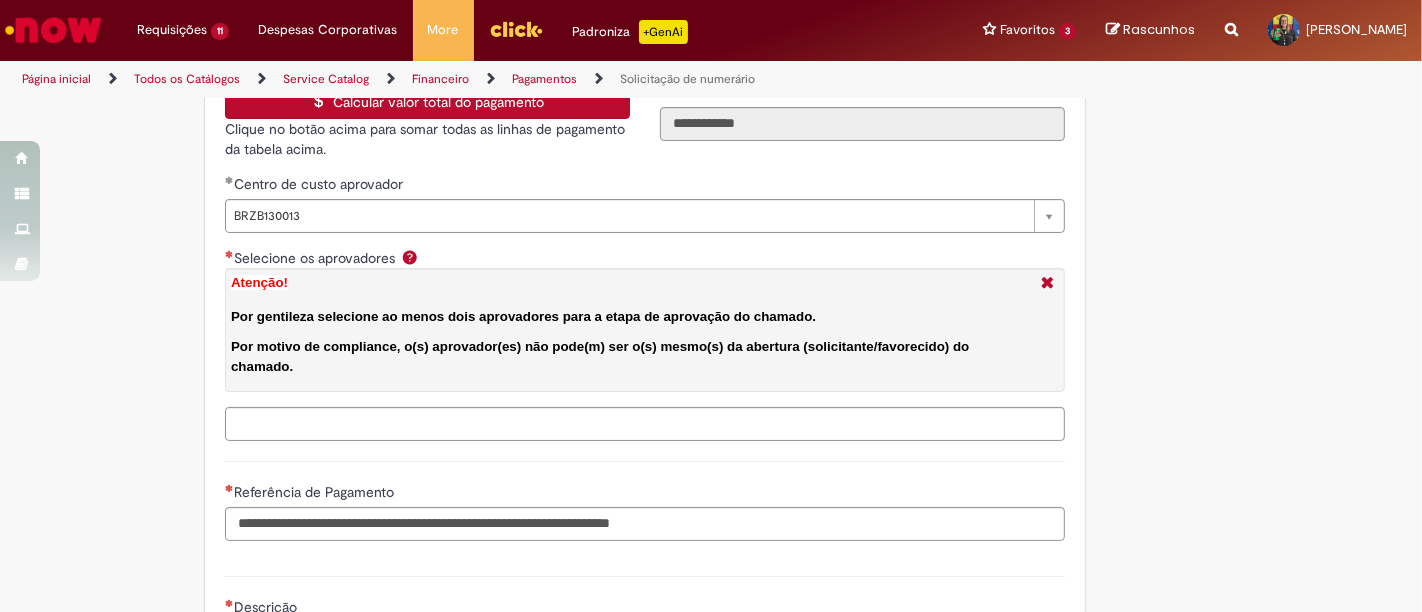 scroll, scrollTop: 3222, scrollLeft: 0, axis: vertical 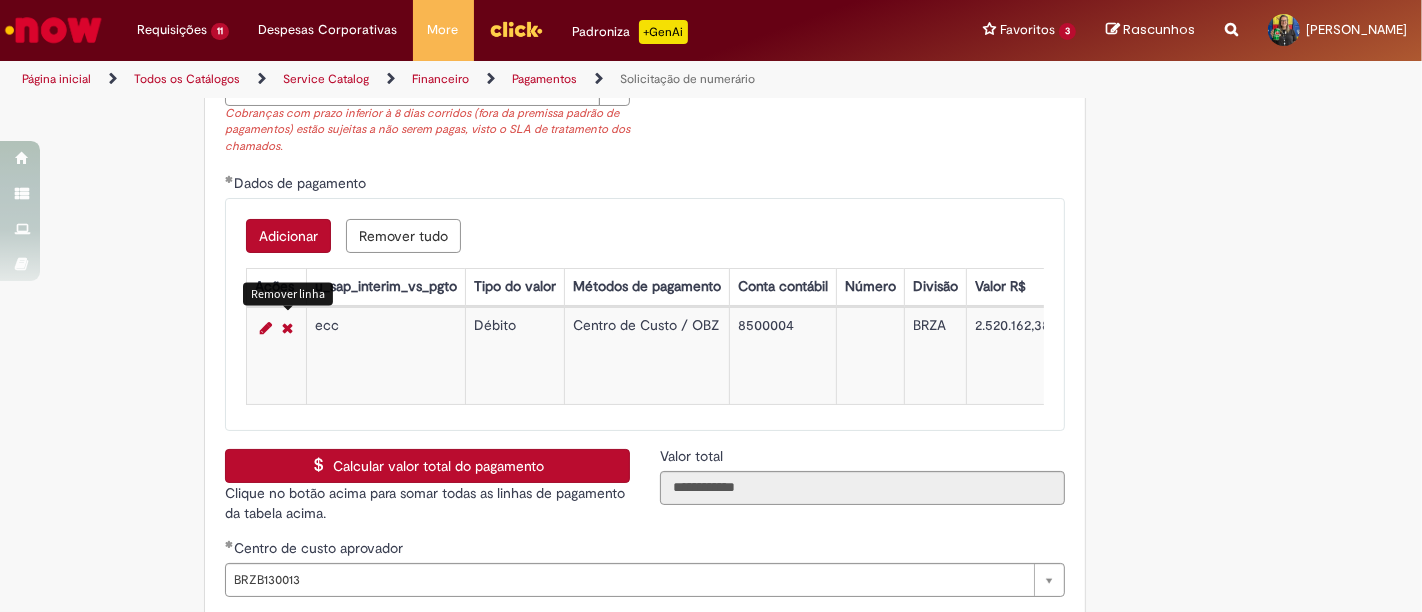 type 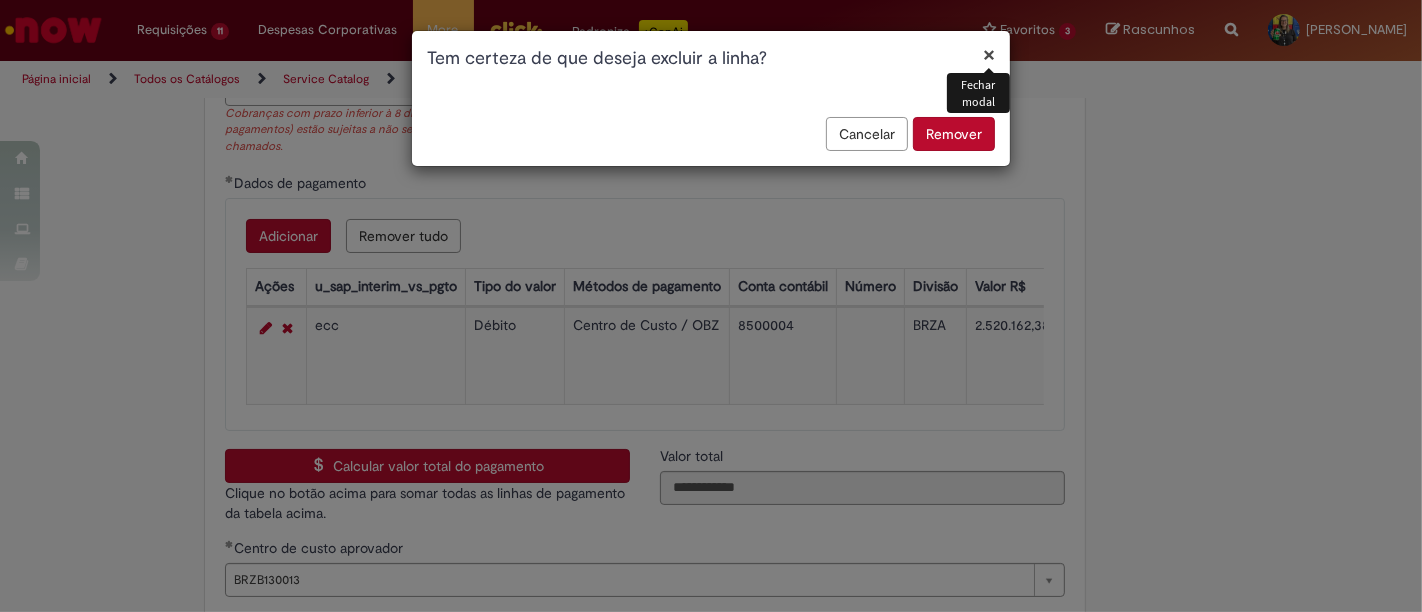 click on "Remover" at bounding box center [954, 134] 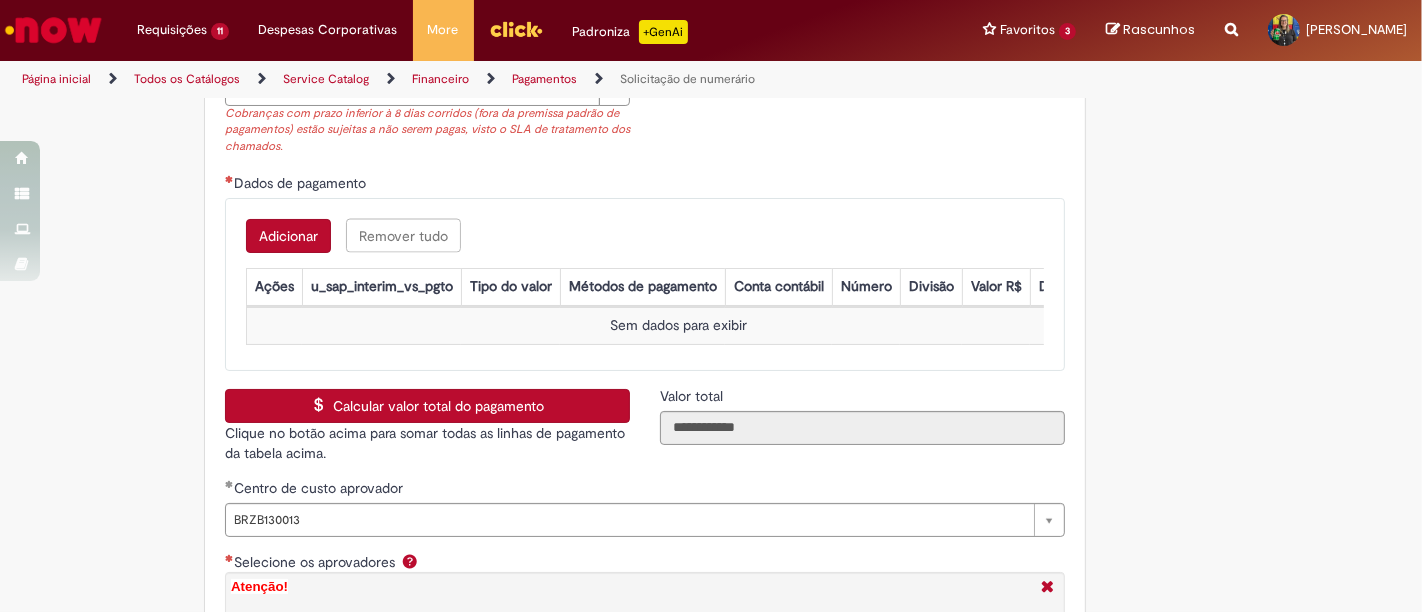 type 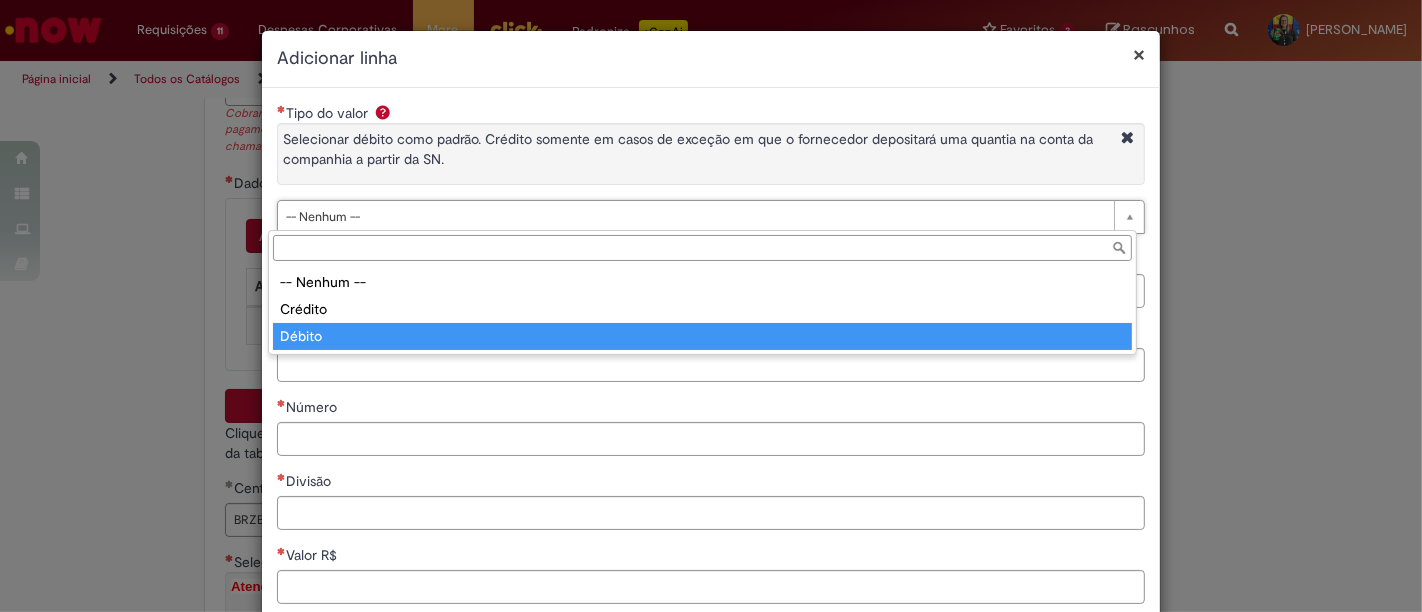 type on "******" 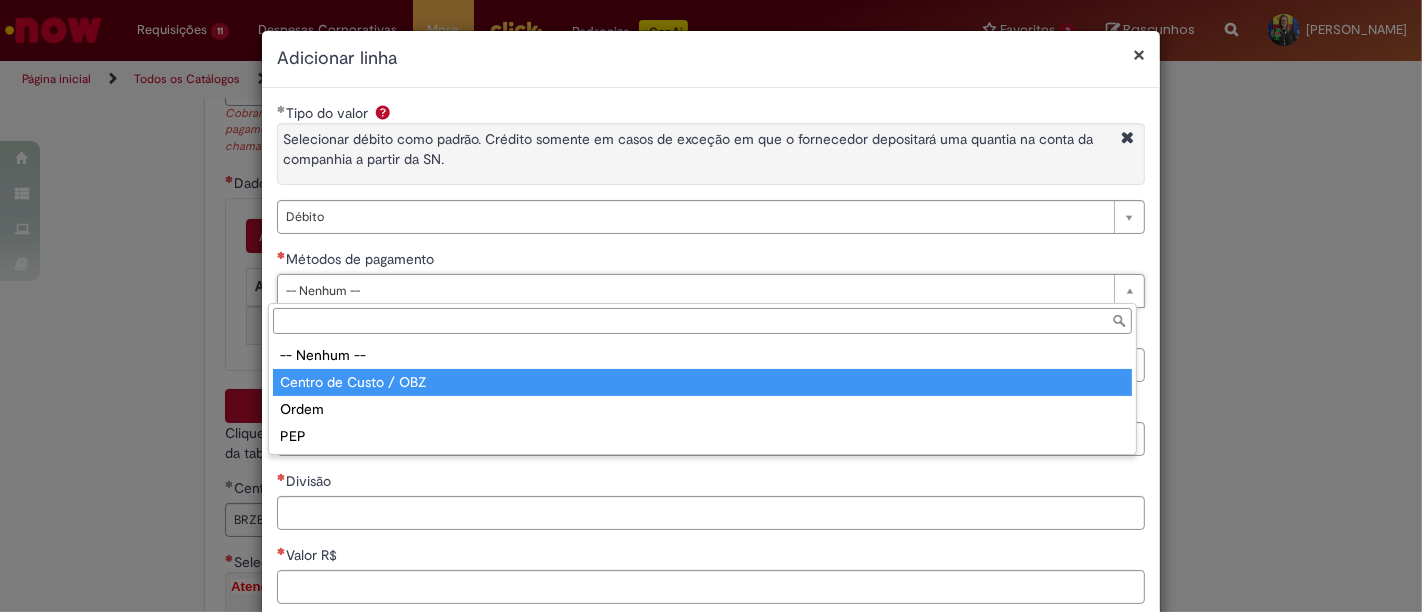 type on "**********" 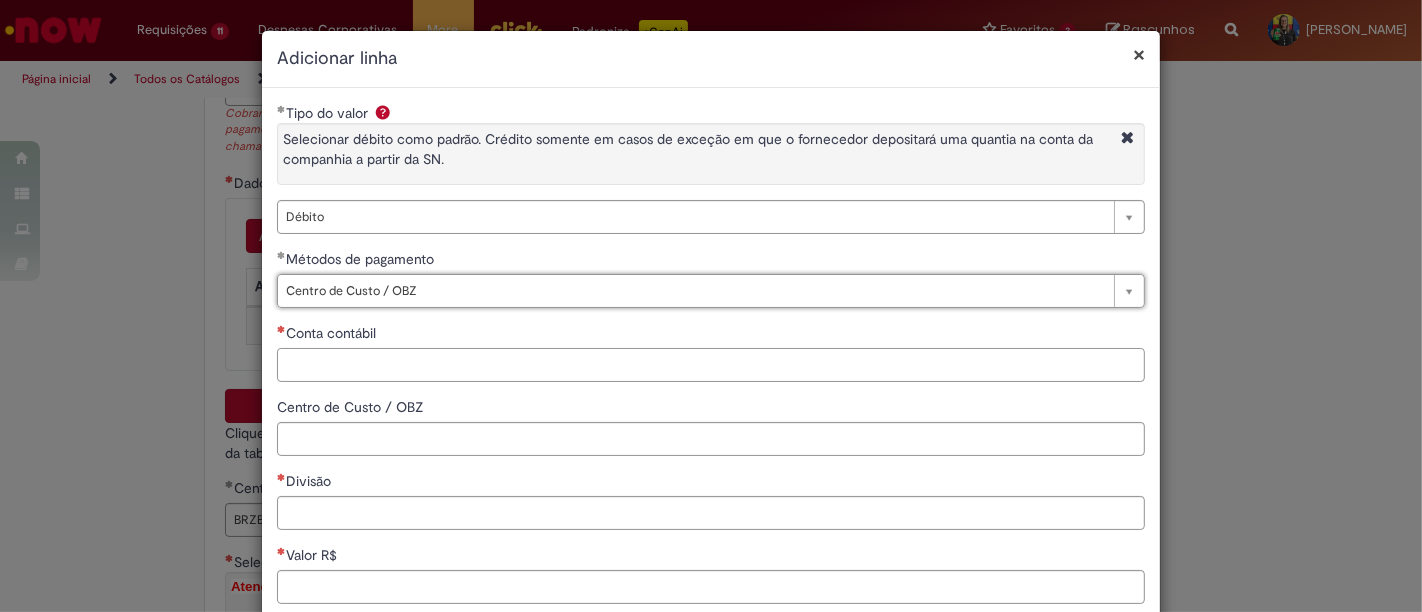 click on "Conta contábil" at bounding box center [711, 365] 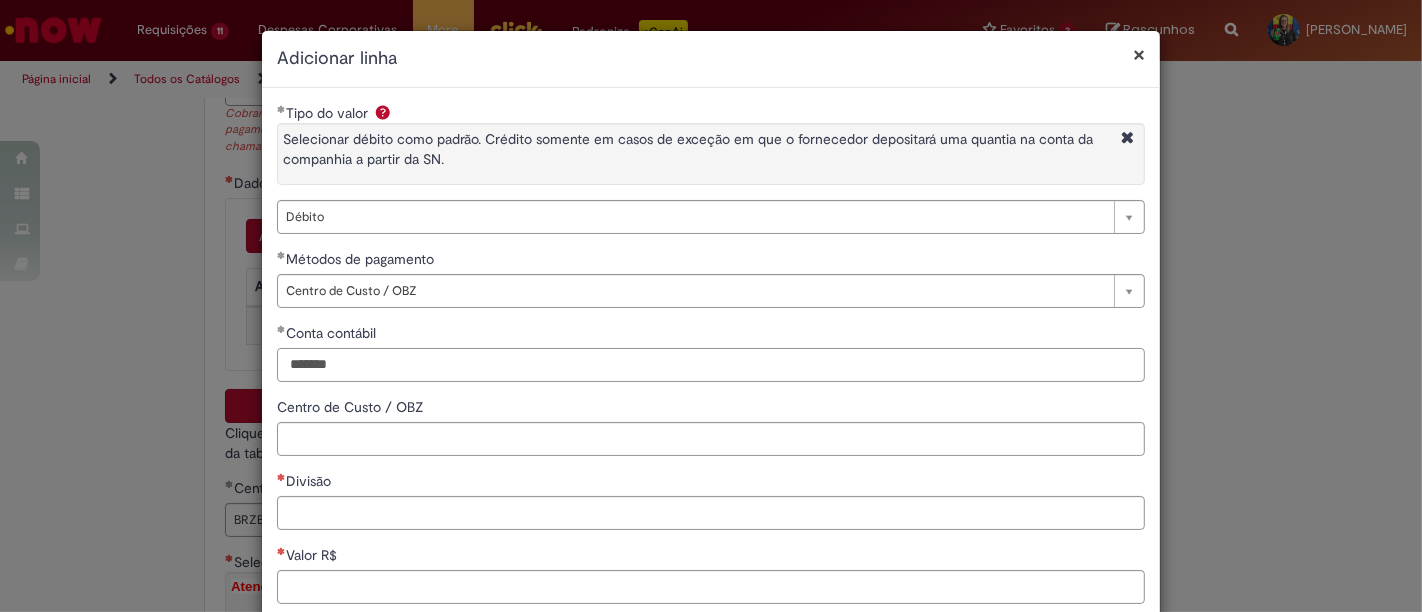 type on "*******" 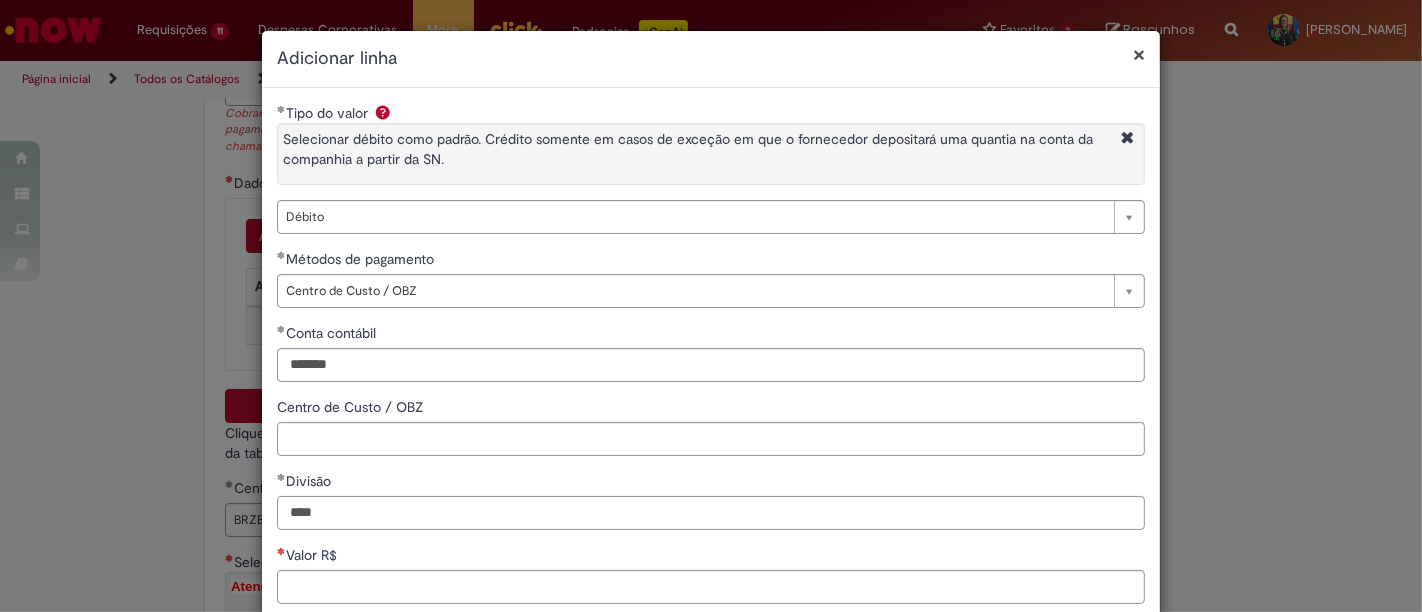 type on "****" 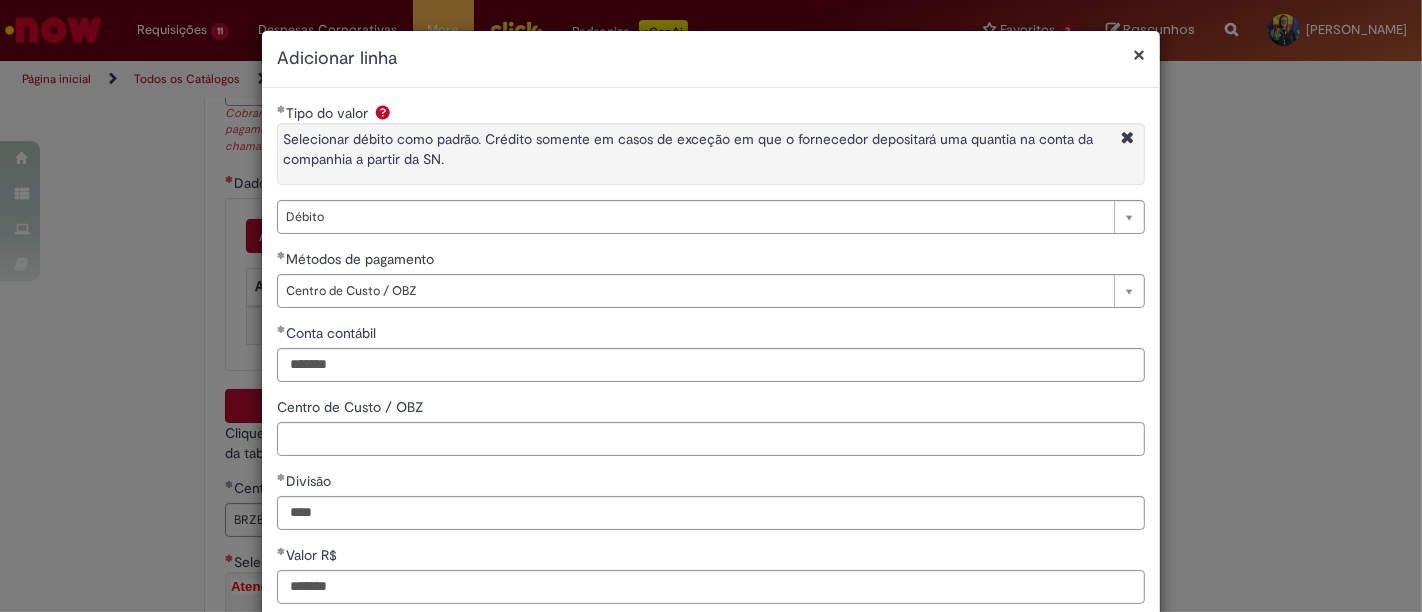 type on "**********" 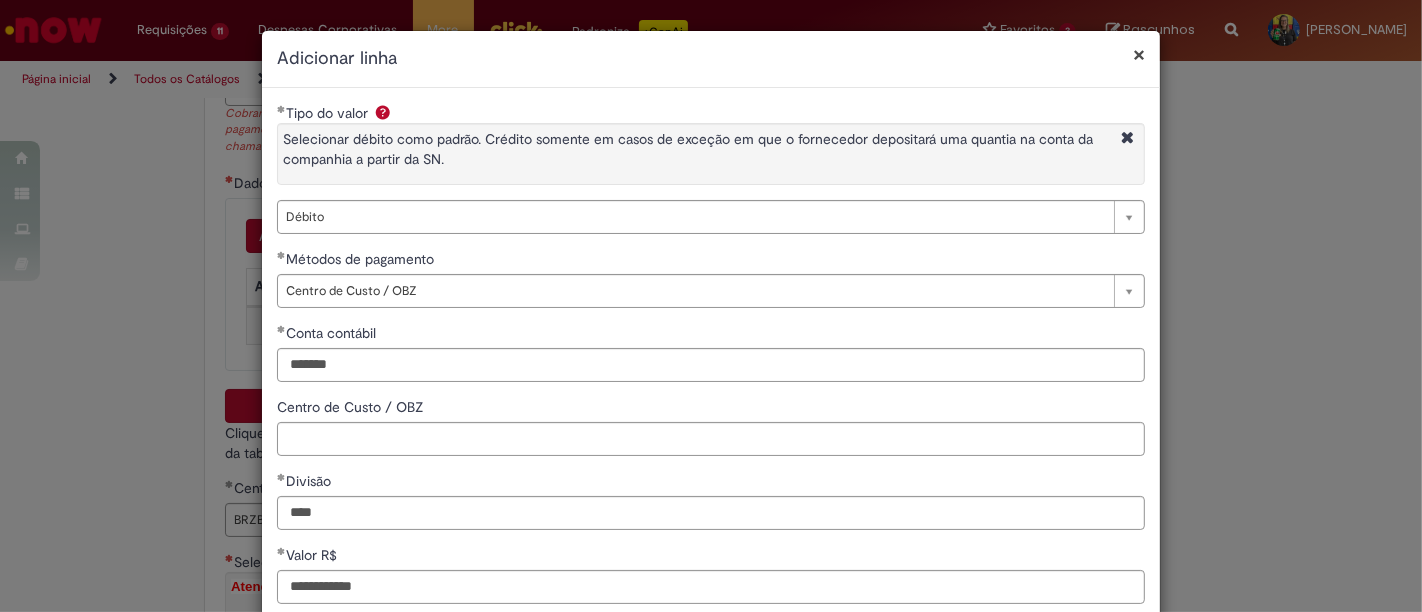scroll, scrollTop: 208, scrollLeft: 0, axis: vertical 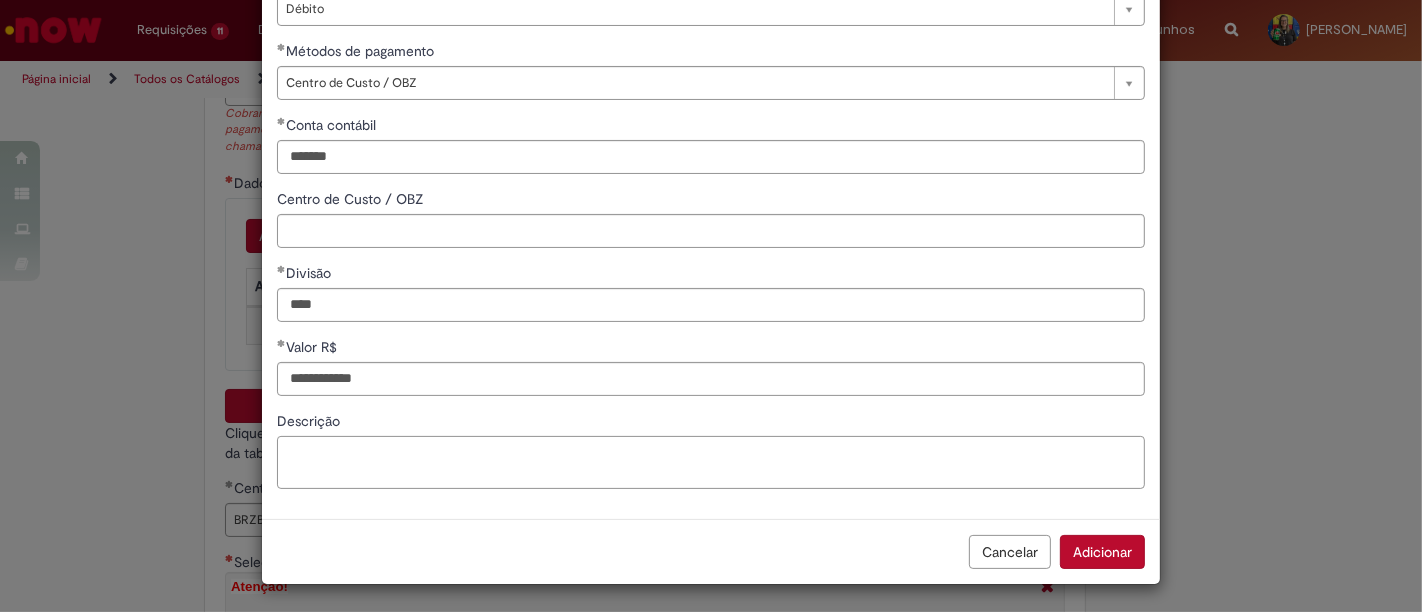 paste on "**********" 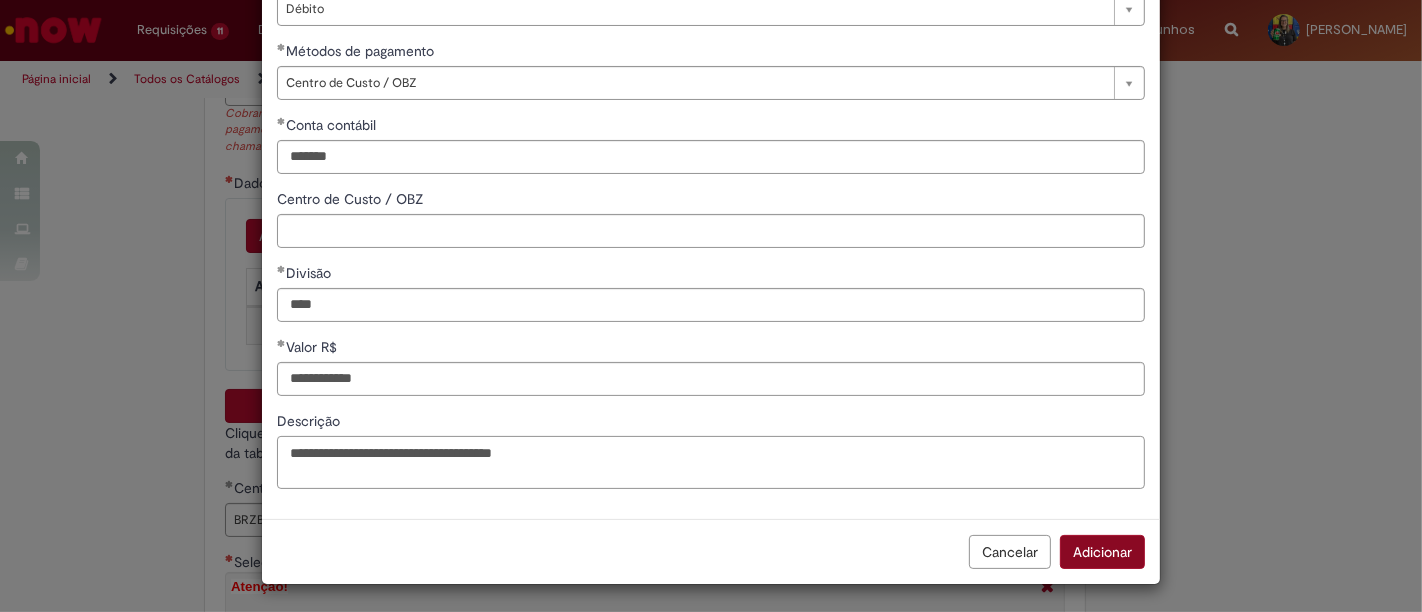 type on "**********" 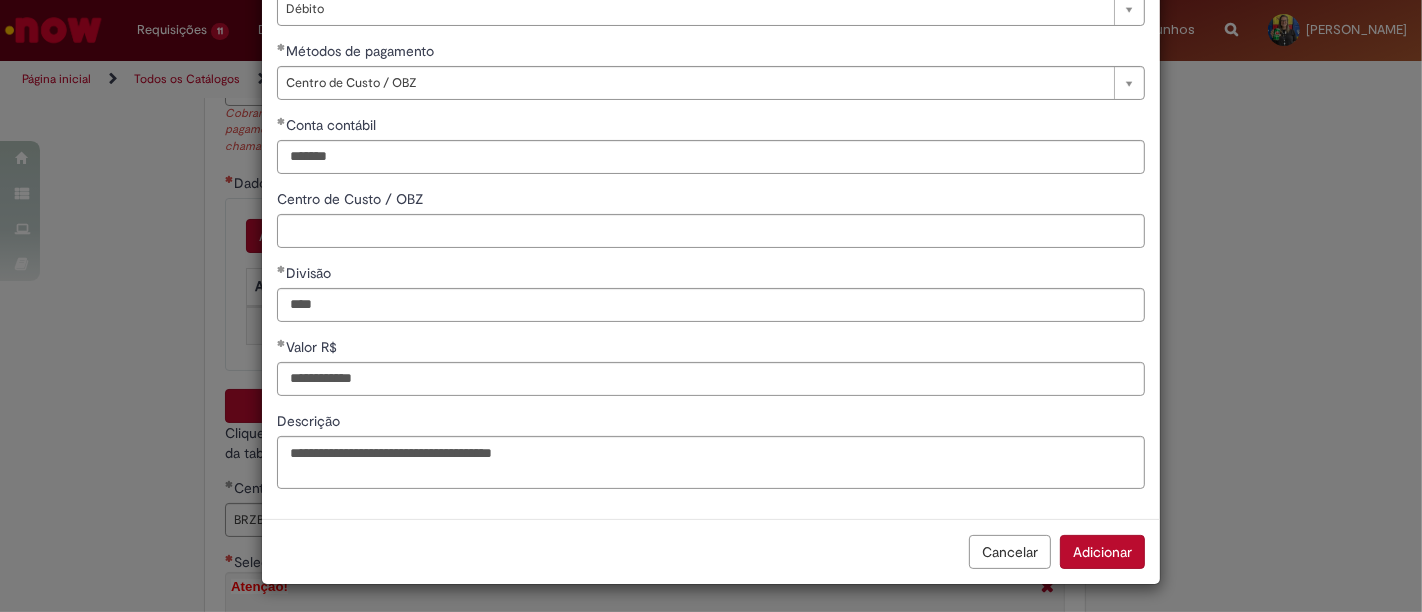 click on "Adicionar" at bounding box center [1102, 552] 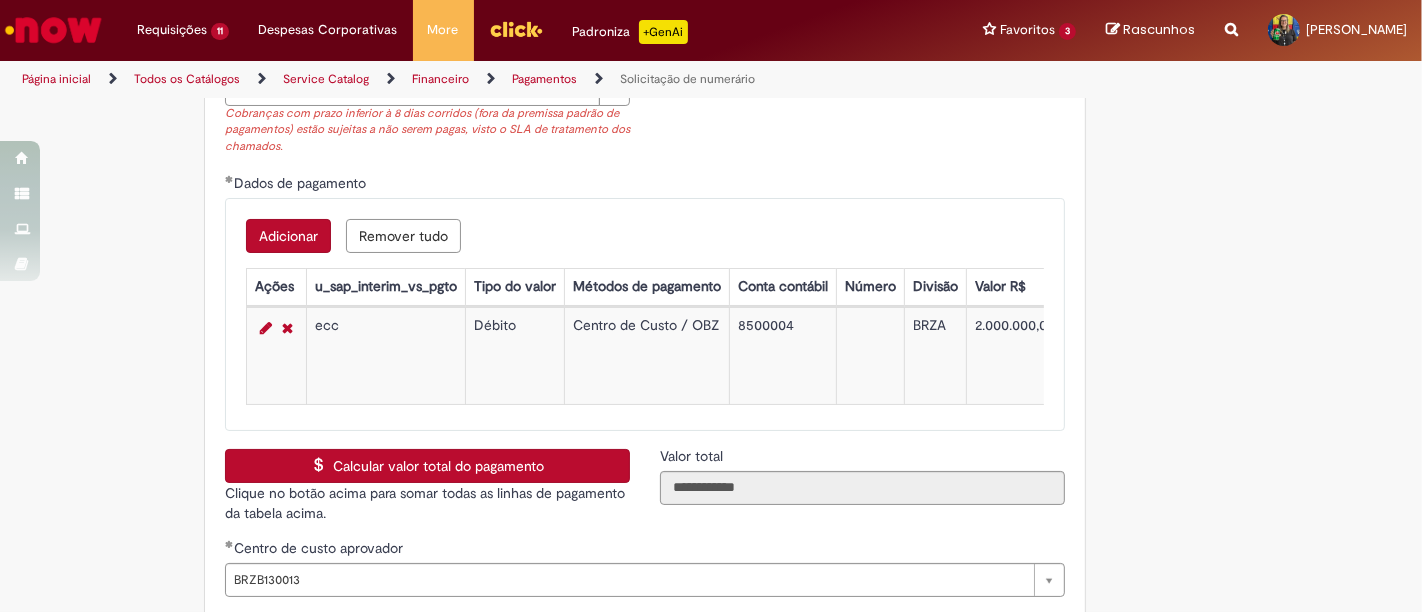 scroll, scrollTop: 3111, scrollLeft: 0, axis: vertical 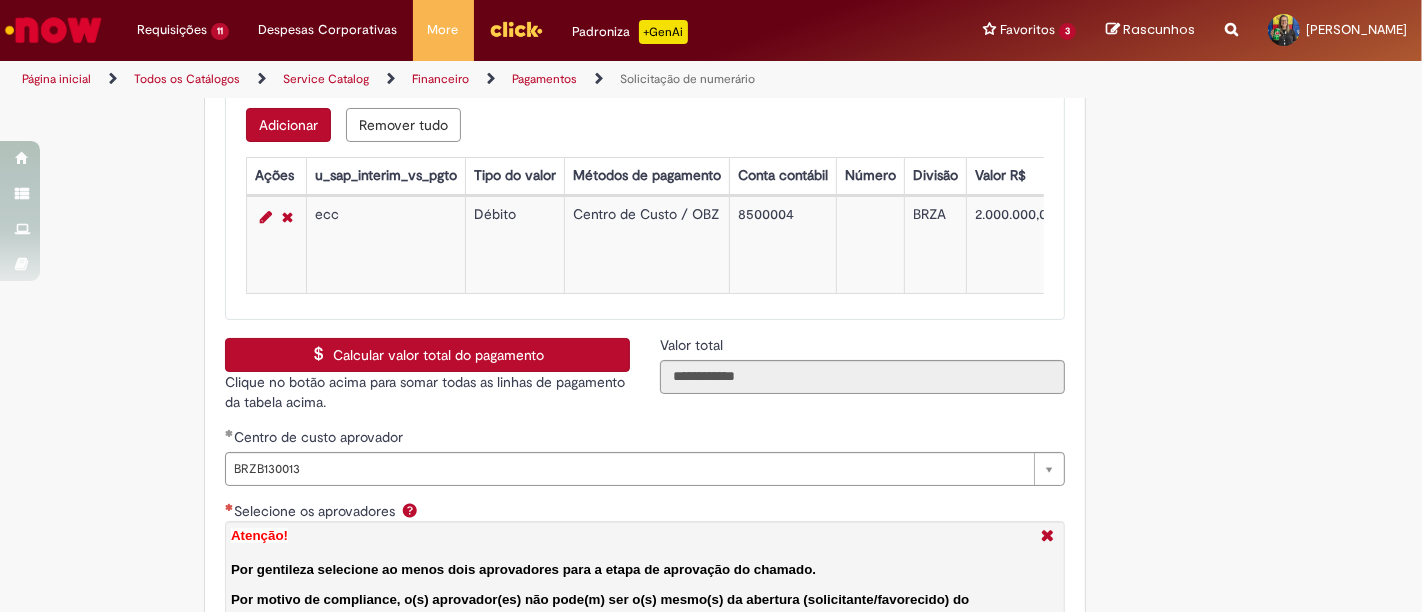 click on "Calcular valor total do pagamento" at bounding box center (427, 355) 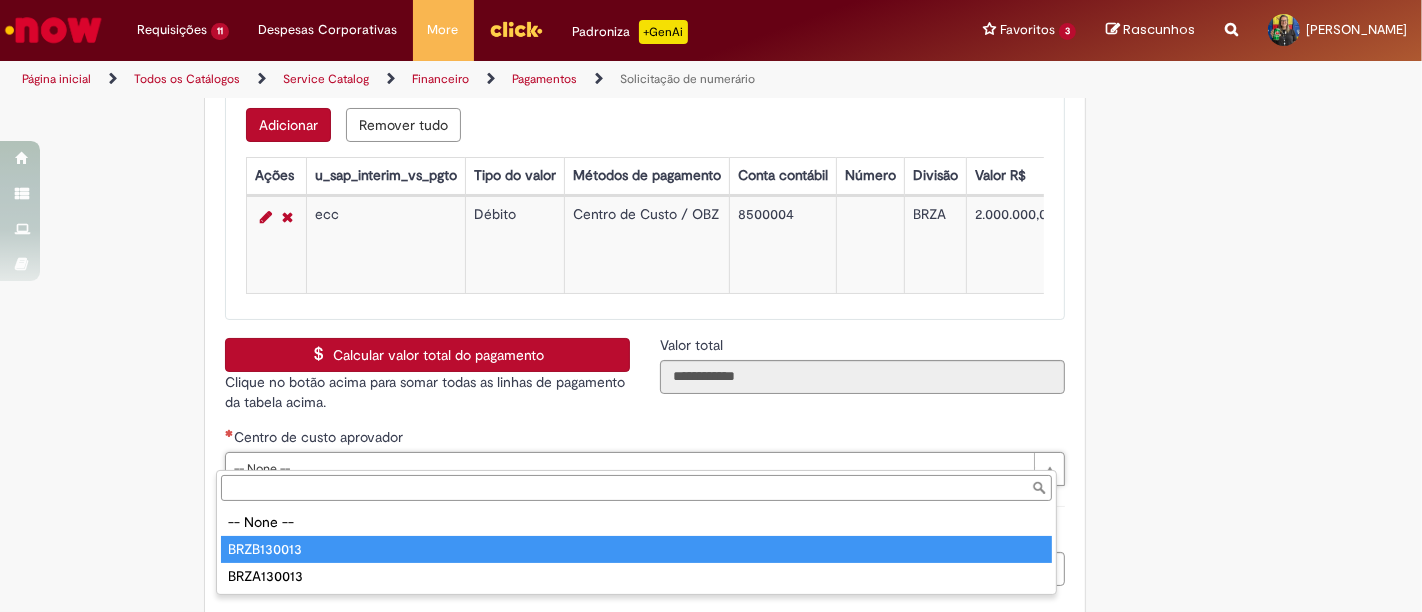 type on "**********" 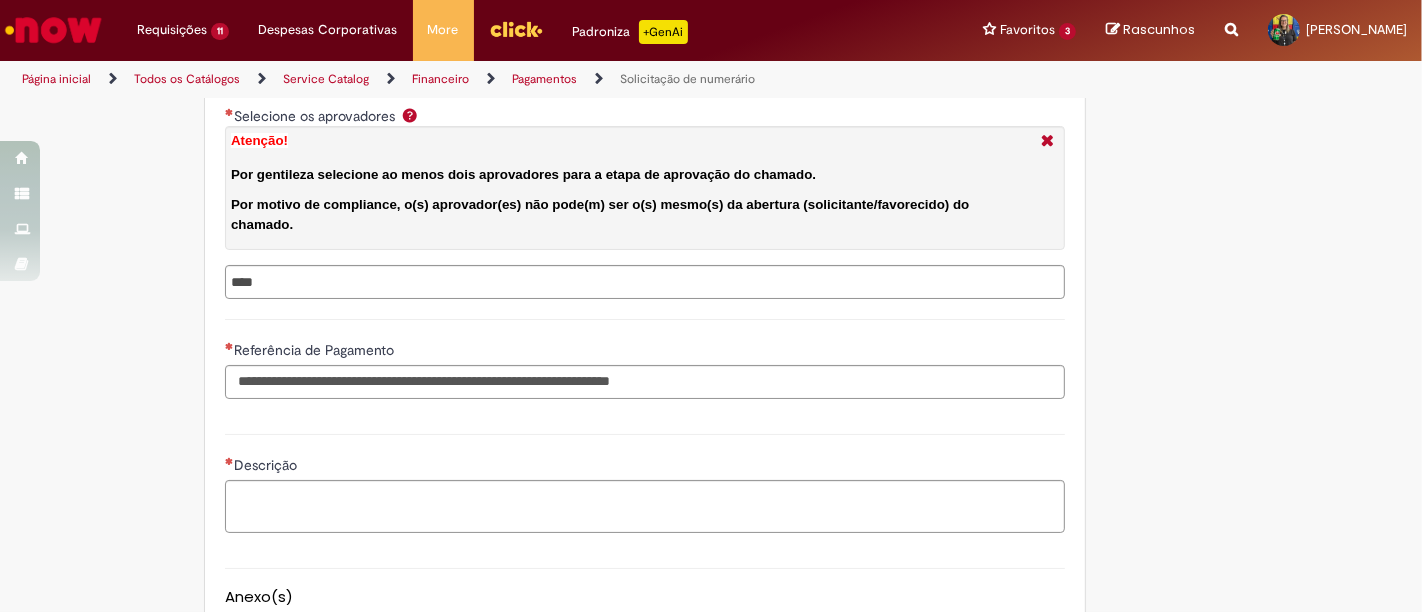 scroll, scrollTop: 3555, scrollLeft: 0, axis: vertical 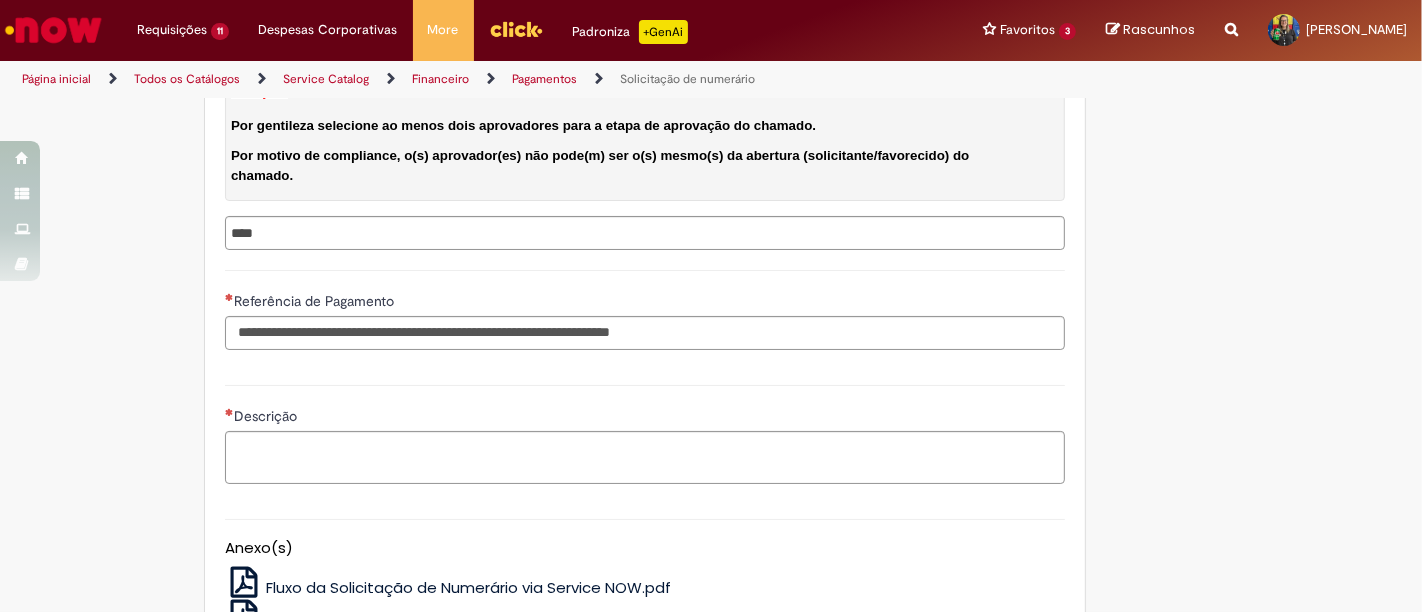 type 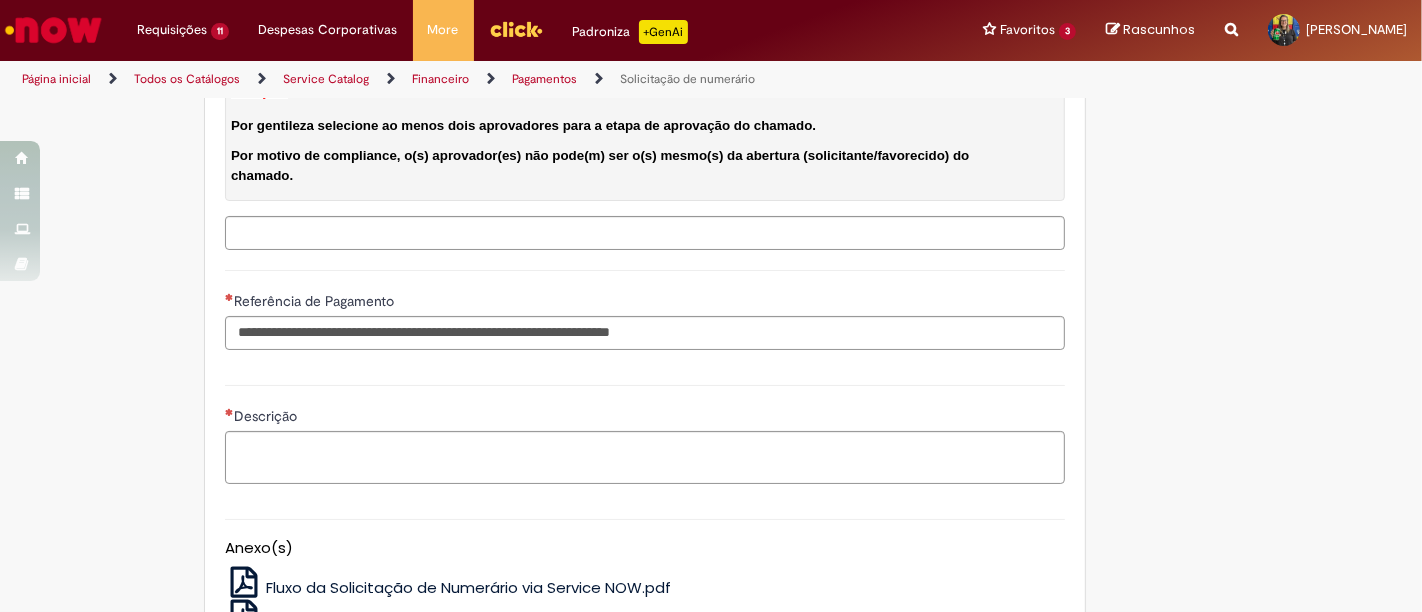 click on "Selecione os aprovadores Atenção!
Por gentileza selecione ao menos dois aprovadores para a etapa de aprovação do chamado.
Por motivo de compliance, o(s) aprovador(es) não pode(m) ser o(s) mesmo(s) da abertura (solicitante/favorecido) do chamado." at bounding box center [646, 233] 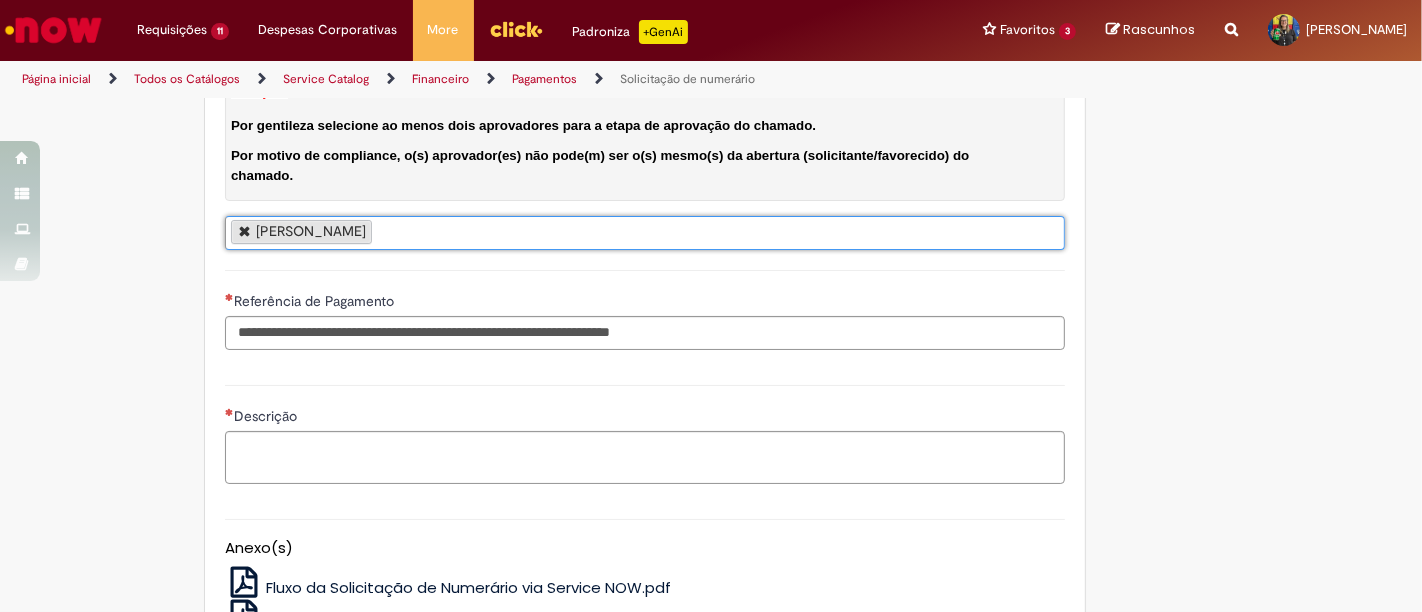 click on "[PERSON_NAME]" at bounding box center [645, 233] 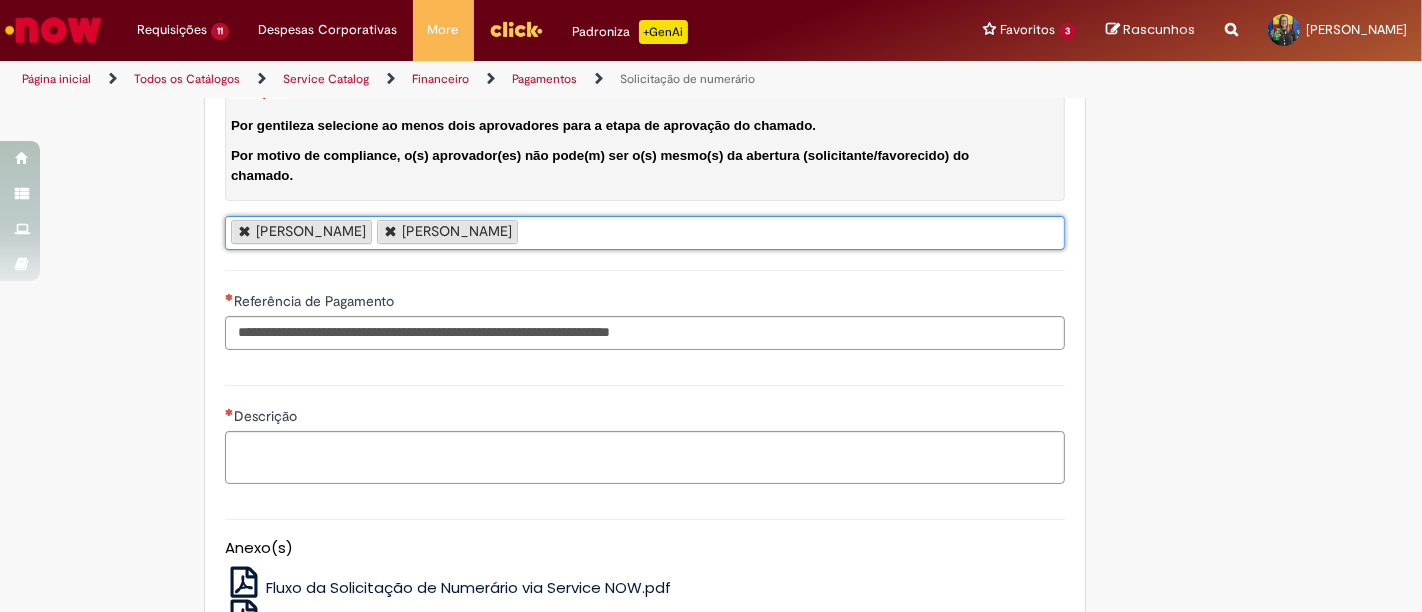 scroll, scrollTop: 0, scrollLeft: 0, axis: both 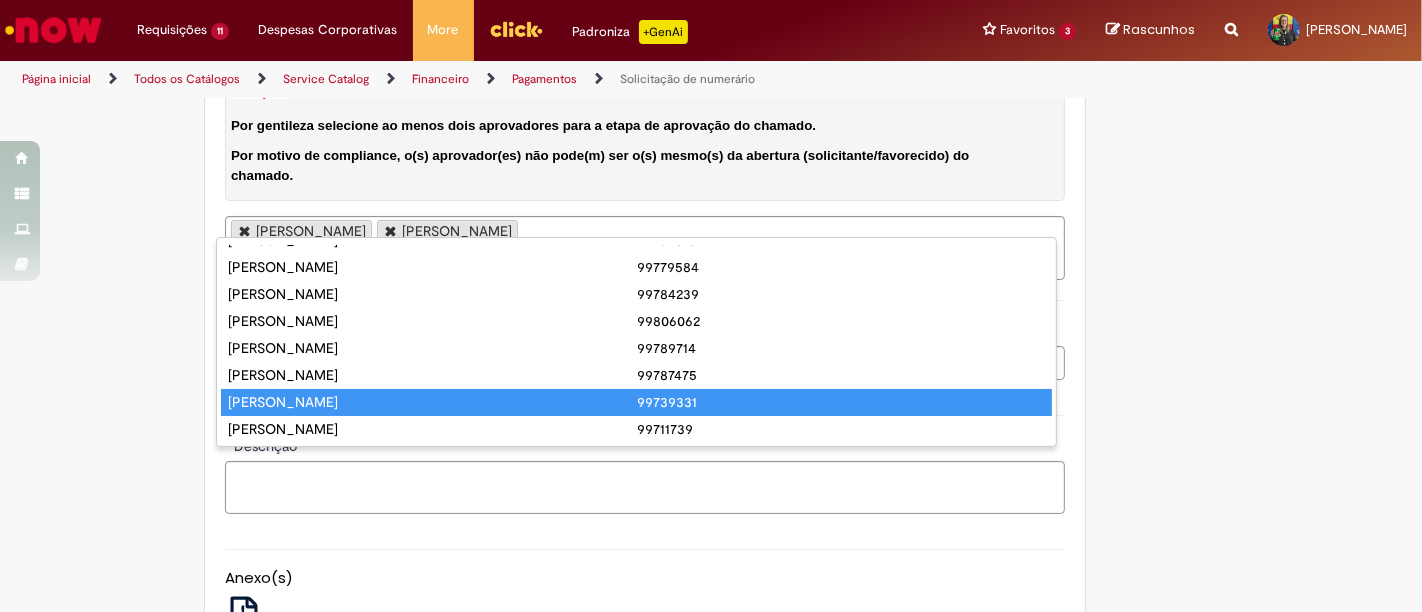 type on "**********" 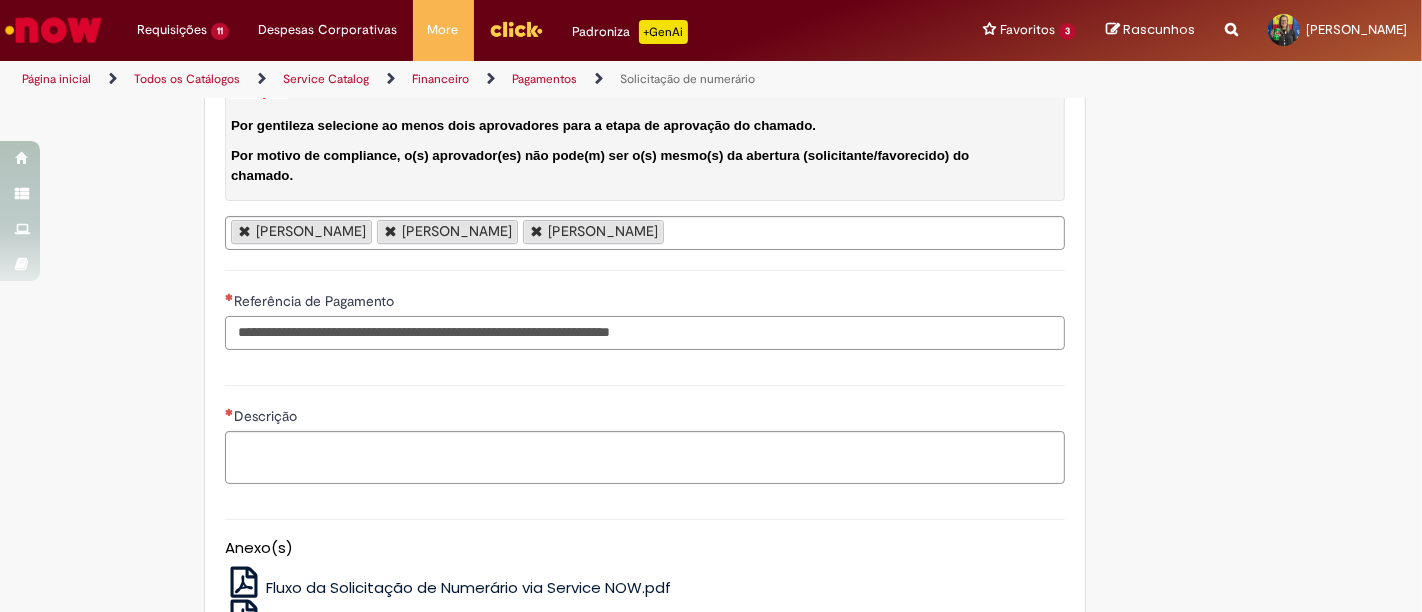 click on "Referência de Pagamento" at bounding box center [645, 333] 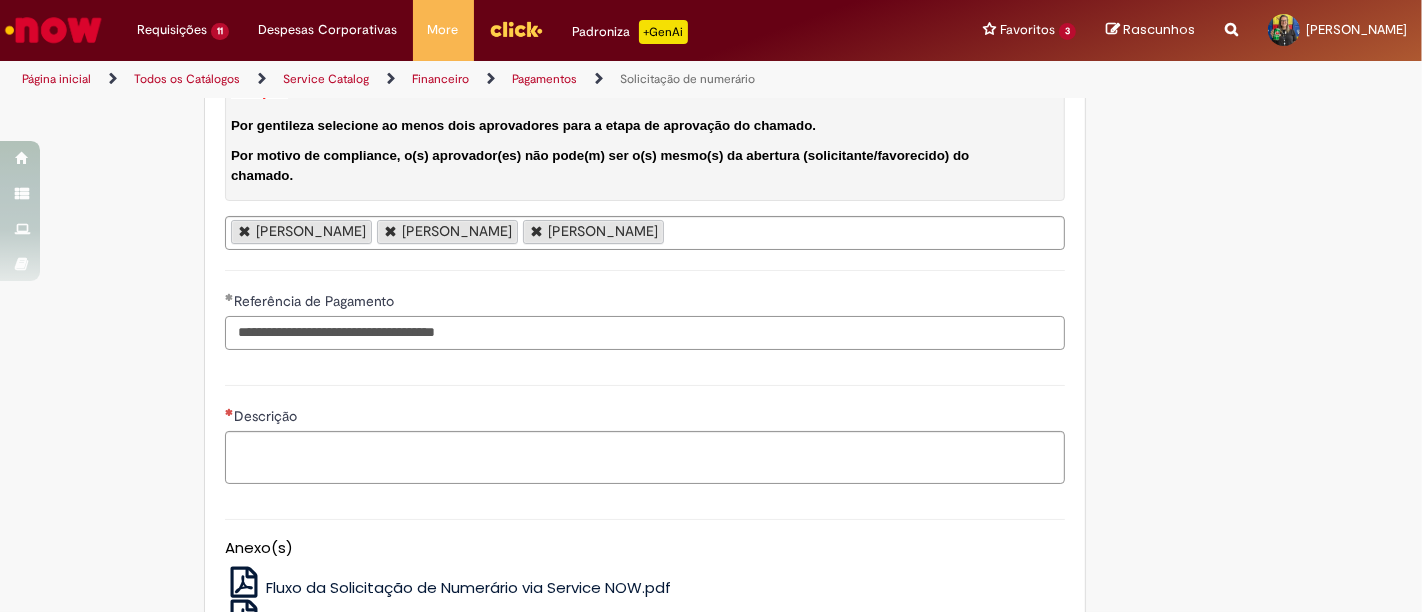 type on "**********" 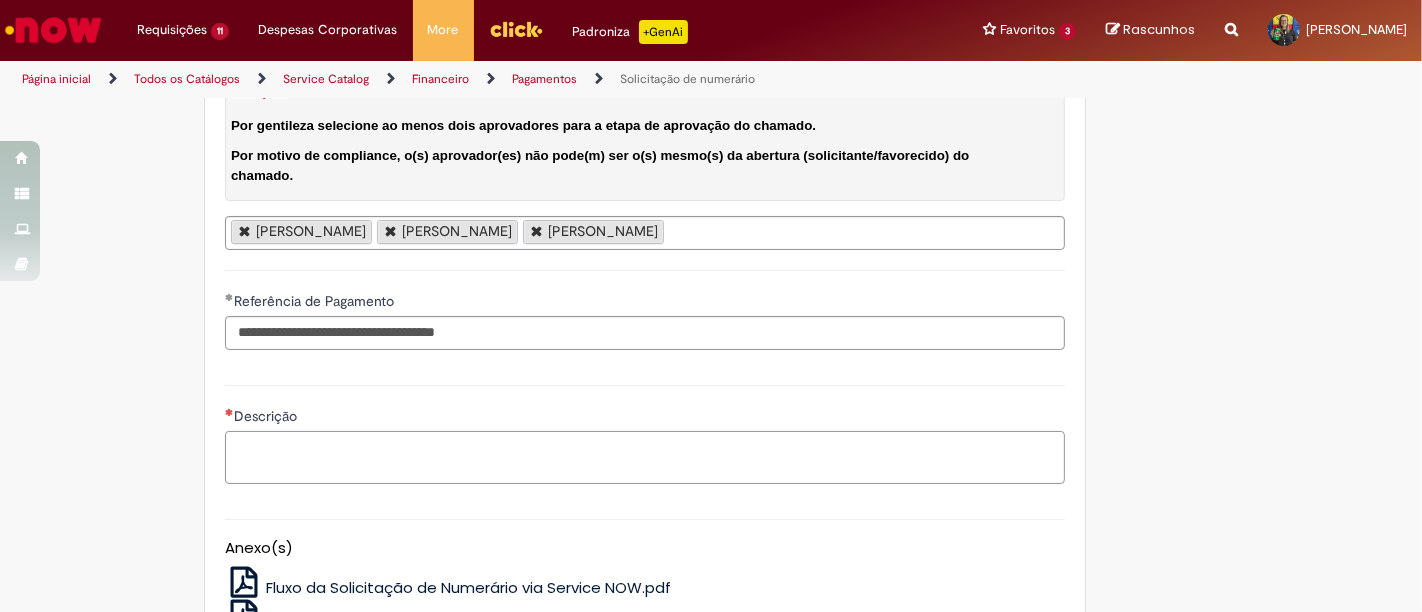 click on "Descrição" at bounding box center [645, 457] 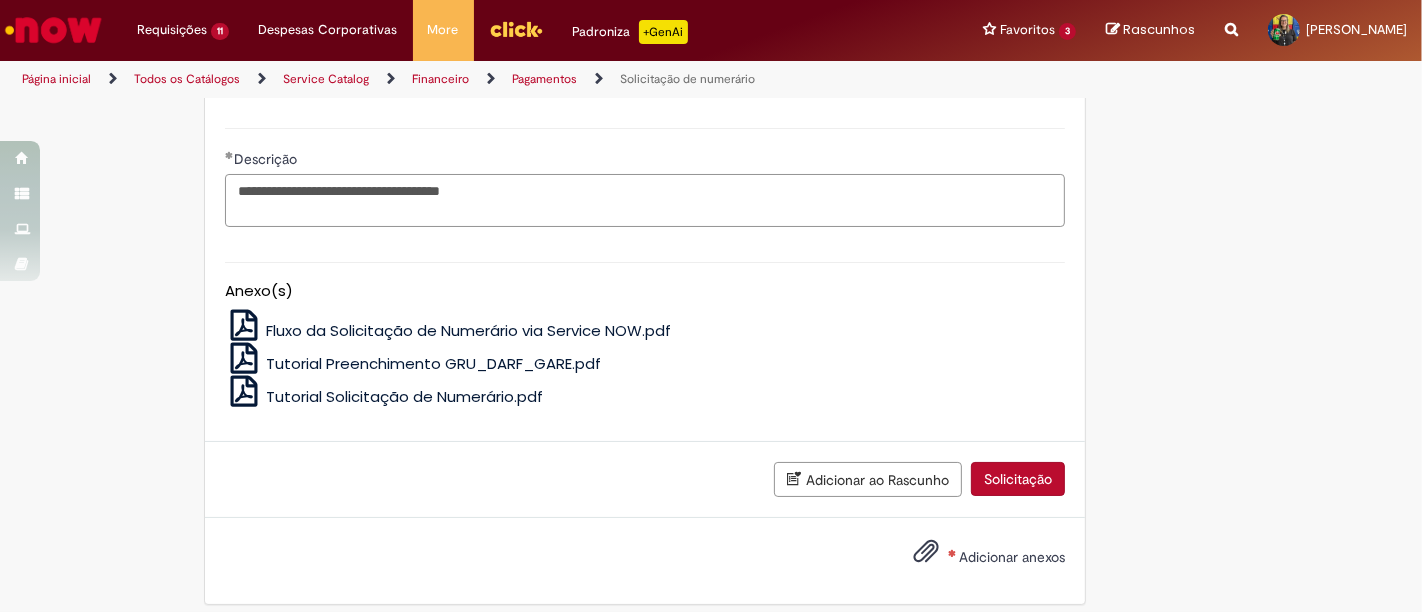 scroll, scrollTop: 3818, scrollLeft: 0, axis: vertical 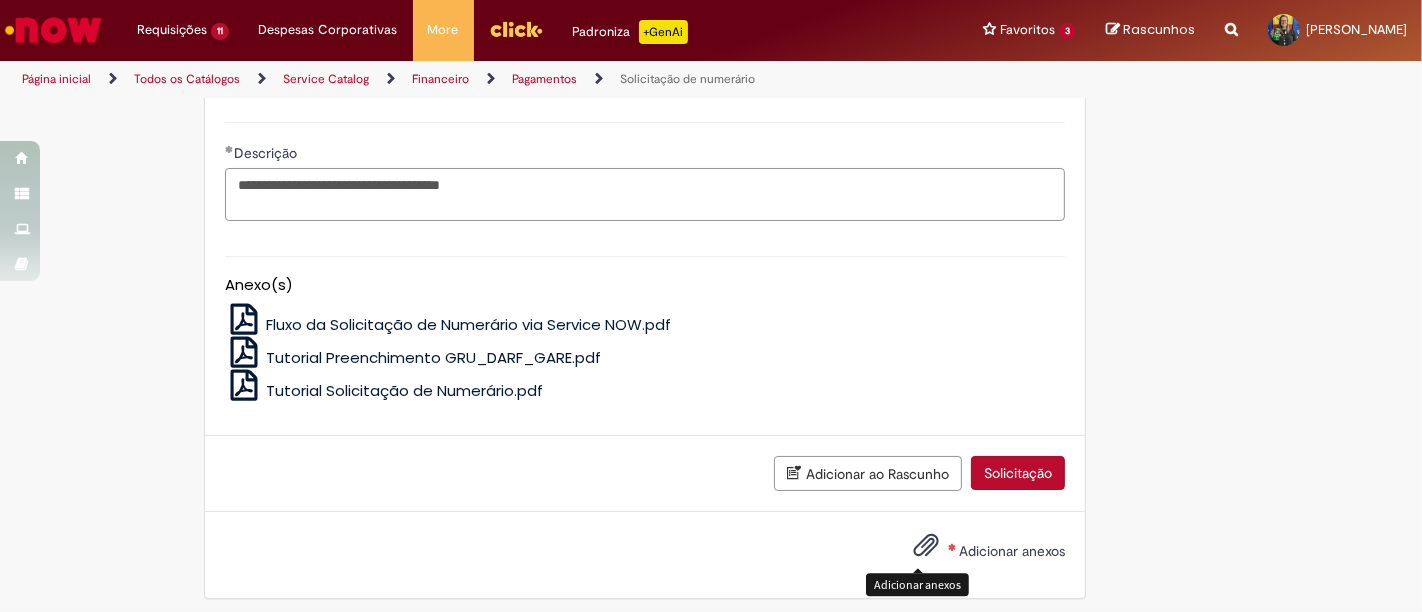 type on "**********" 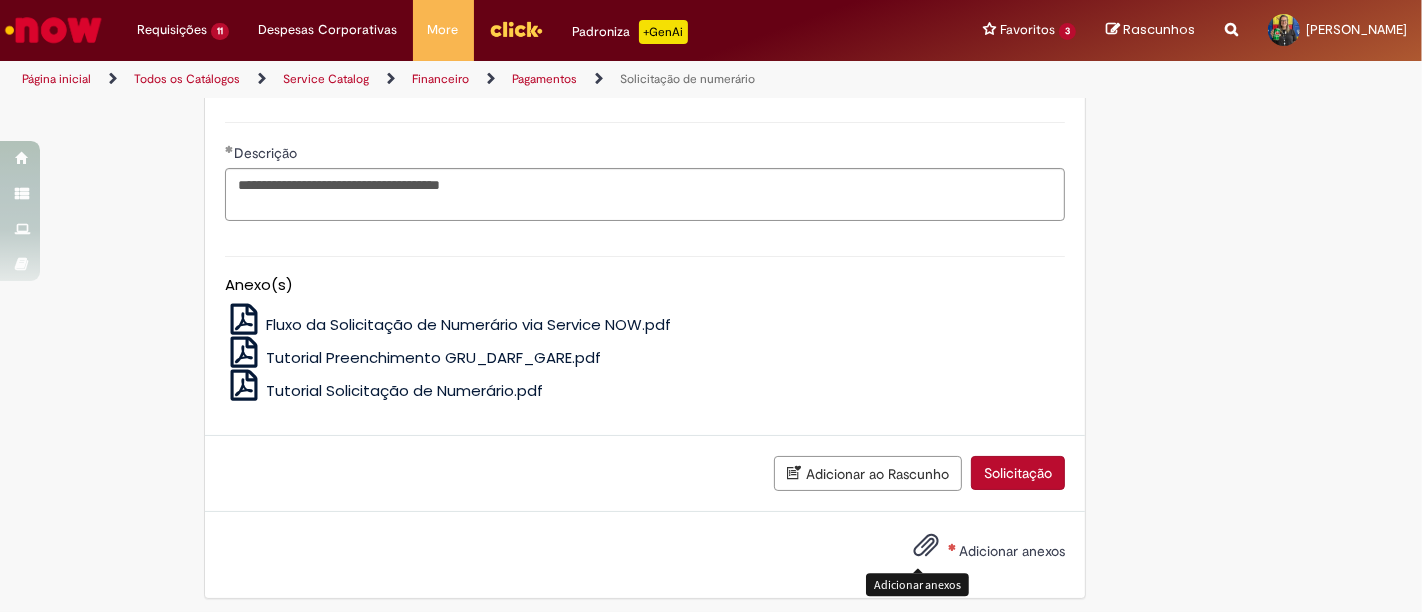 click at bounding box center [926, 546] 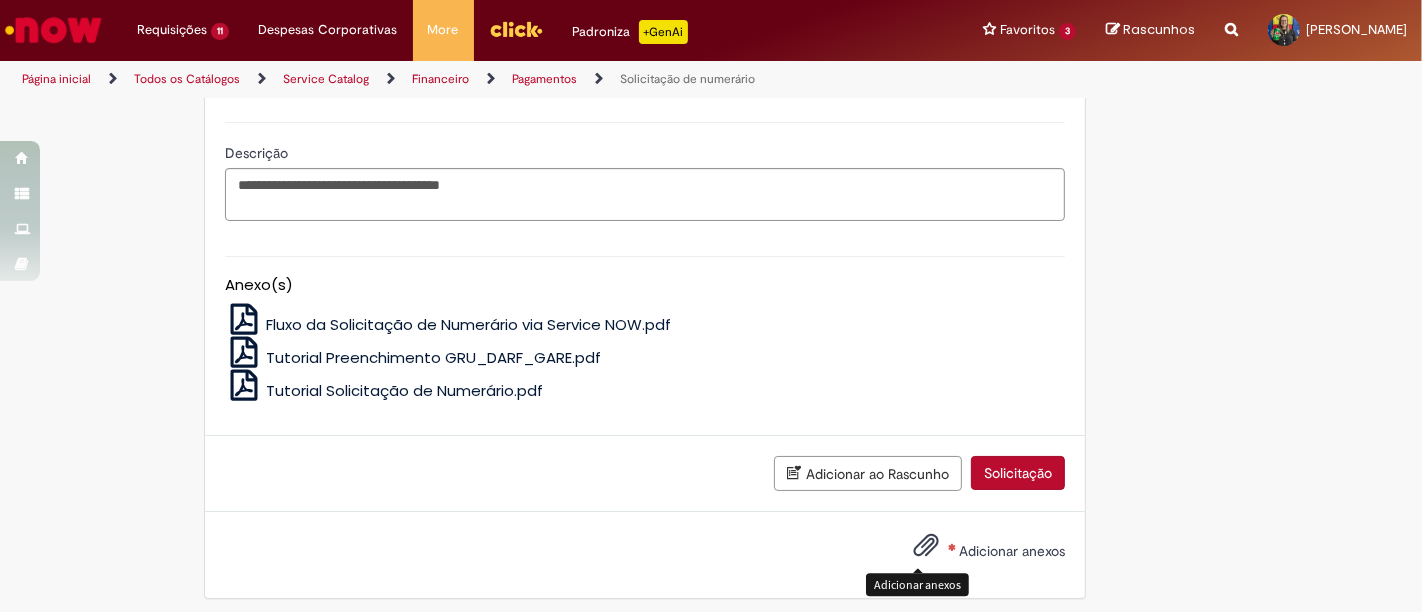 click at bounding box center [926, 546] 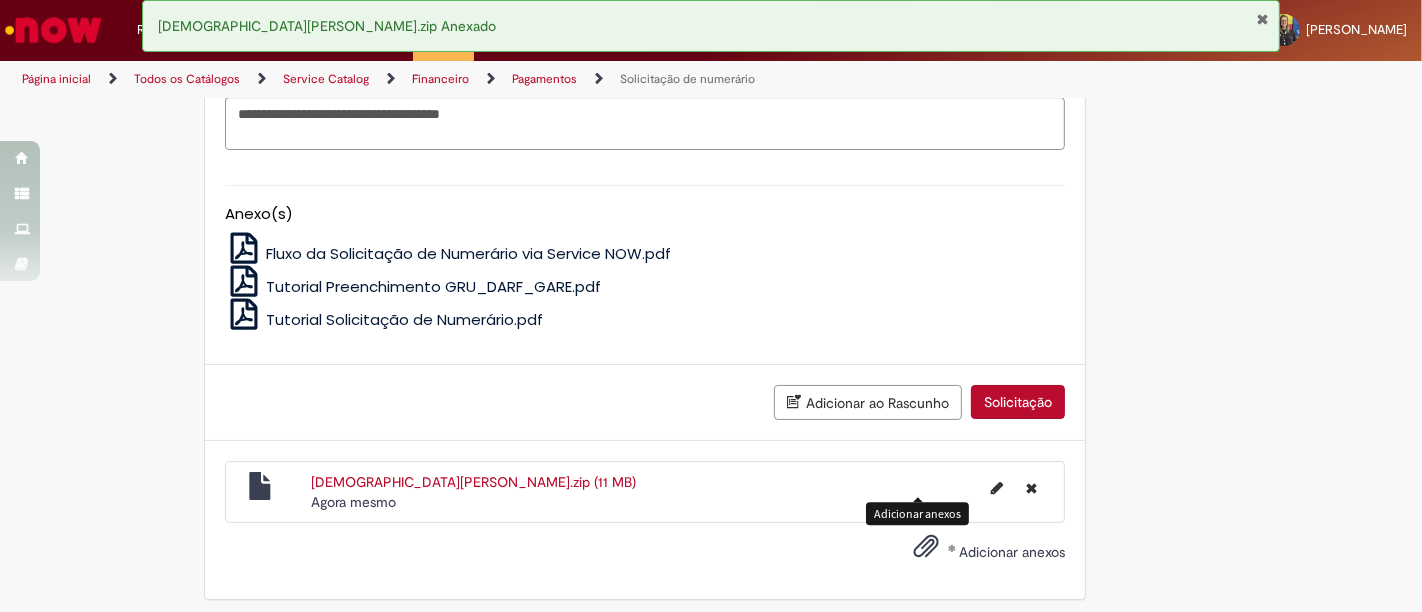 click on "Solicitação" at bounding box center [1018, 402] 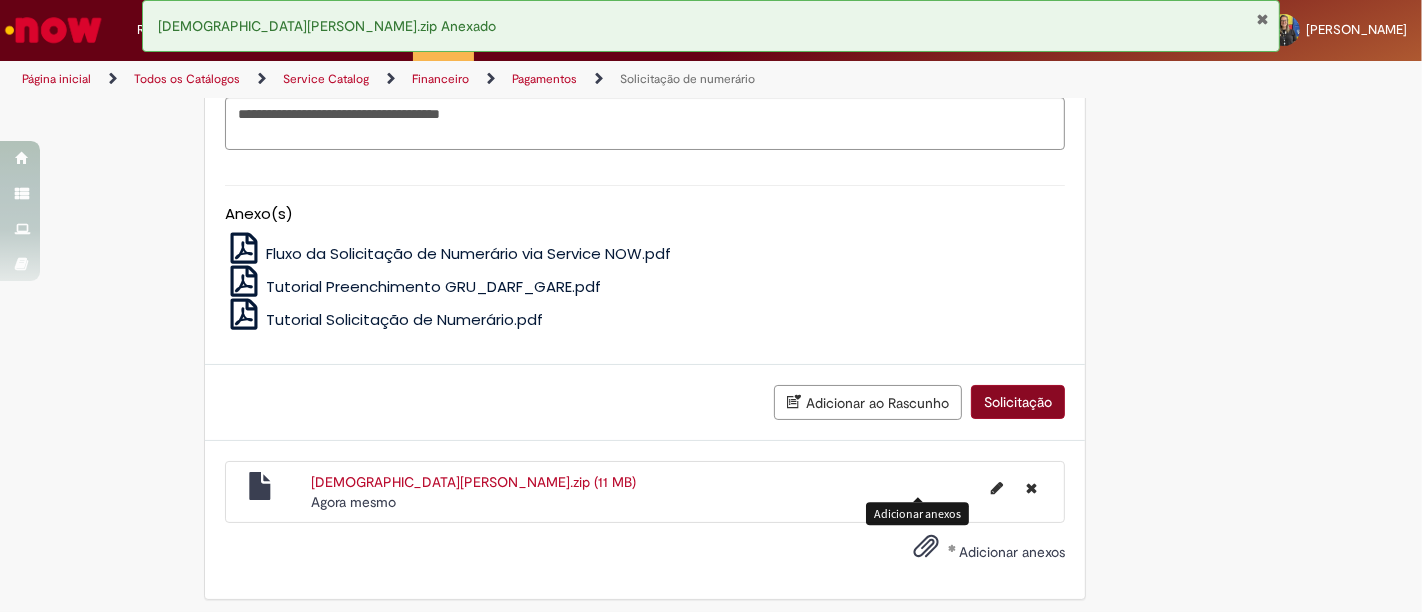 scroll, scrollTop: 3844, scrollLeft: 0, axis: vertical 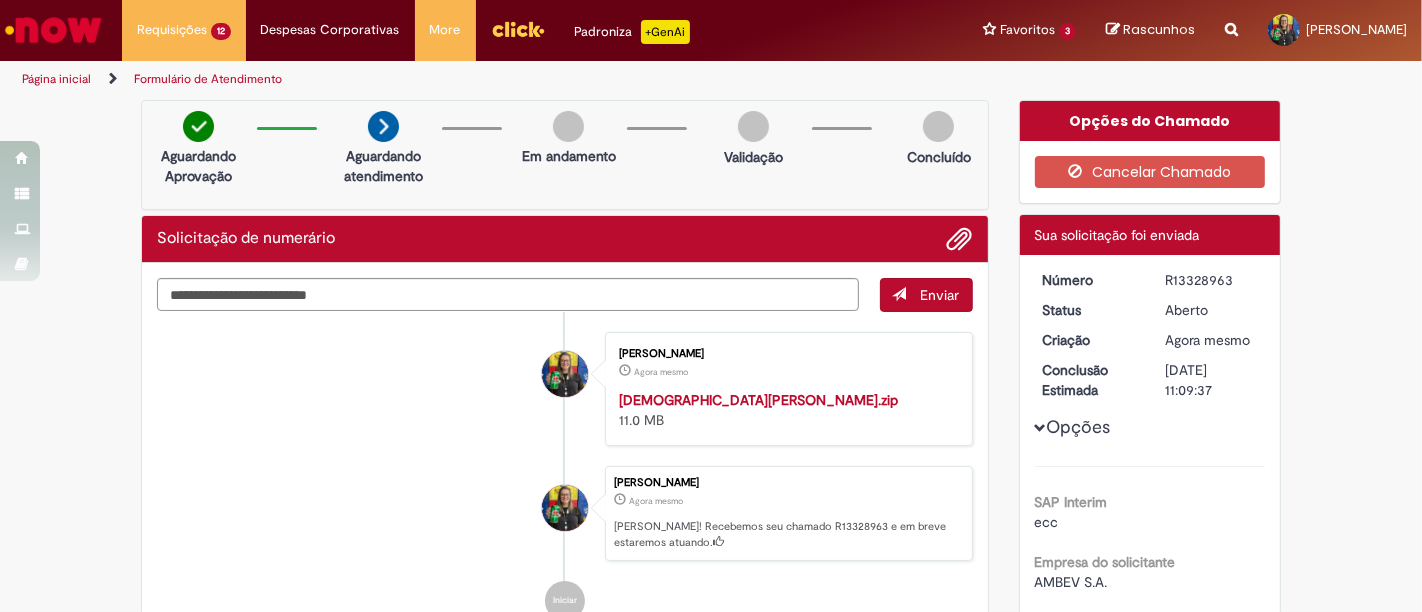 click on "R13328963" at bounding box center [1211, 280] 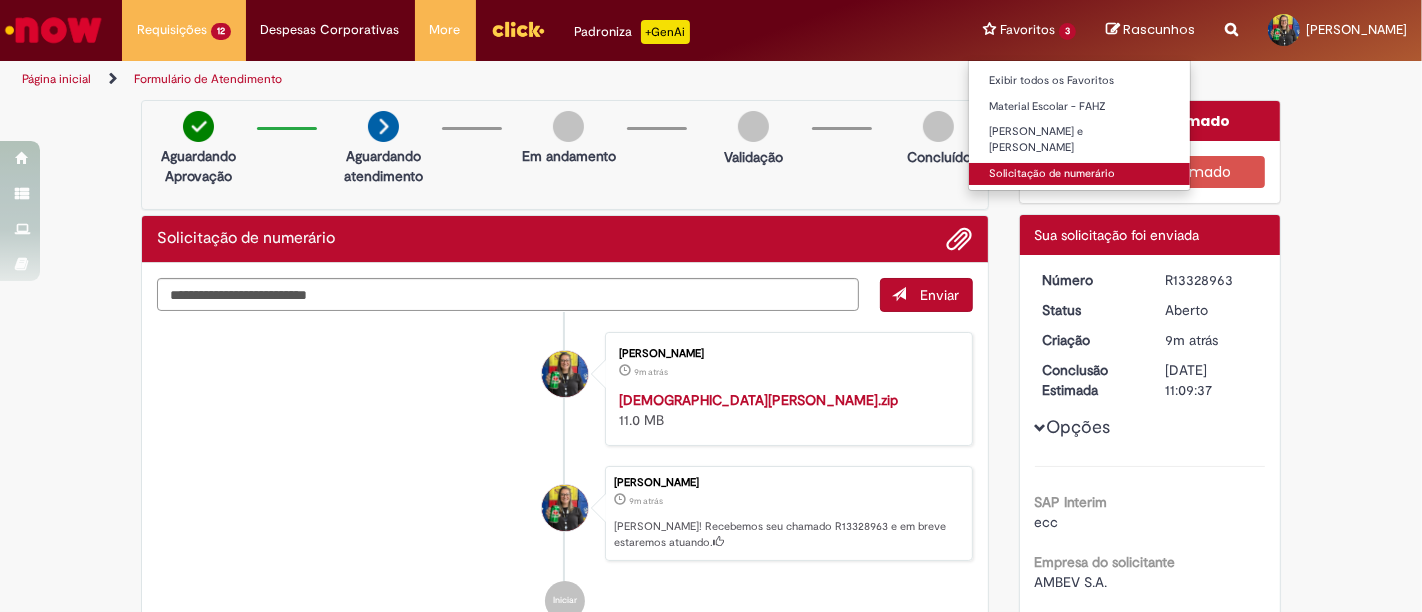 click on "Solicitação de numerário" at bounding box center (1079, 174) 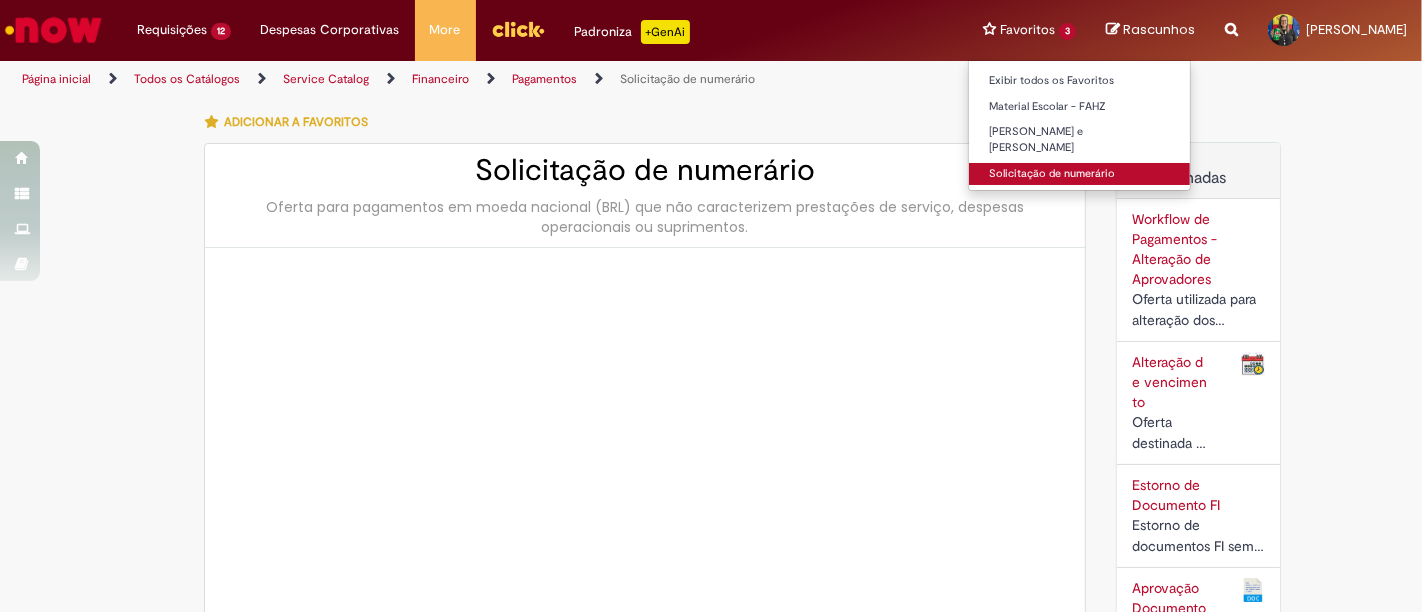 type on "********" 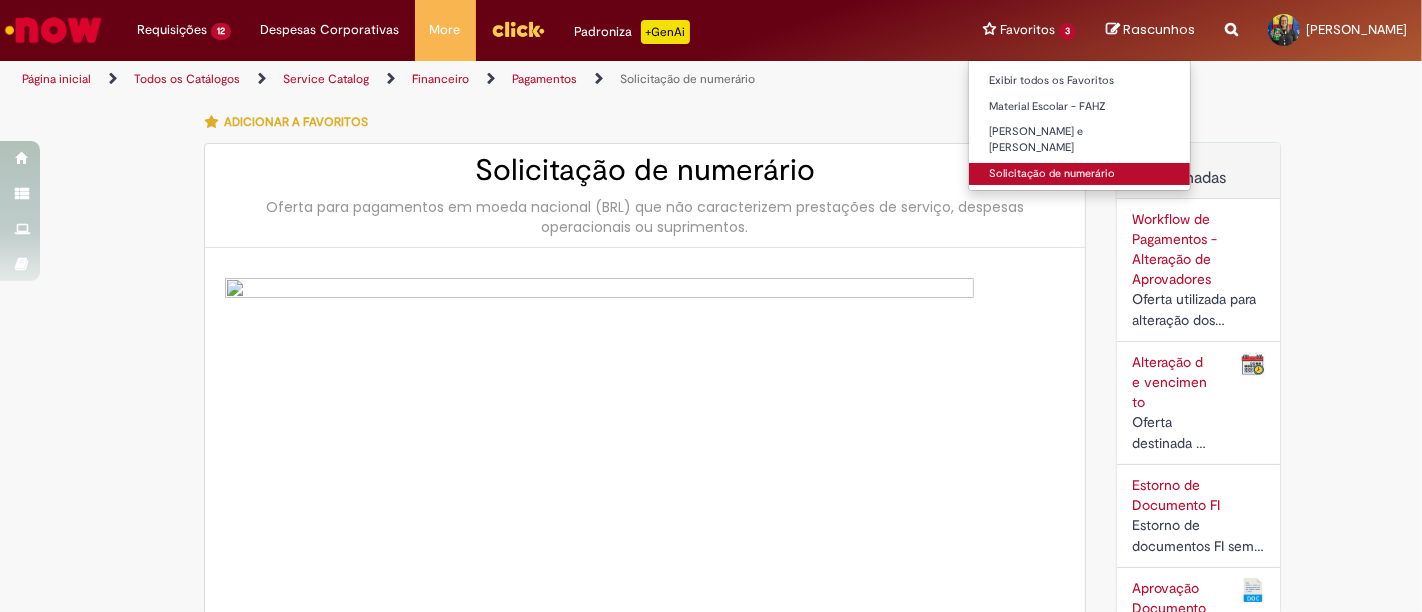 type on "**********" 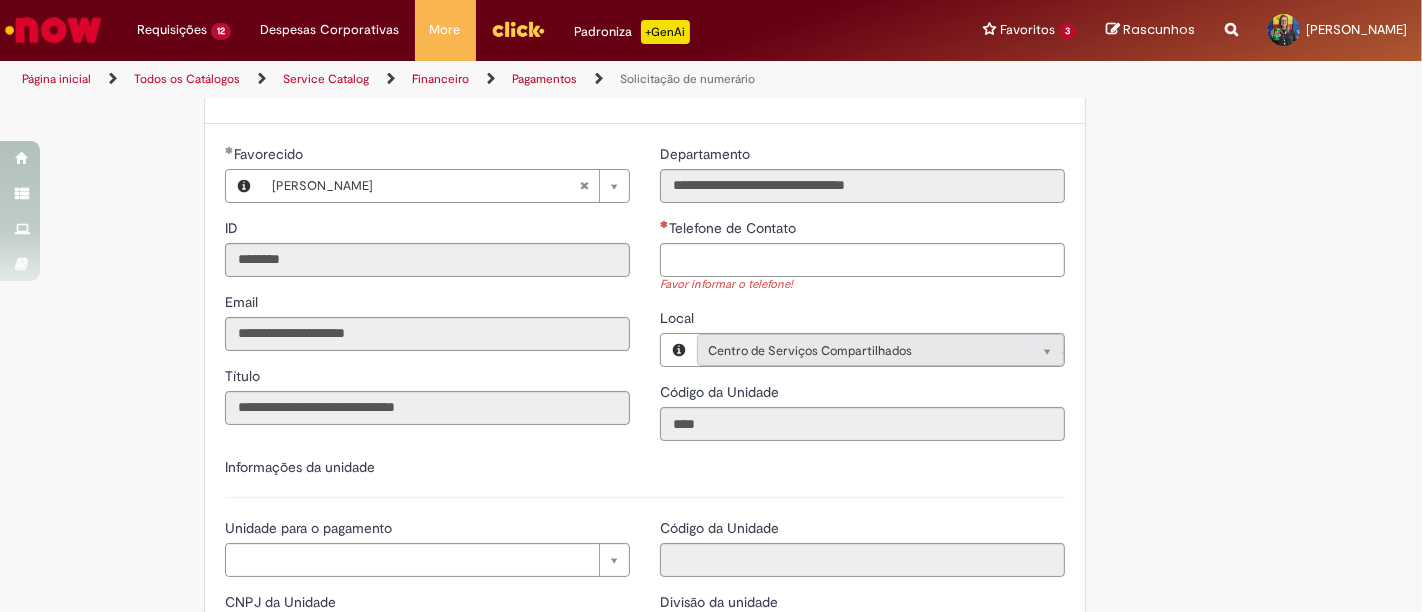 scroll, scrollTop: 1777, scrollLeft: 0, axis: vertical 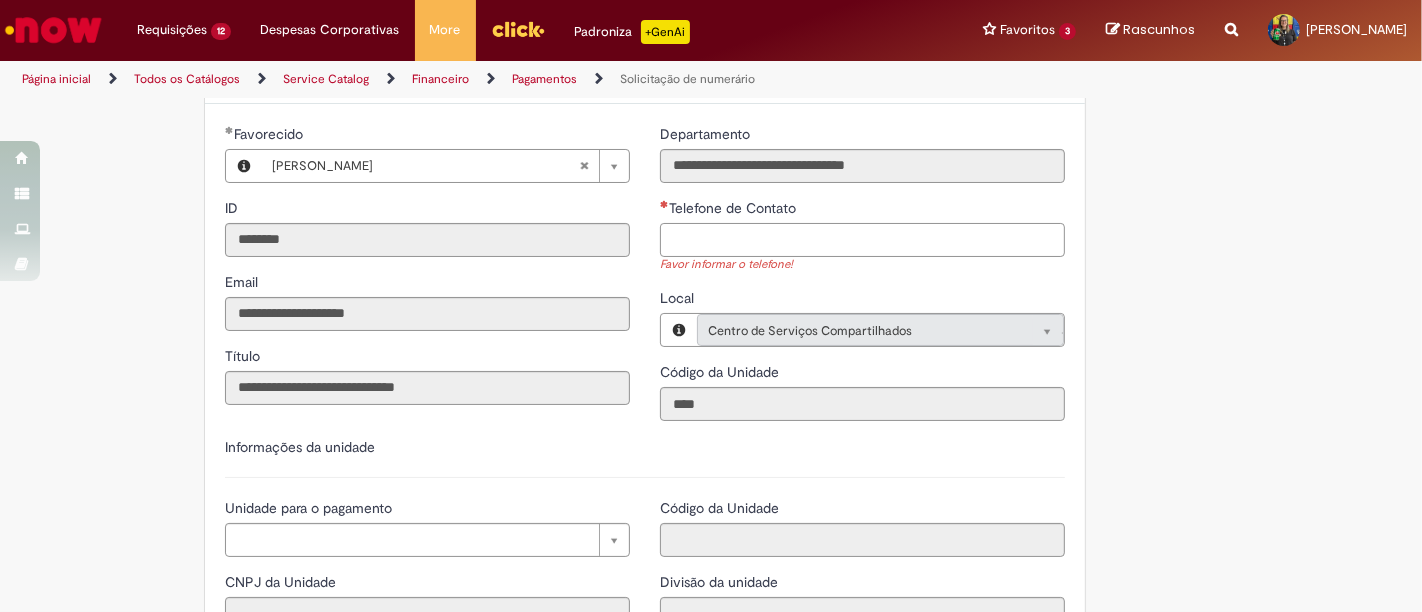 click on "Telefone de Contato" at bounding box center [862, 240] 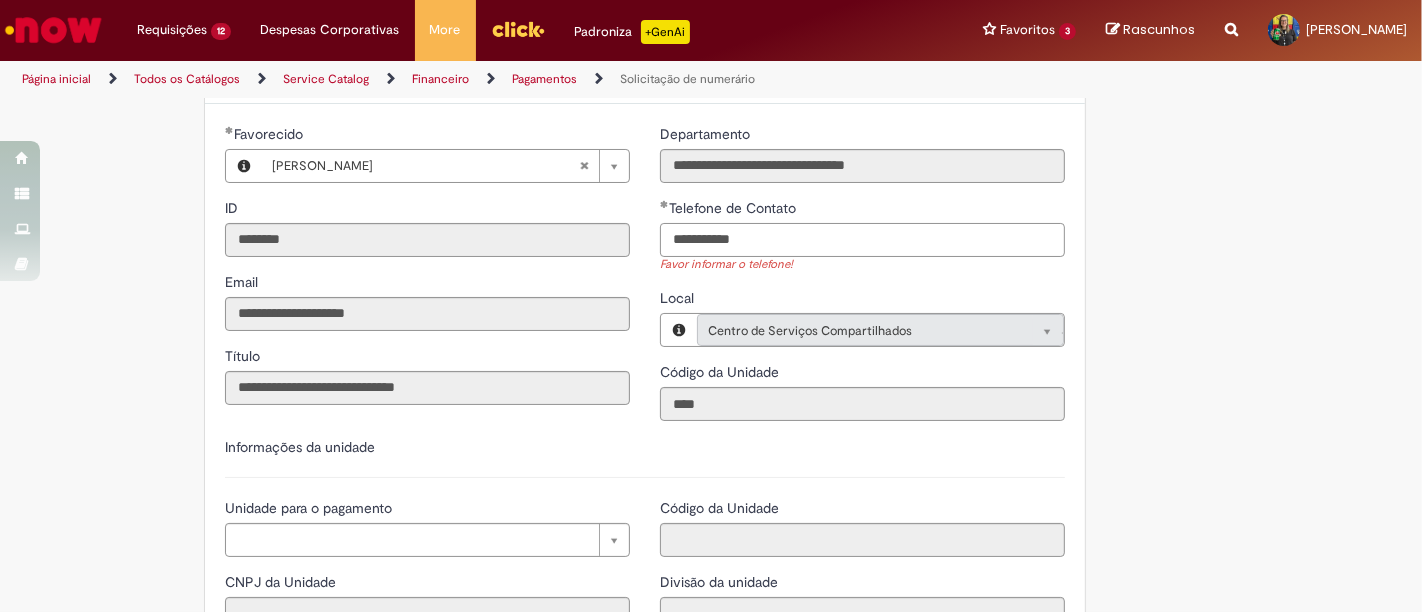type on "**********" 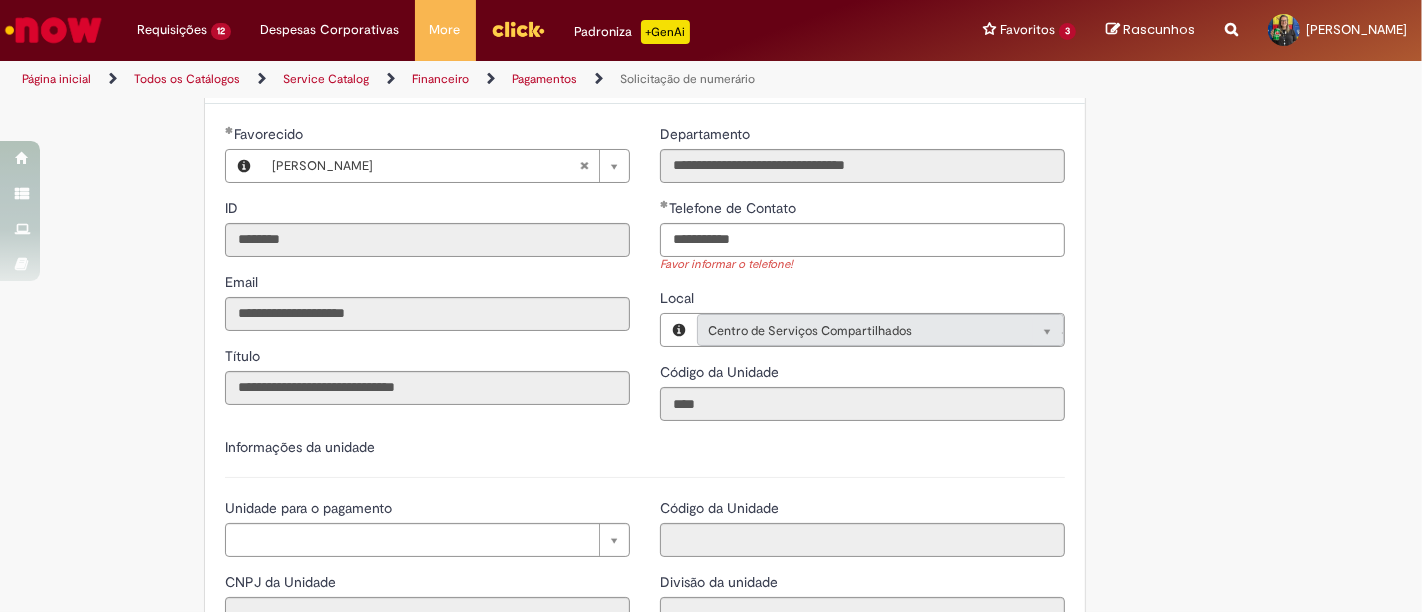 type 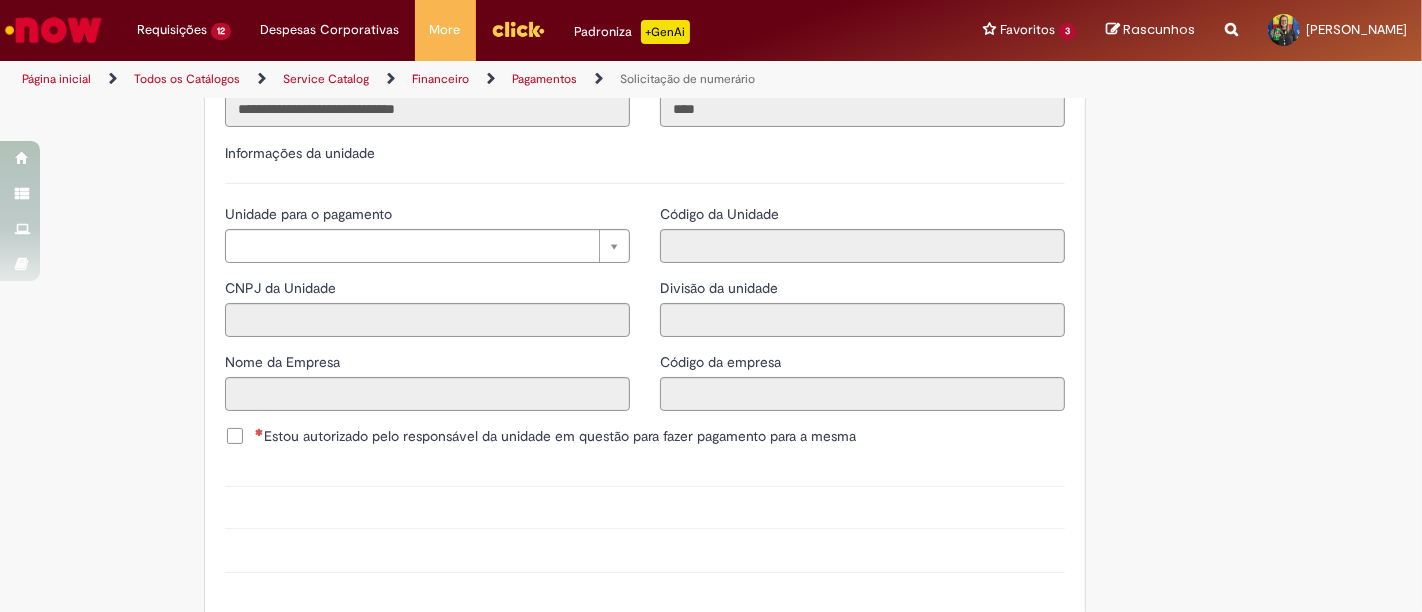 scroll, scrollTop: 2111, scrollLeft: 0, axis: vertical 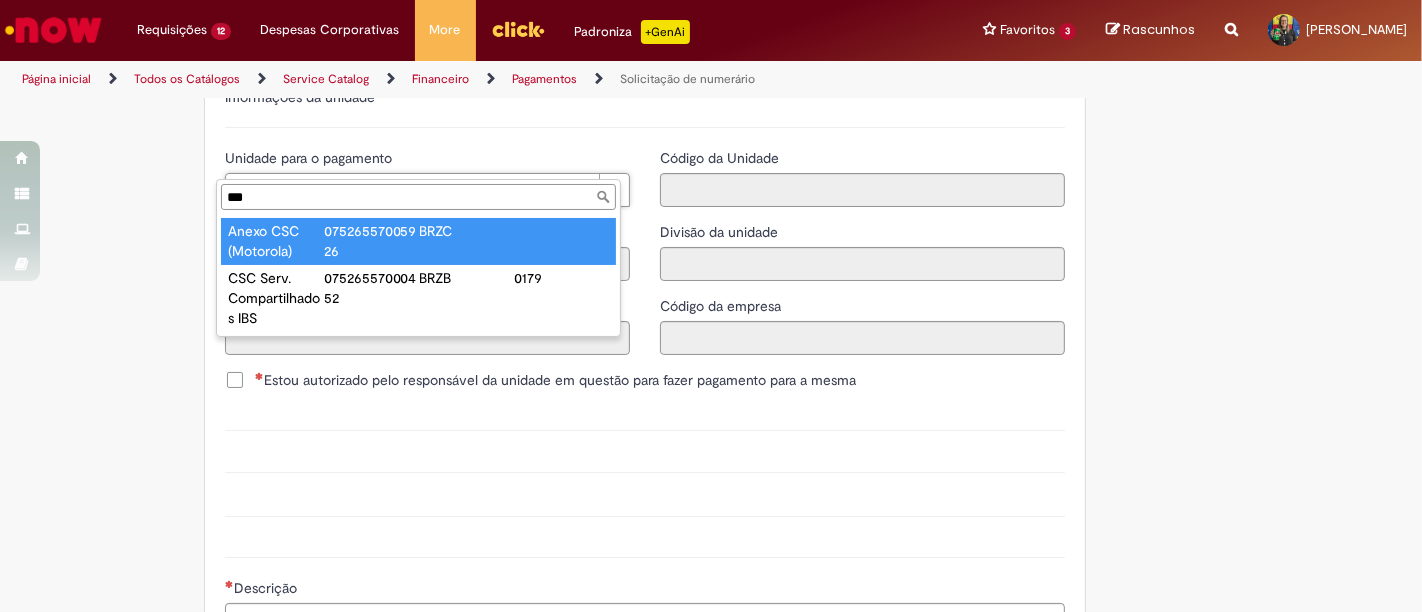 type on "***" 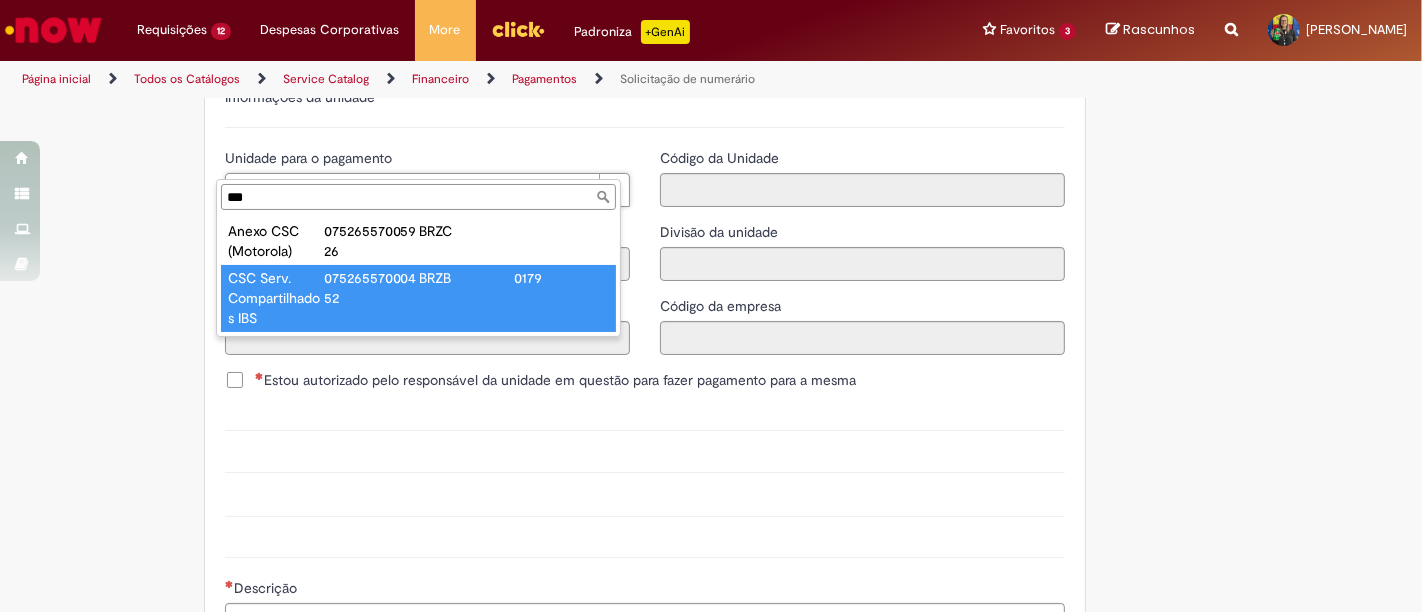 type on "**********" 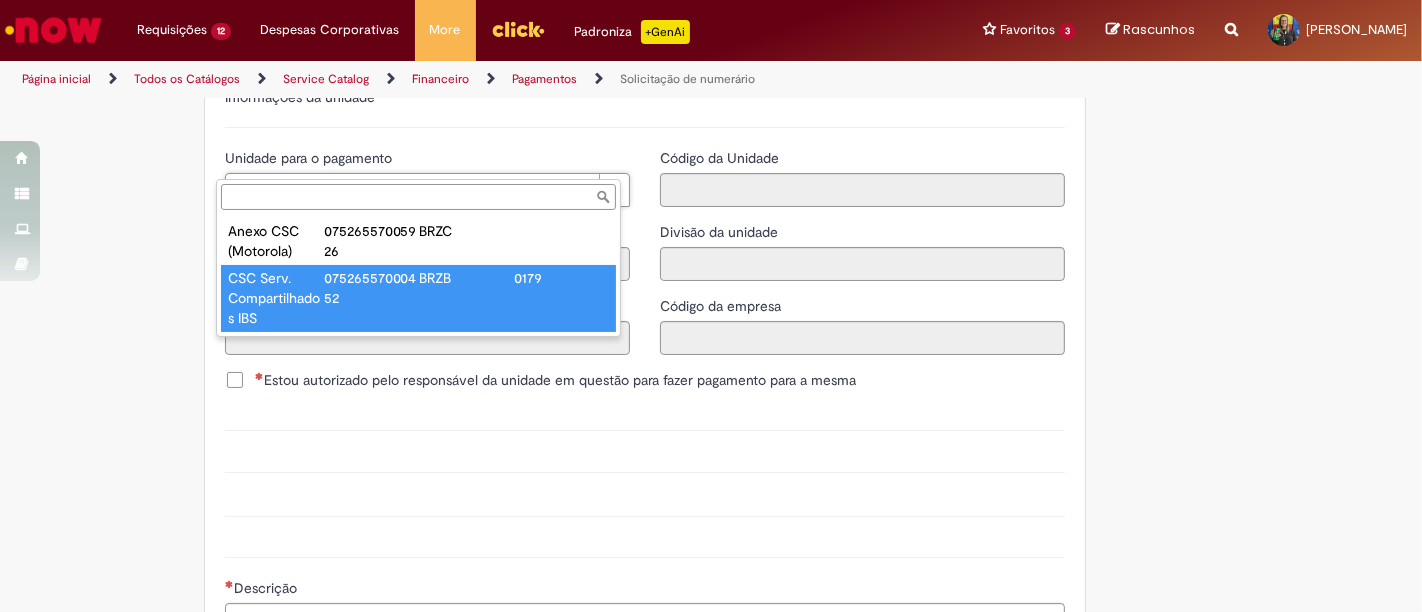 type on "**********" 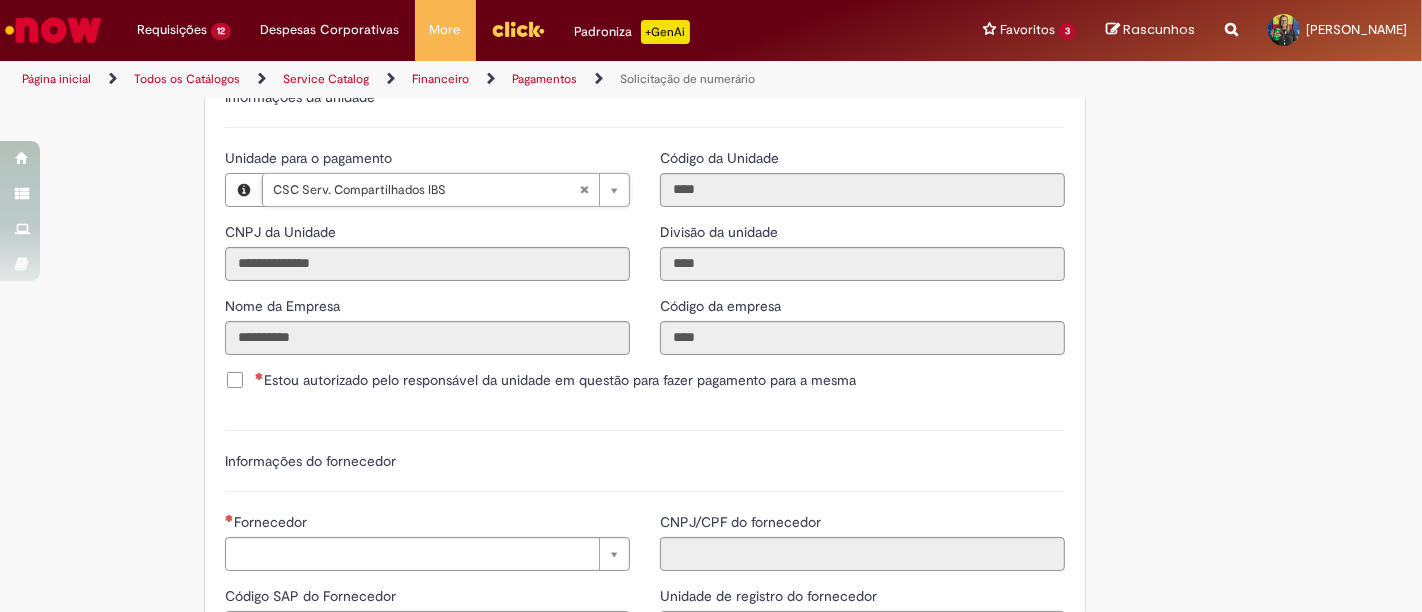 click on "Estou autorizado pelo responsável da unidade em questão para fazer pagamento para a mesma" at bounding box center (555, 380) 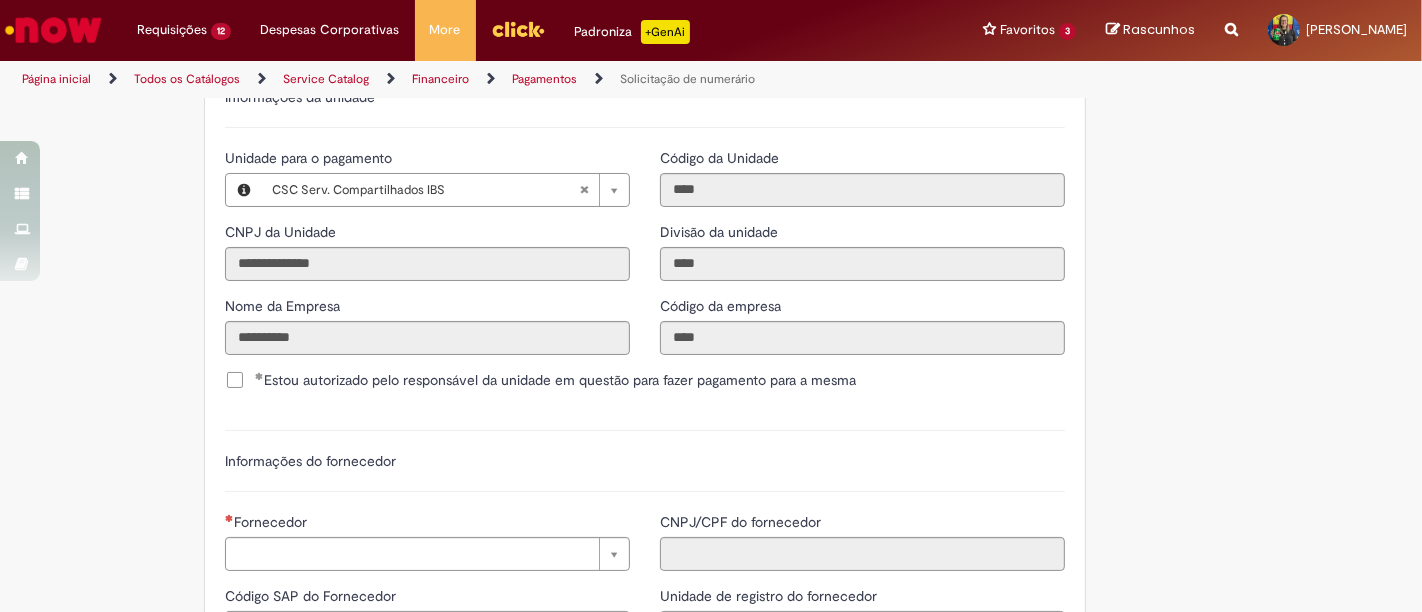 scroll, scrollTop: 2333, scrollLeft: 0, axis: vertical 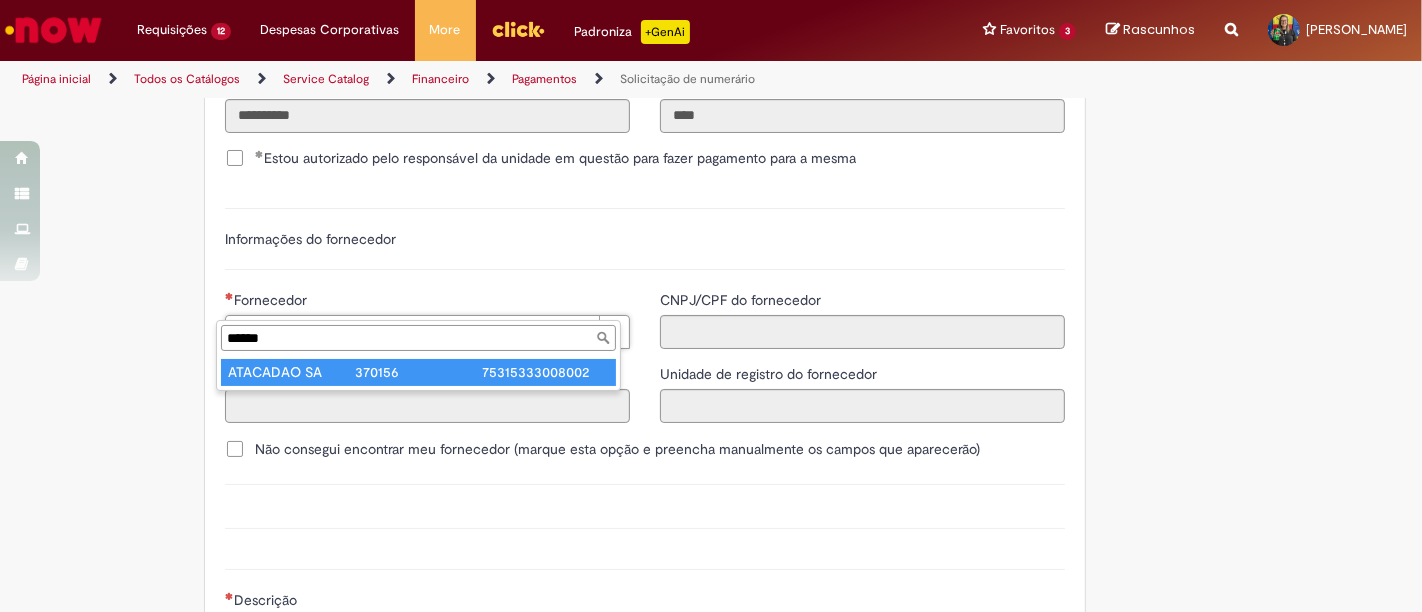 type on "******" 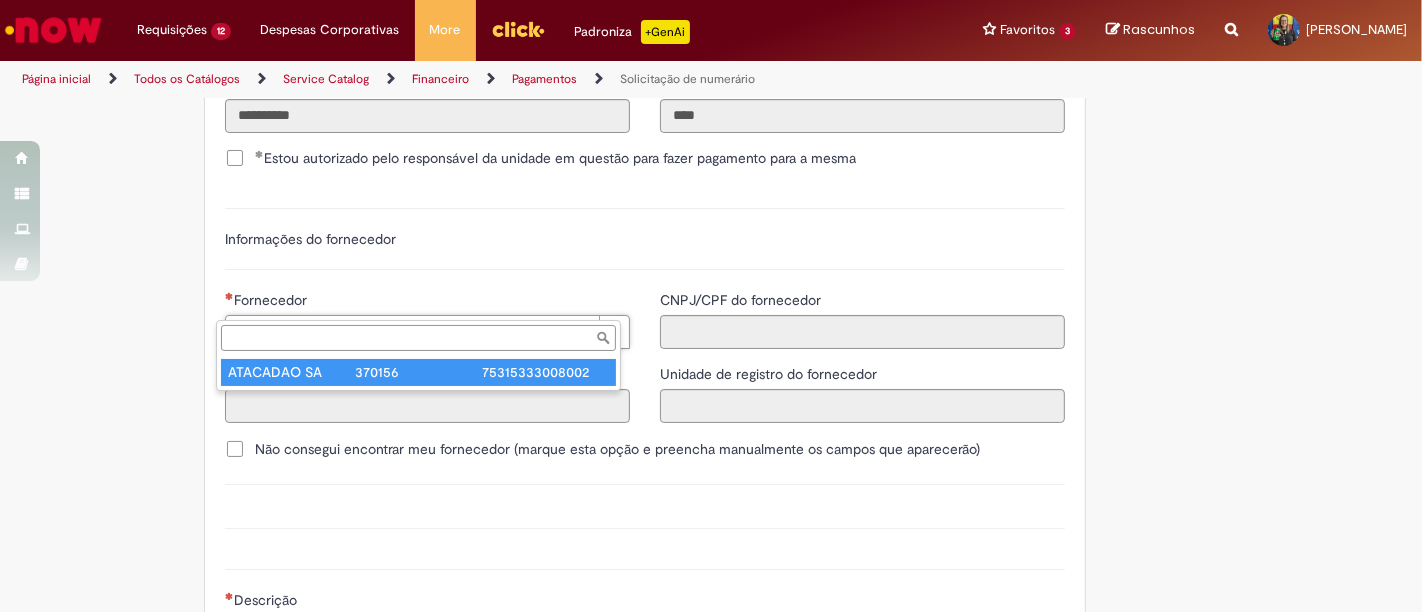 type on "******" 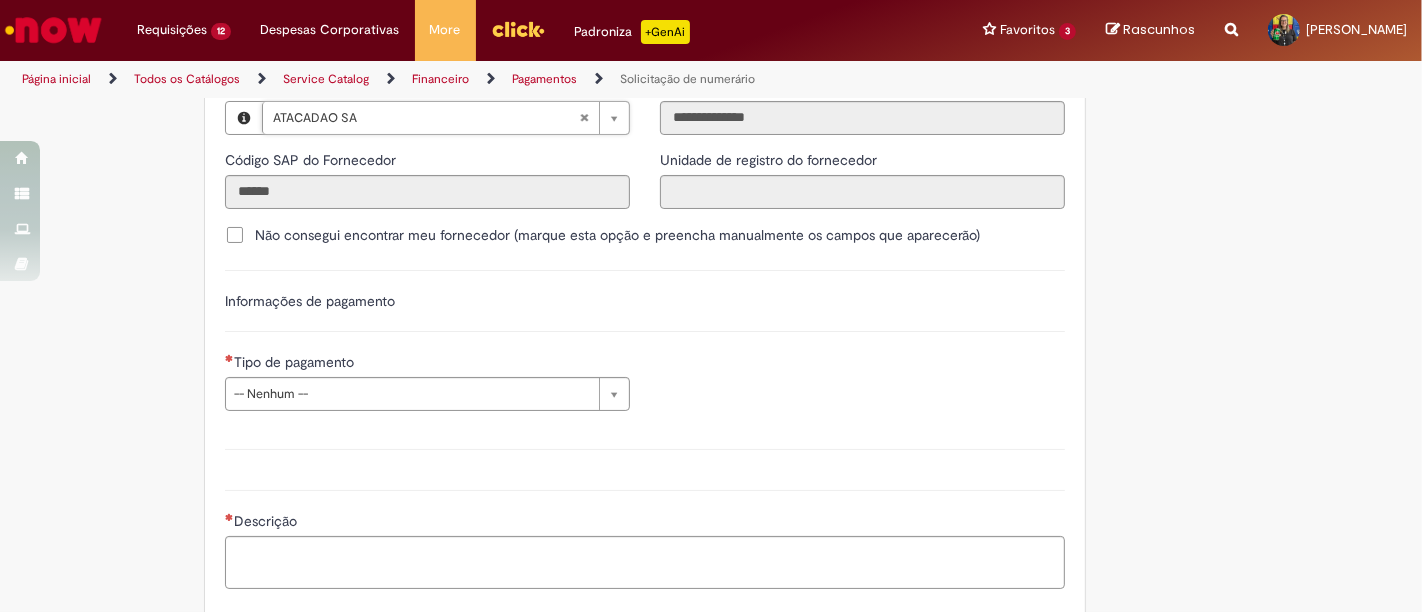 scroll, scrollTop: 2555, scrollLeft: 0, axis: vertical 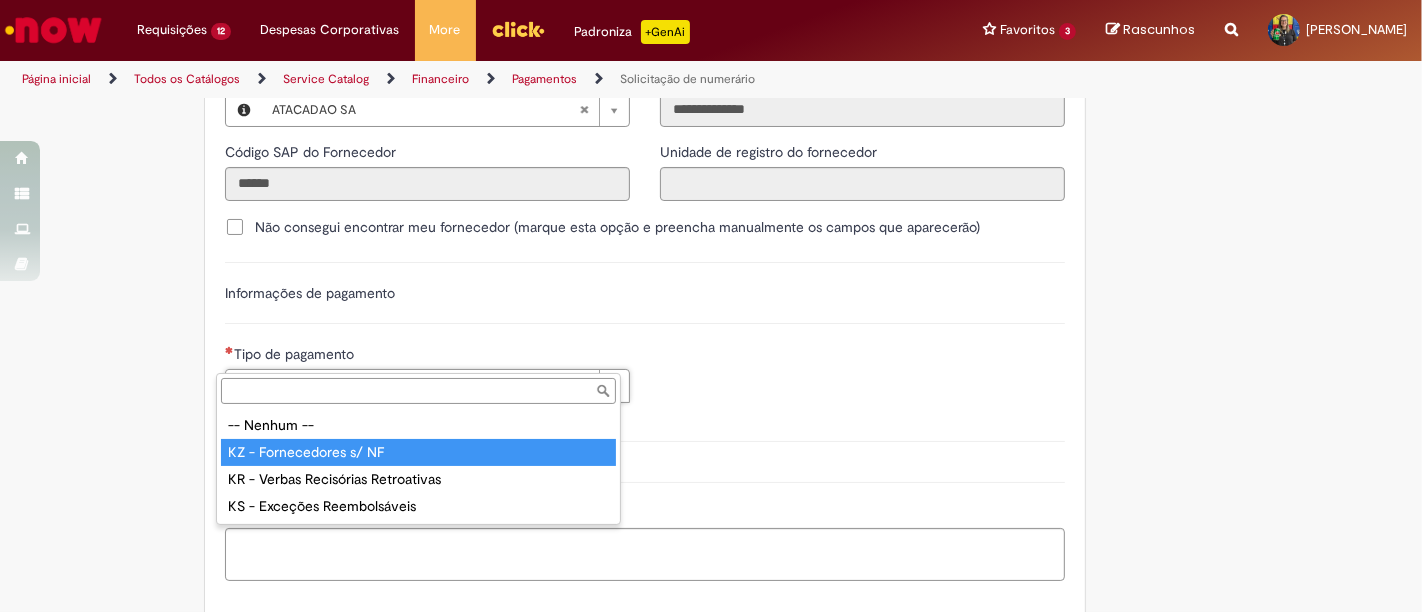 type on "**********" 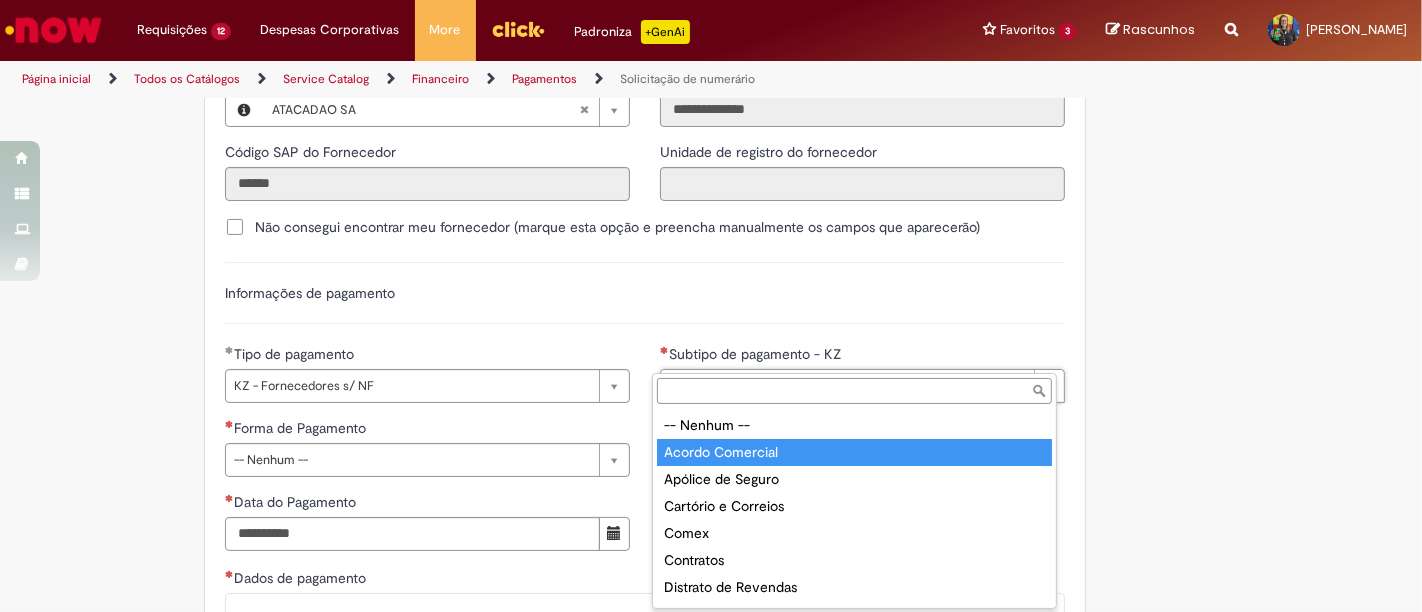 type on "**********" 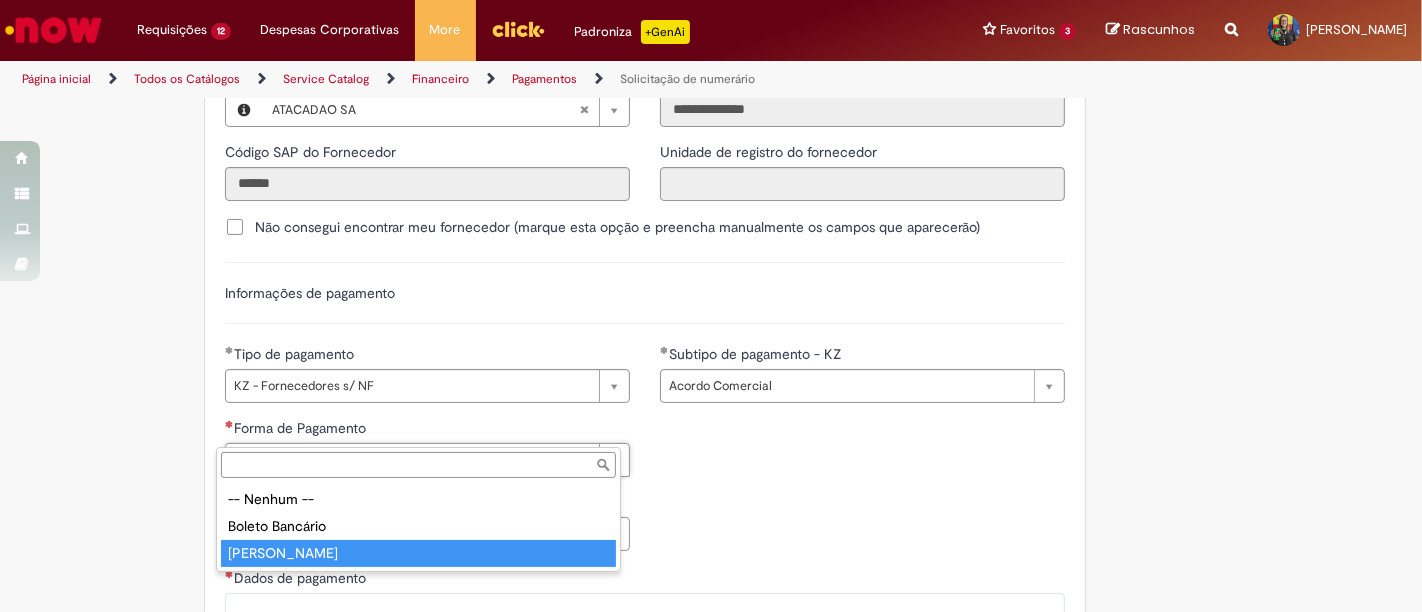 drag, startPoint x: 390, startPoint y: 560, endPoint x: 472, endPoint y: 534, distance: 86.023254 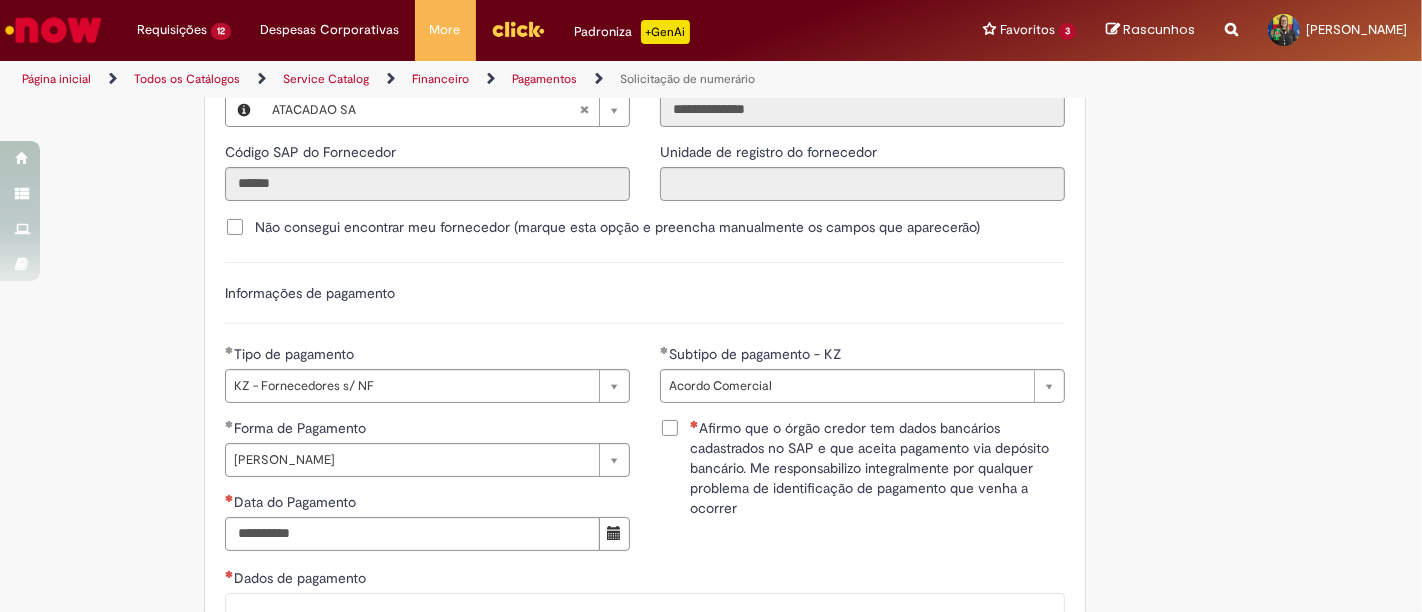 click on "Afirmo que o órgão credor tem dados bancários cadastrados no SAP e que aceita pagamento via depósito bancário. Me responsabilizo integralmente por qualquer problema de identificação de pagamento que venha a ocorrer" at bounding box center (877, 468) 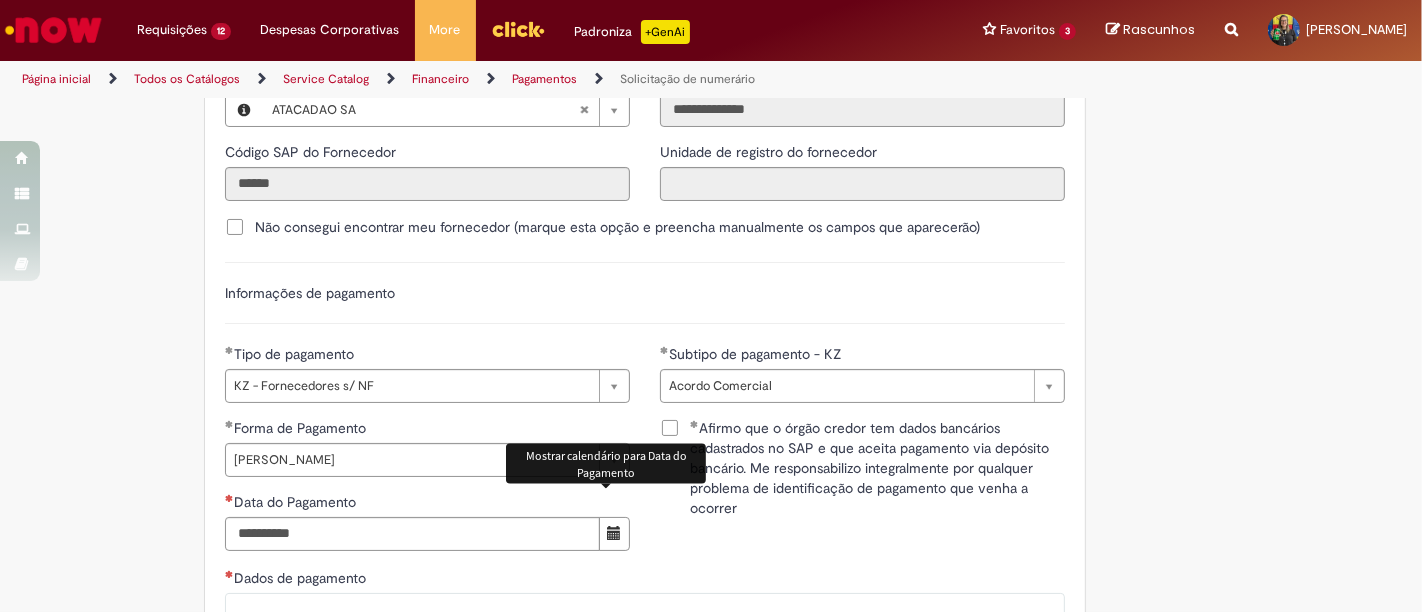 click at bounding box center [614, 534] 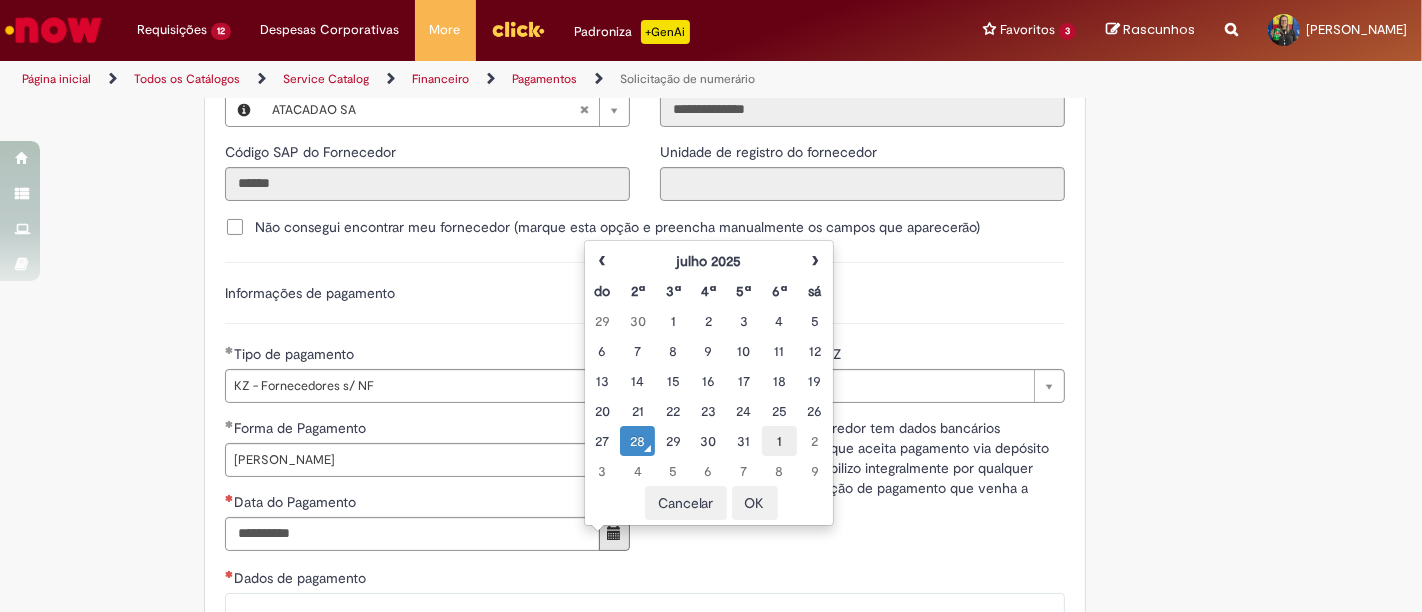 click on "1" at bounding box center [779, 441] 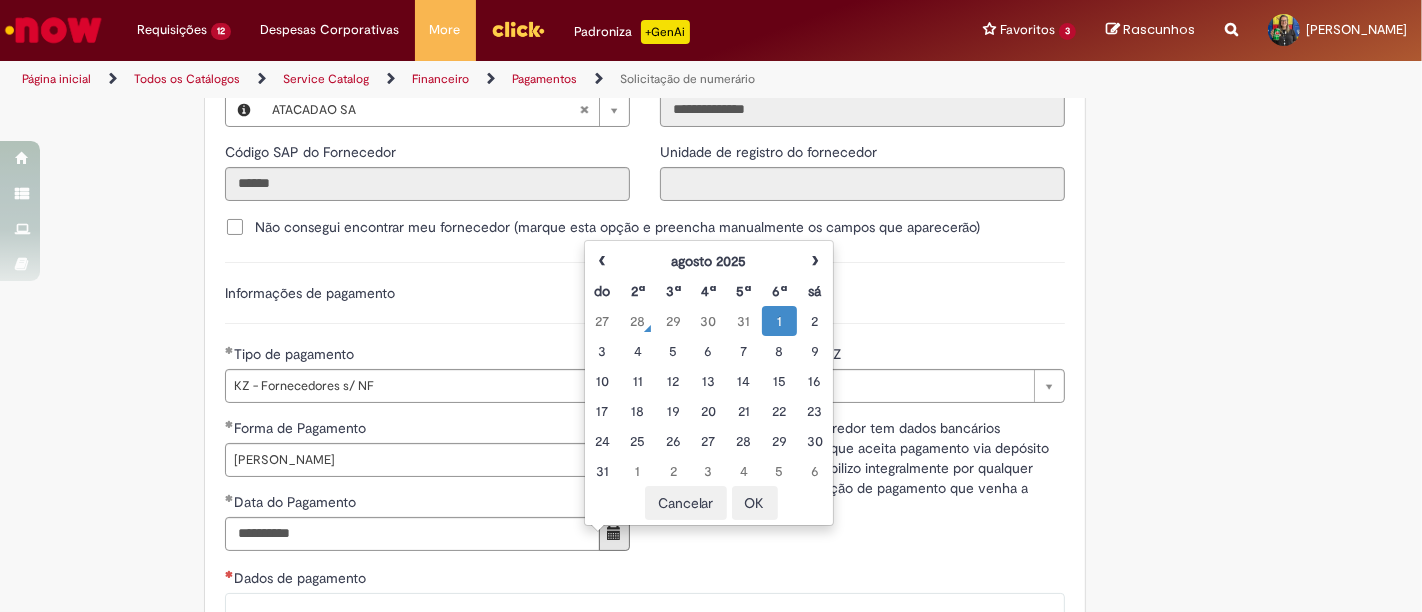 click on "OK" at bounding box center [755, 503] 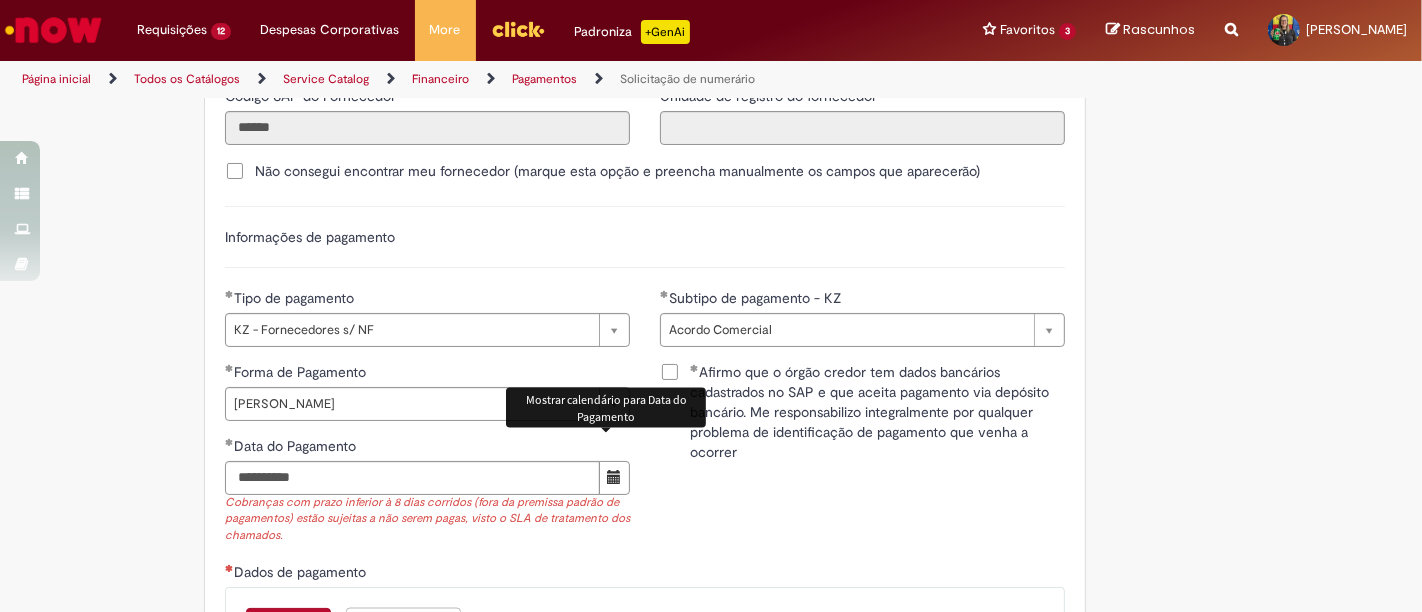 scroll, scrollTop: 2777, scrollLeft: 0, axis: vertical 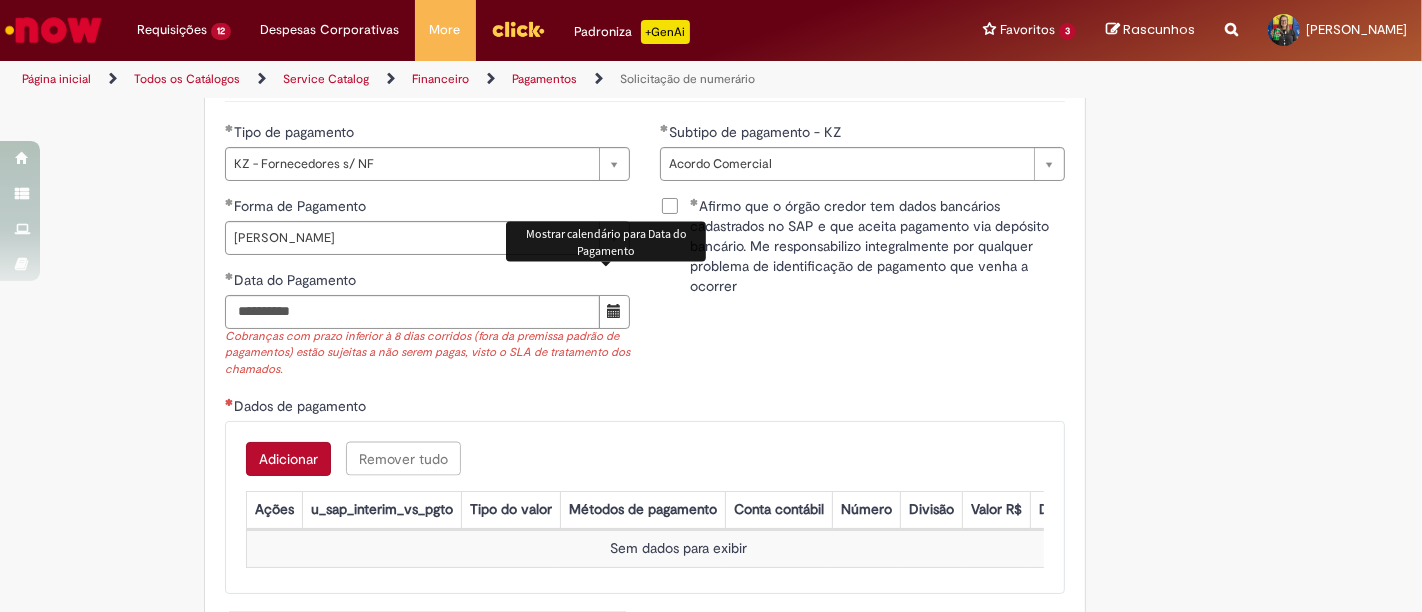 click on "Adicionar" at bounding box center (288, 459) 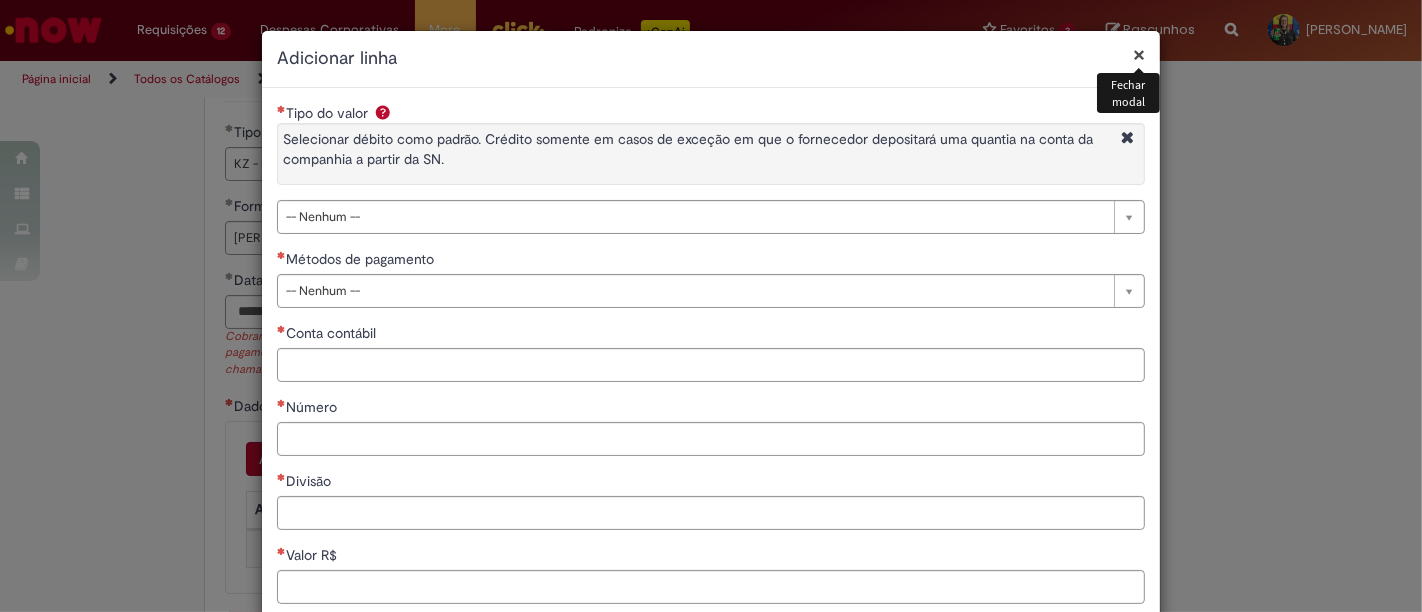 type 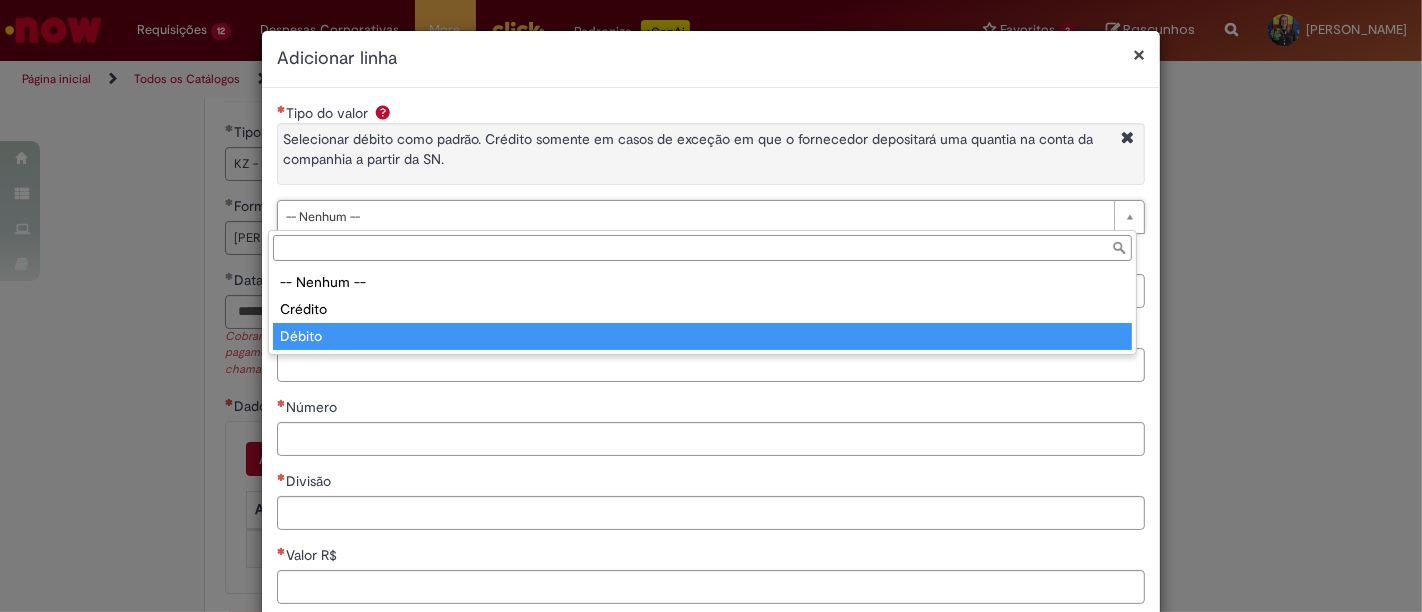 type on "******" 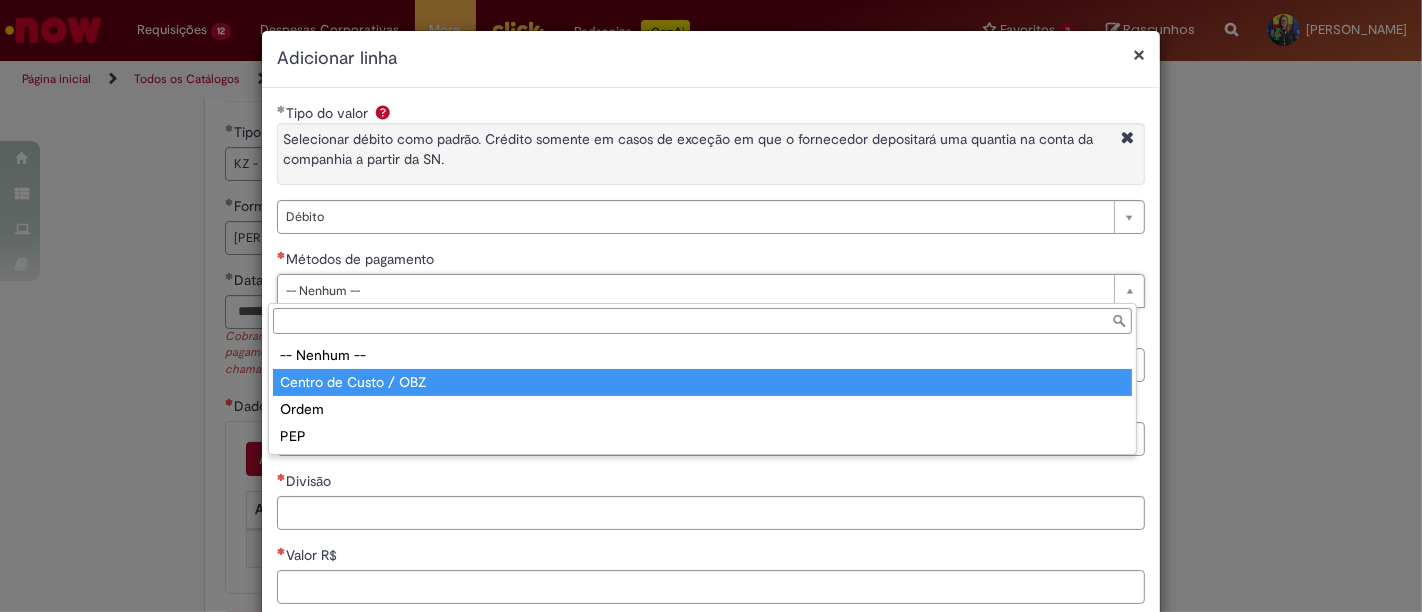 type on "**********" 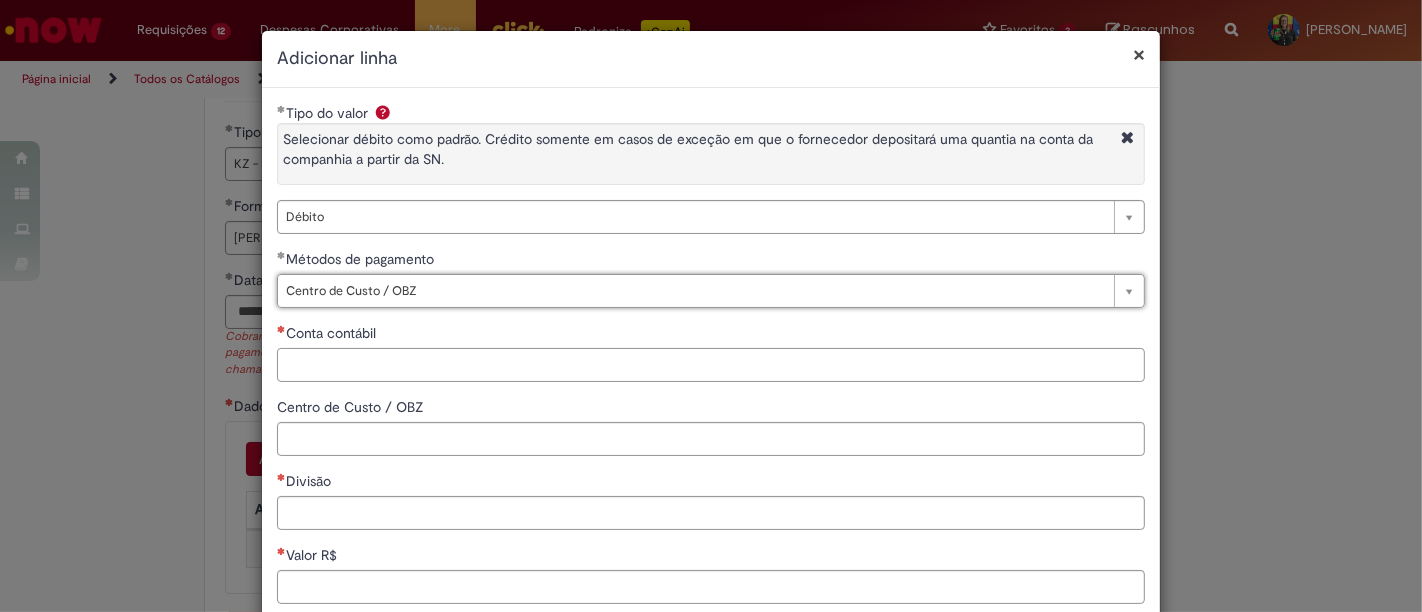 click on "Conta contábil" at bounding box center [711, 365] 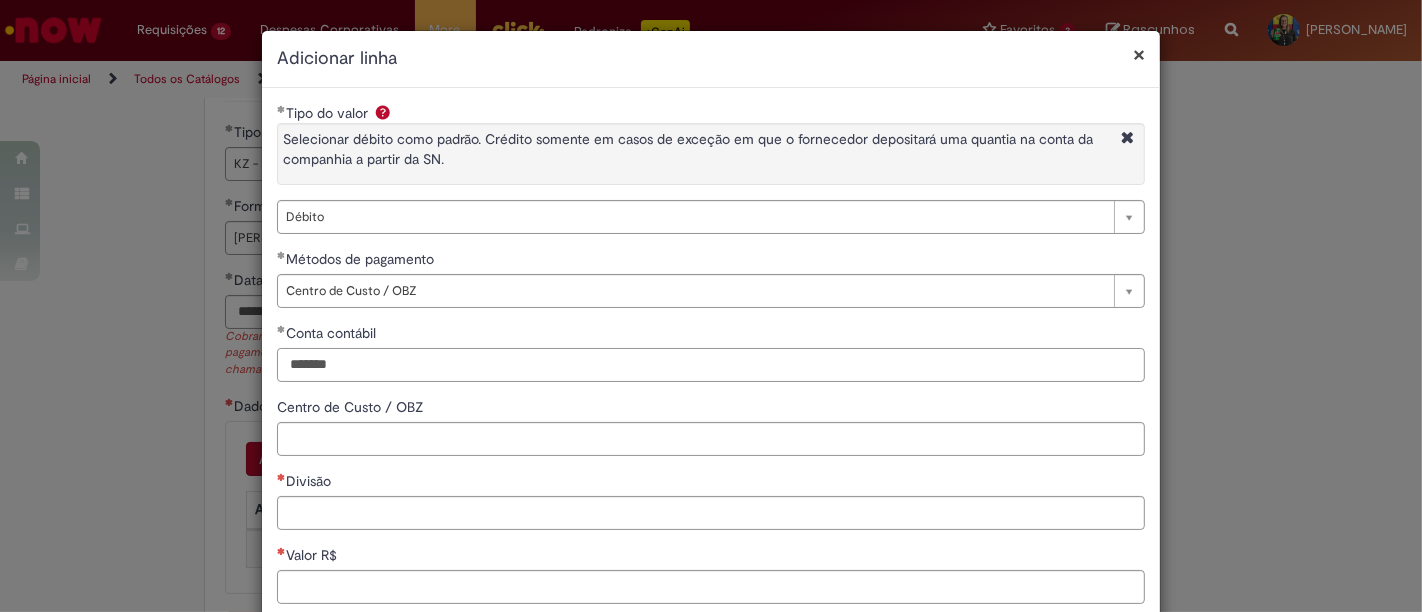 type on "*******" 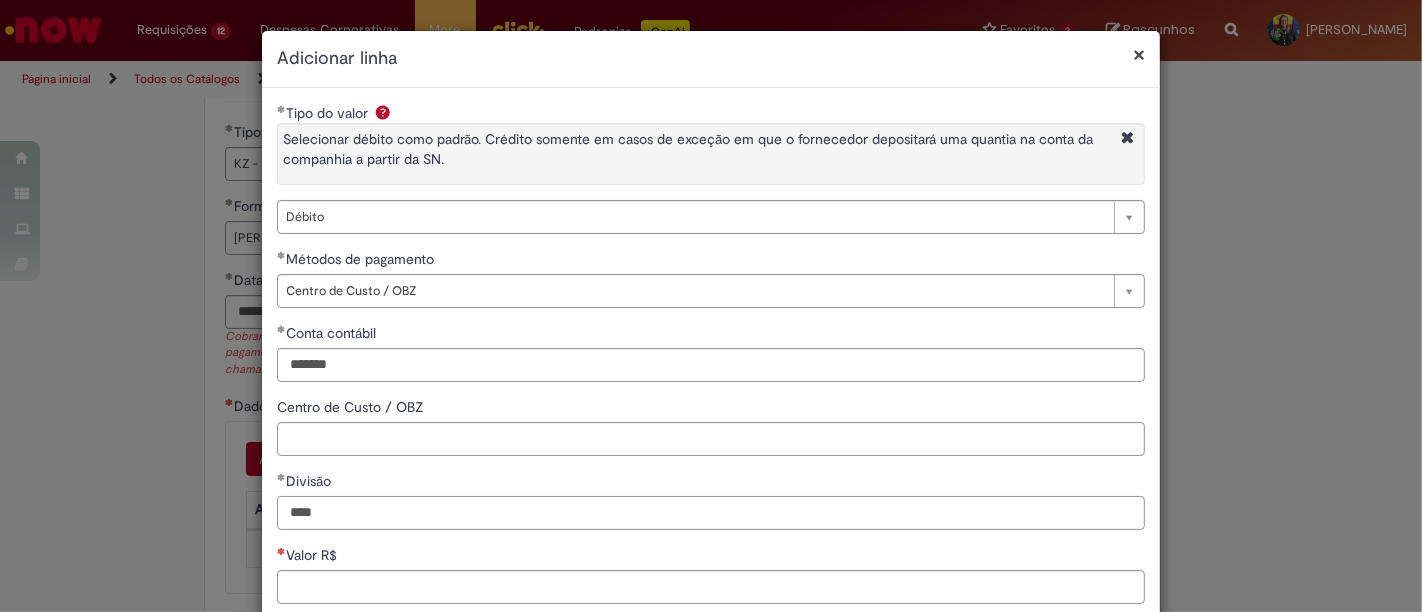 type on "****" 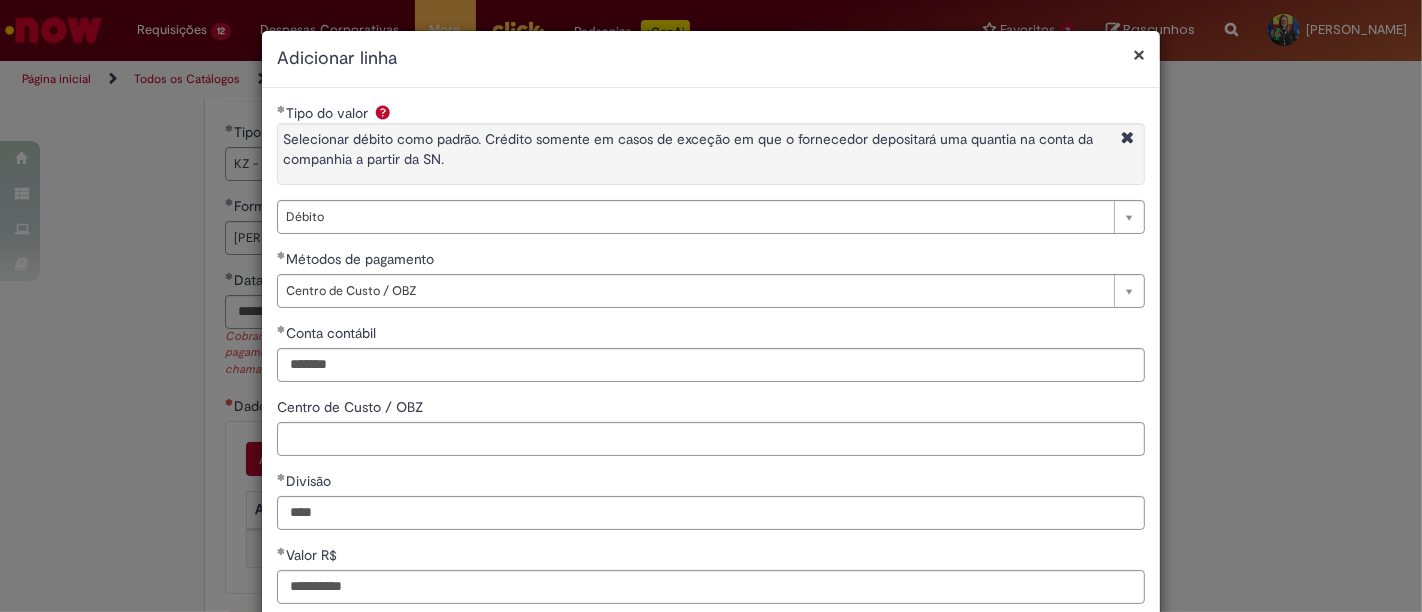 scroll, scrollTop: 208, scrollLeft: 0, axis: vertical 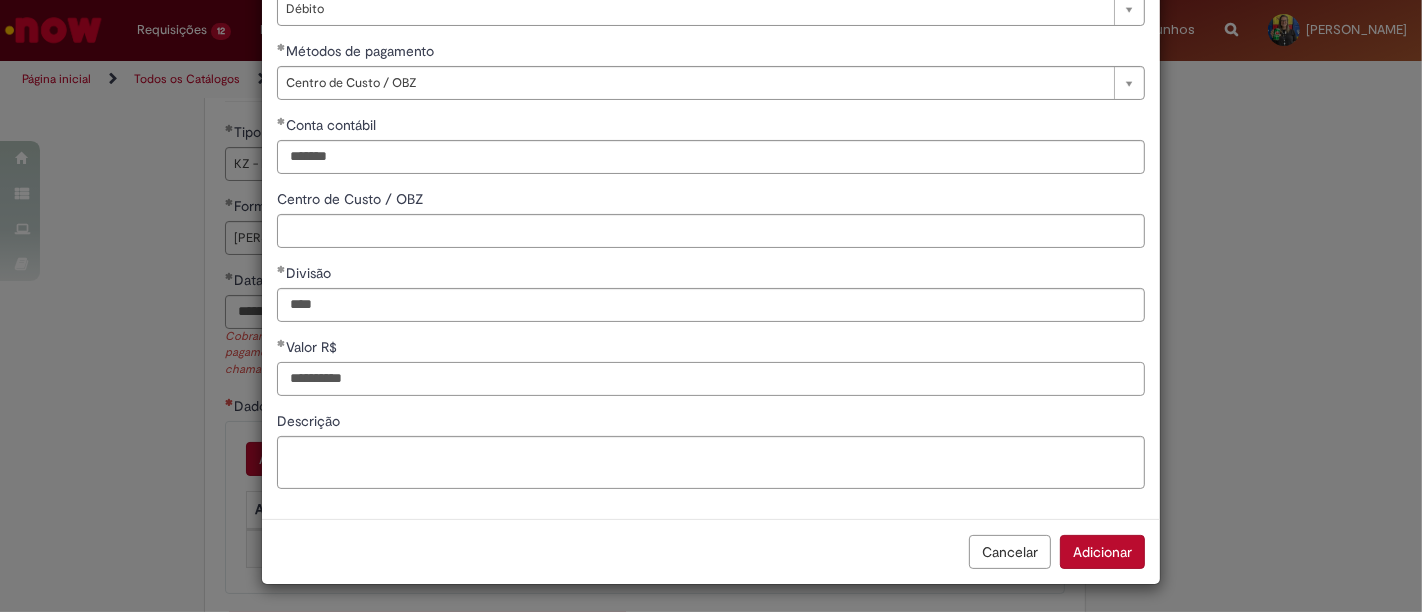 click on "**********" at bounding box center (711, 379) 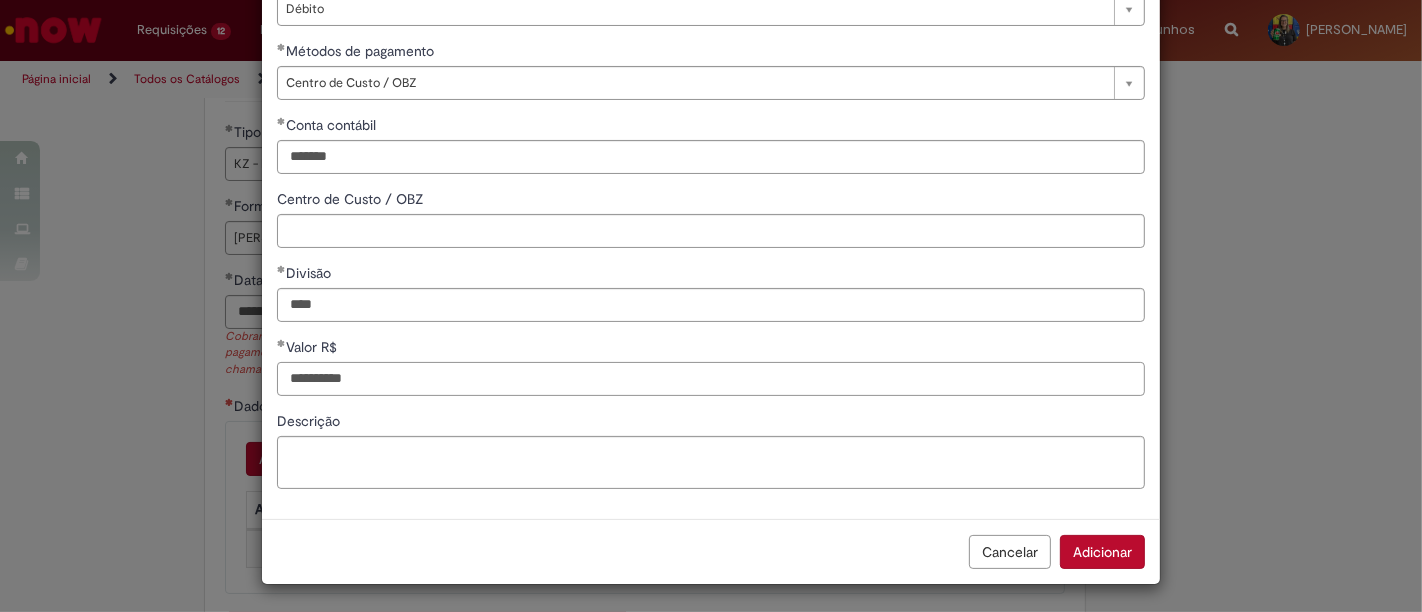 type on "**********" 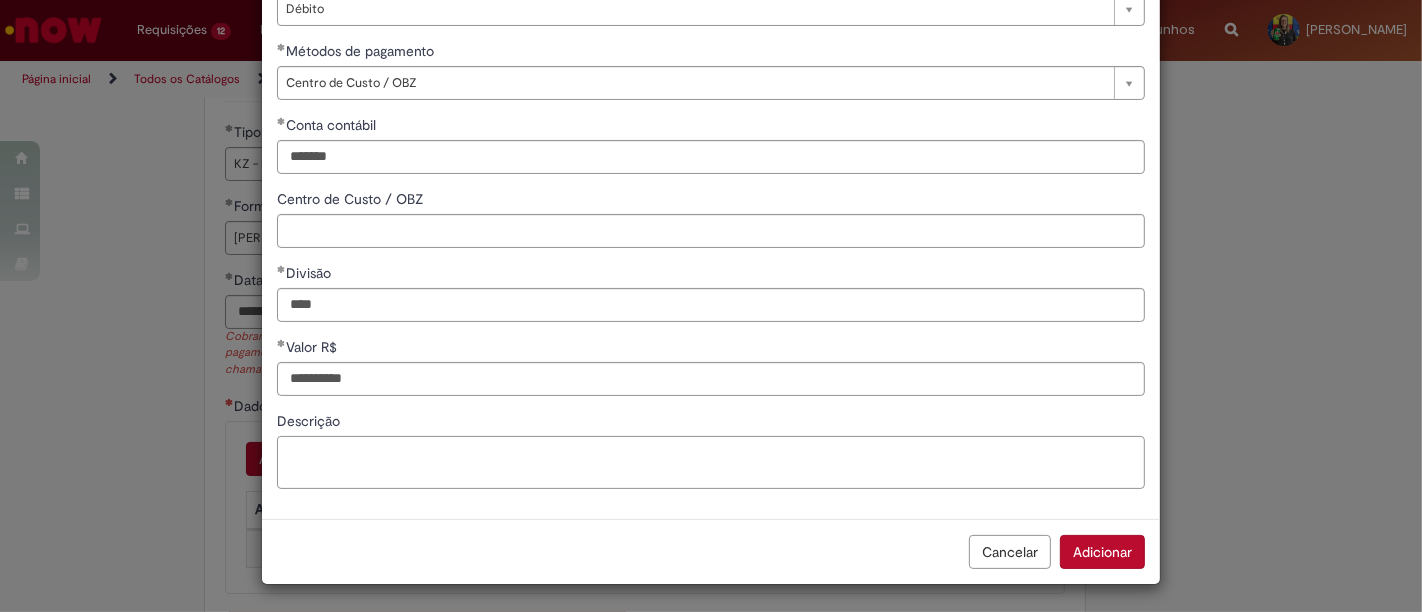 paste on "**********" 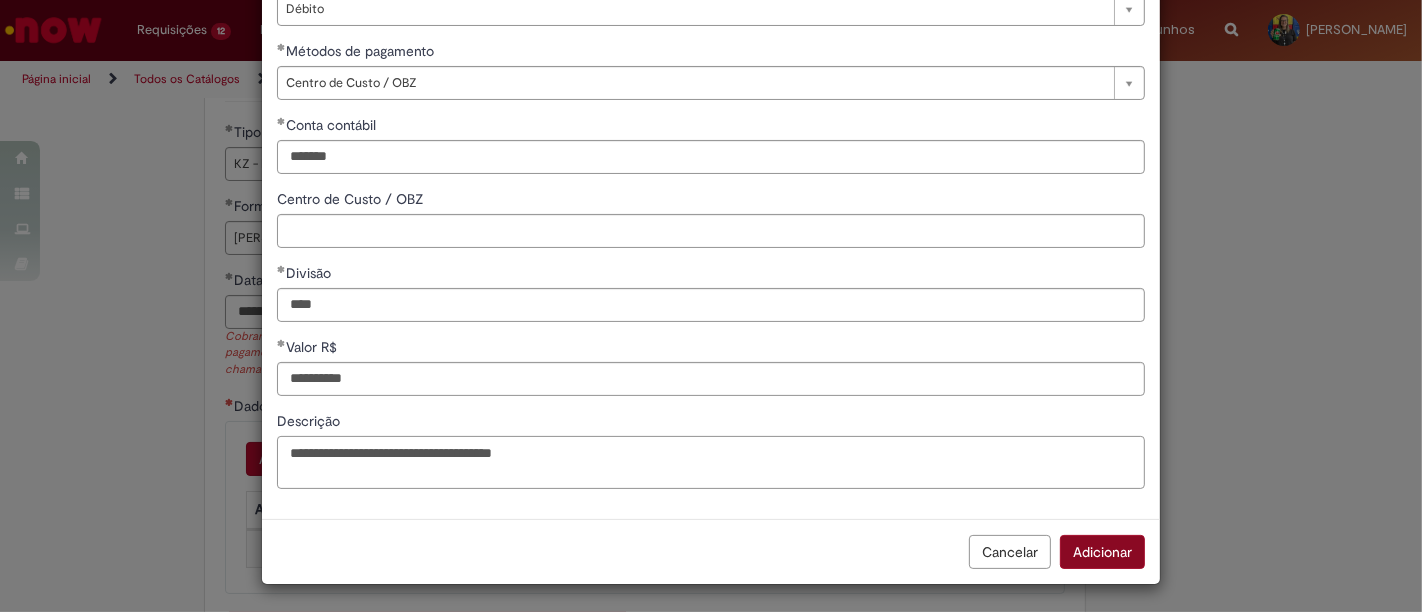 type on "**********" 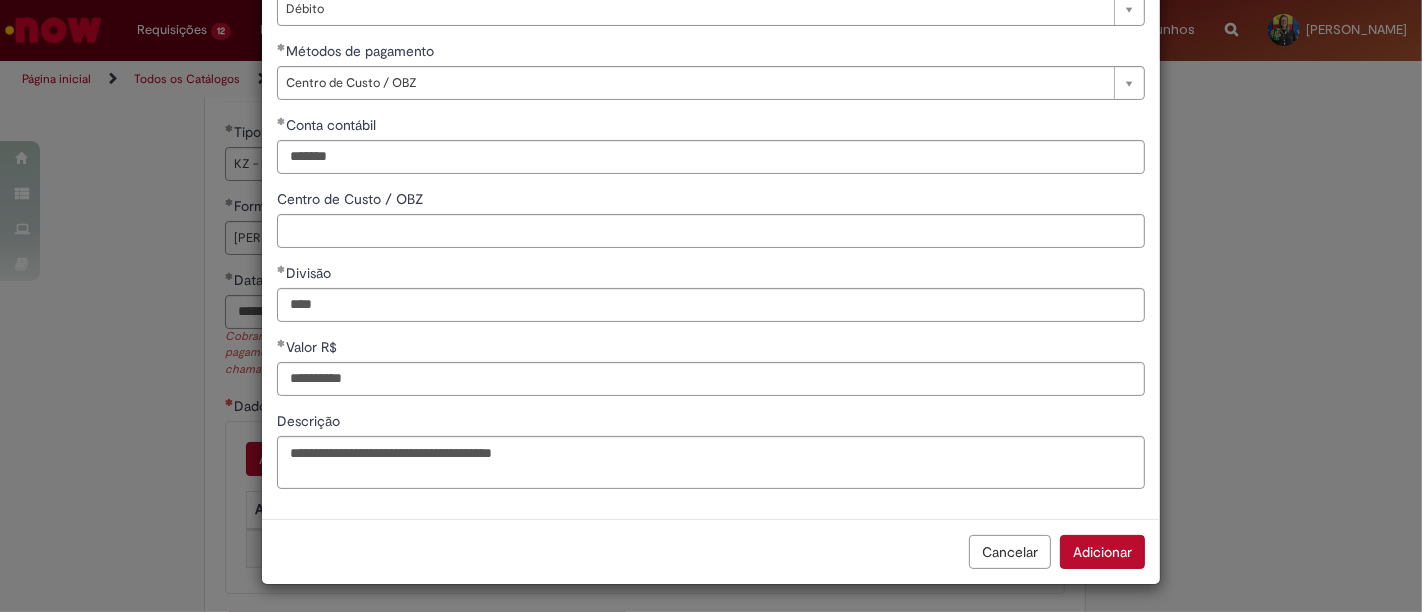 click on "Adicionar" at bounding box center [1102, 552] 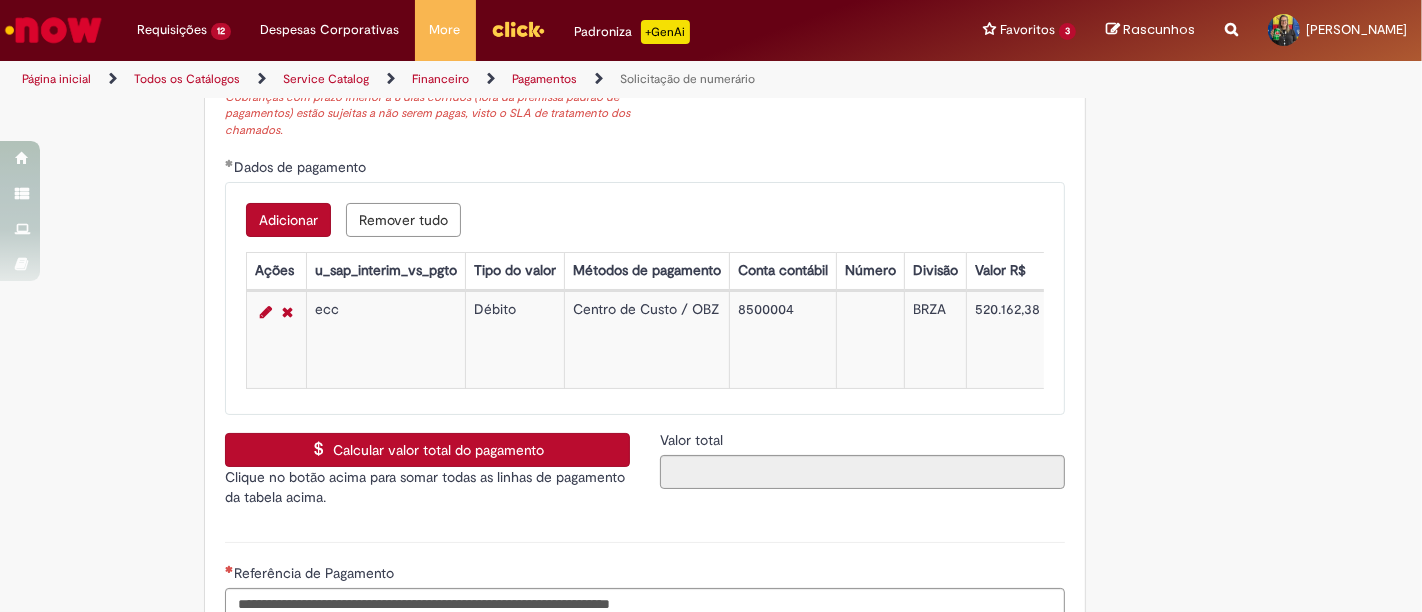 scroll, scrollTop: 3111, scrollLeft: 0, axis: vertical 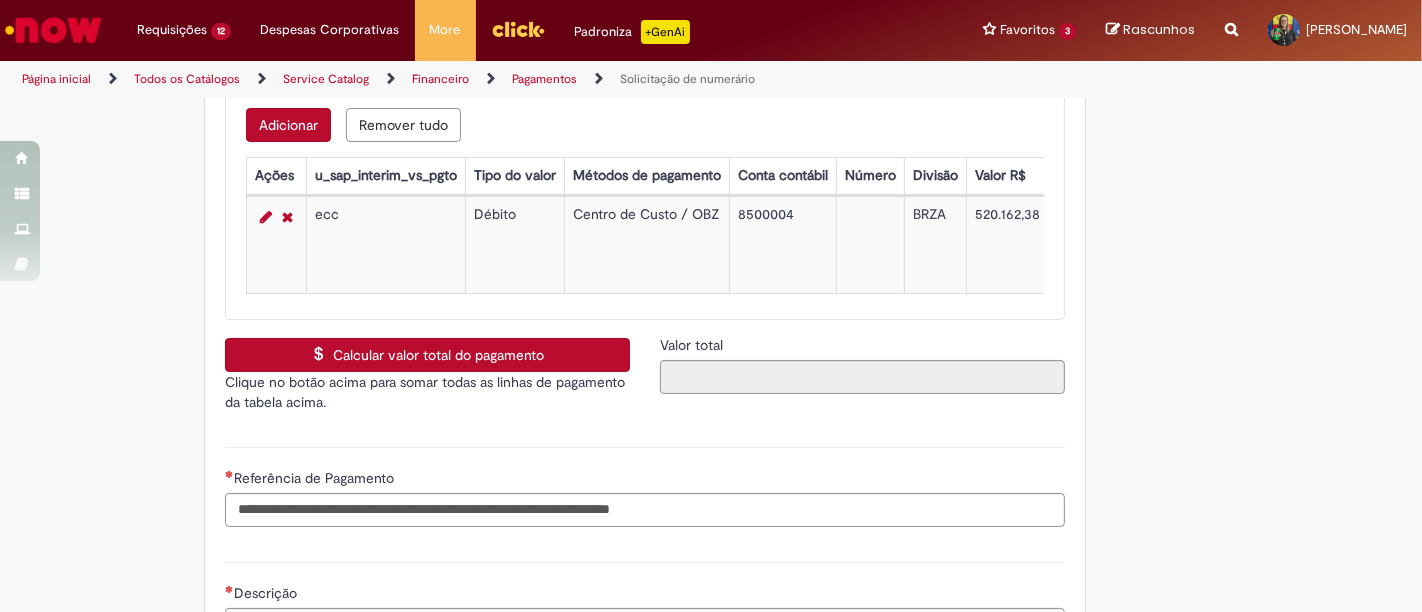 click on "Calcular valor total do pagamento" at bounding box center [427, 355] 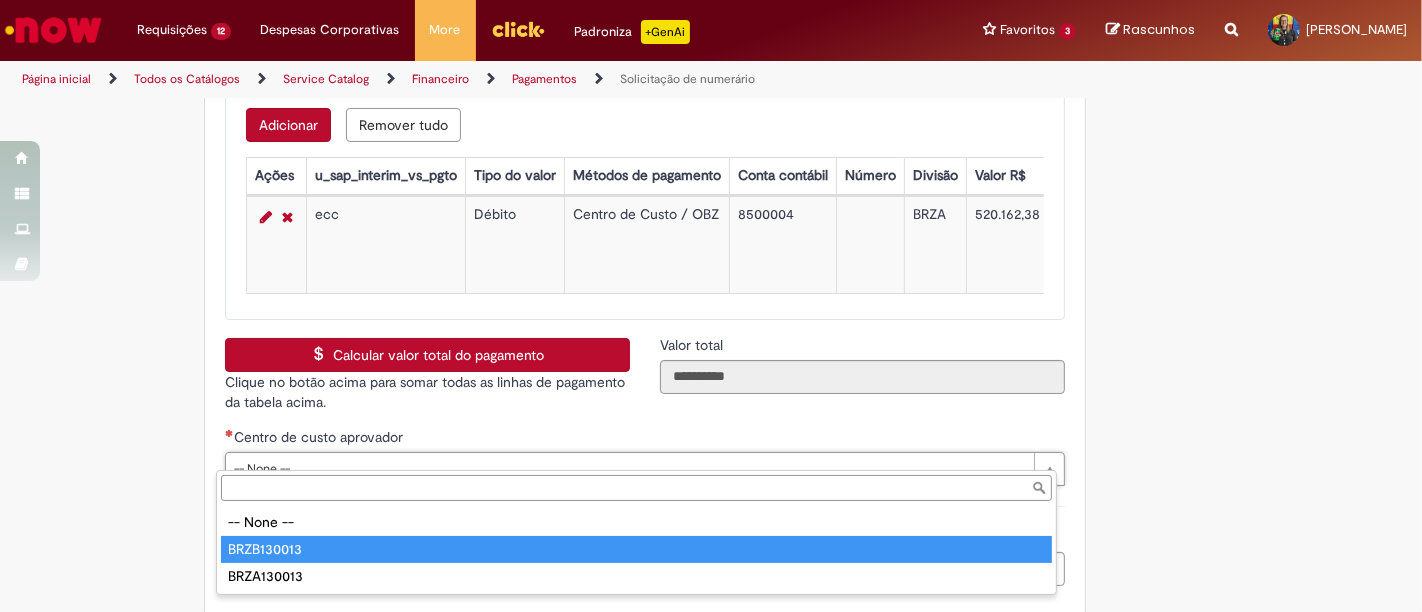 type on "**********" 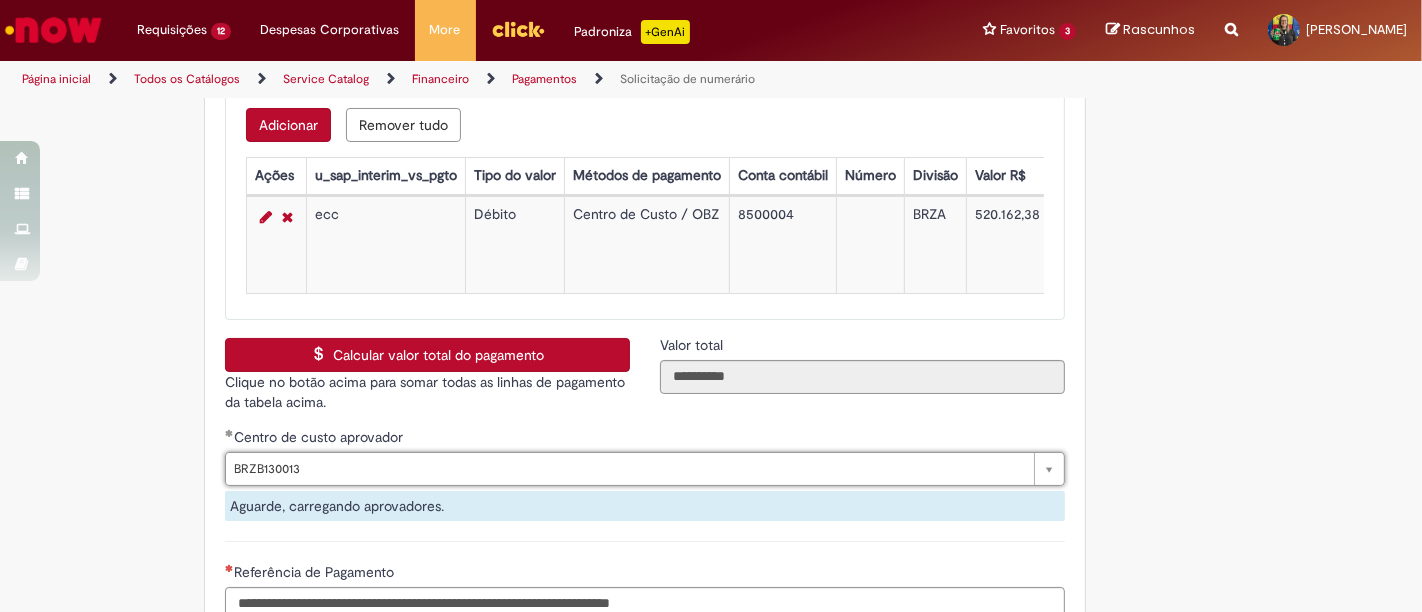 scroll, scrollTop: 3333, scrollLeft: 0, axis: vertical 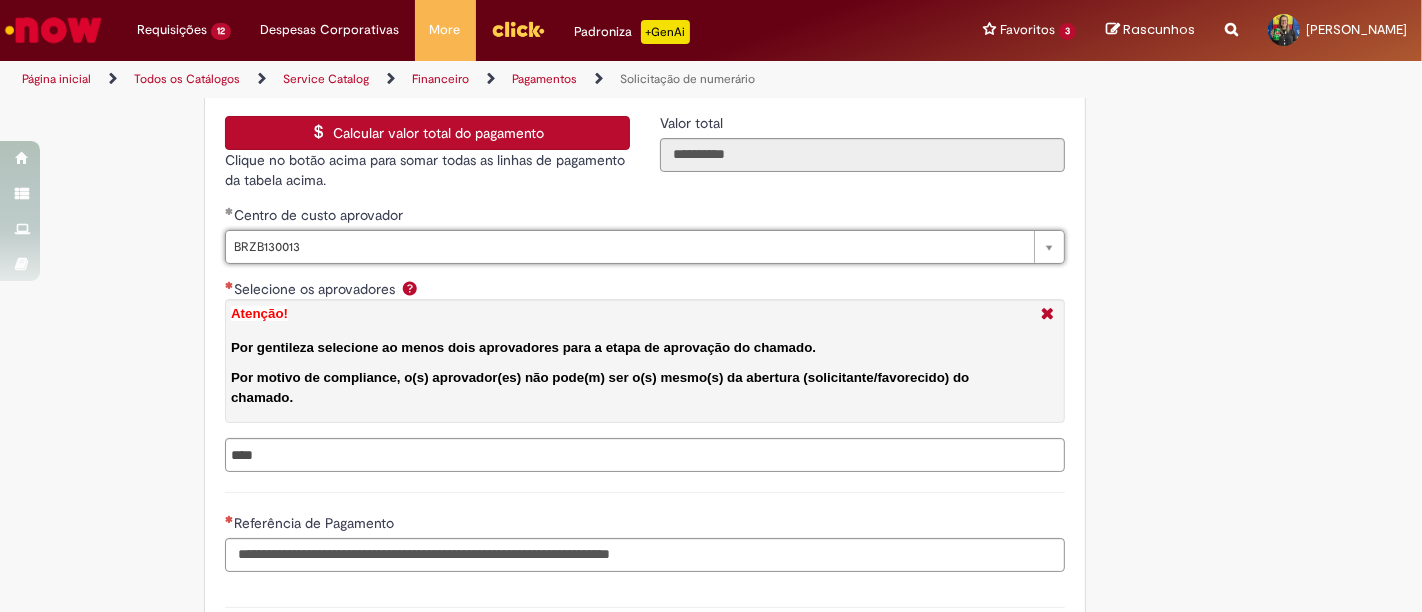 type 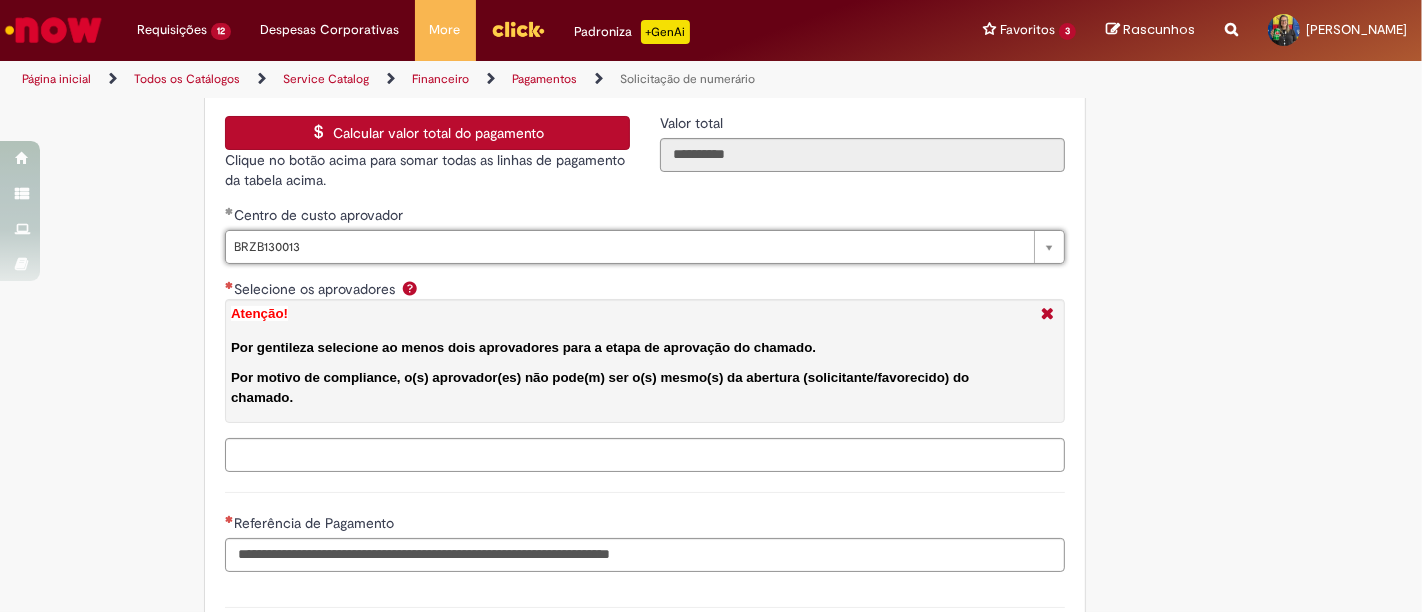 click on "Selecione os aprovadores Atenção!
Por gentileza selecione ao menos dois aprovadores para a etapa de aprovação do chamado.
Por motivo de compliance, o(s) aprovador(es) não pode(m) ser o(s) mesmo(s) da abertura (solicitante/favorecido) do chamado." at bounding box center (687, 455) 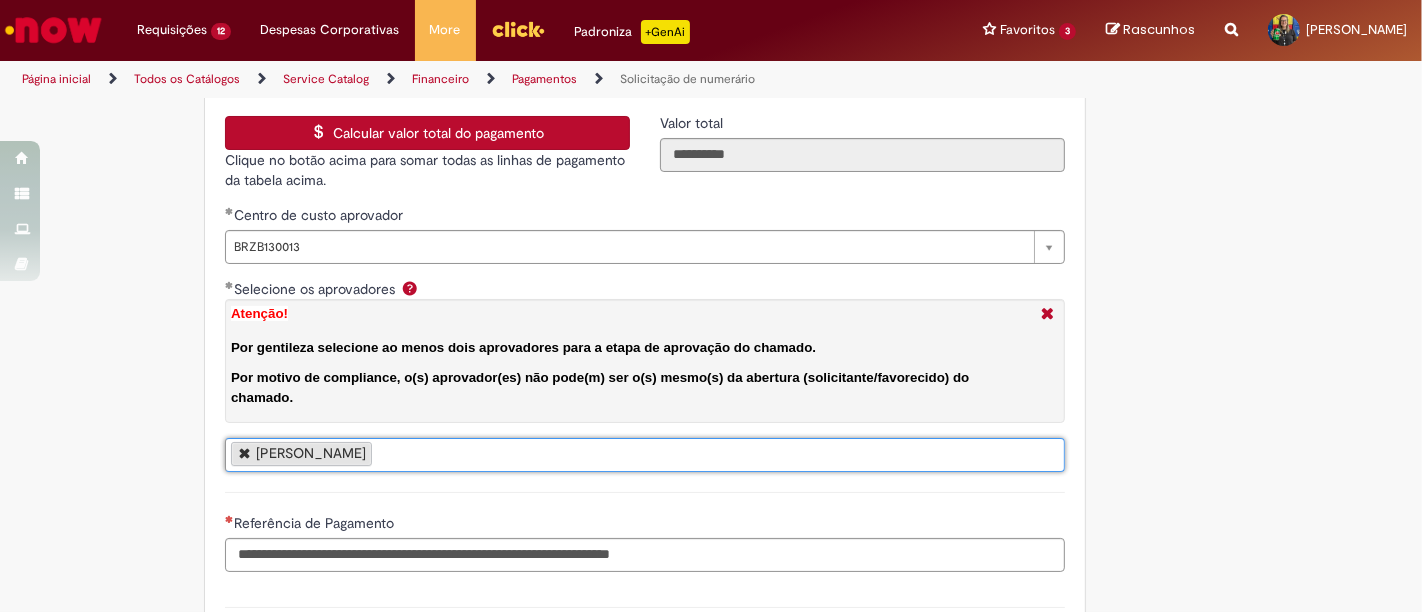 click on "[PERSON_NAME]" at bounding box center [645, 455] 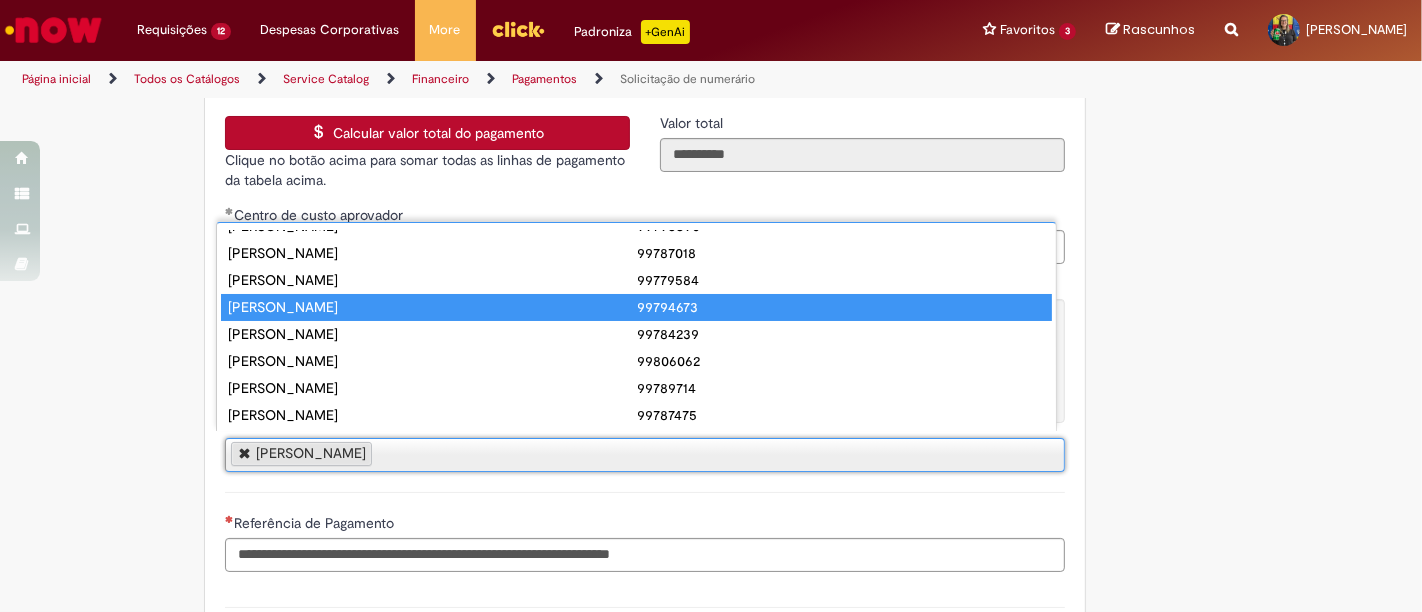 scroll, scrollTop: 111, scrollLeft: 0, axis: vertical 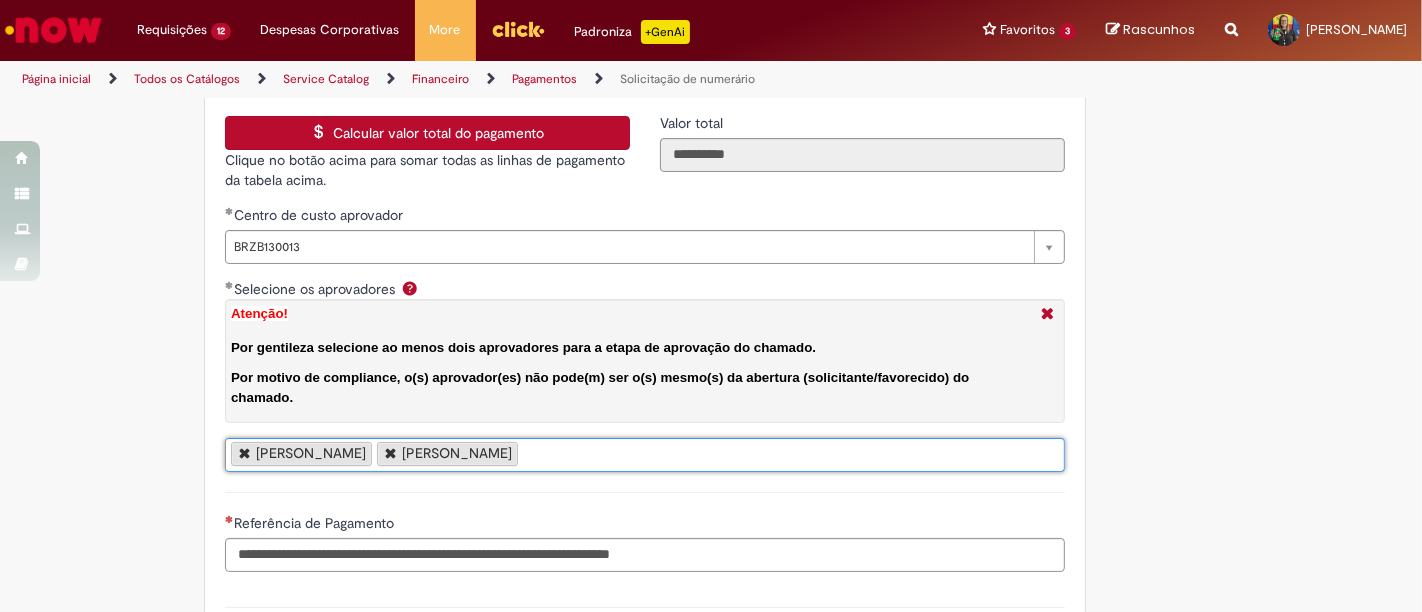 click on "Andreia Tiemi Pinheiro           Kevin Lange" at bounding box center [645, 455] 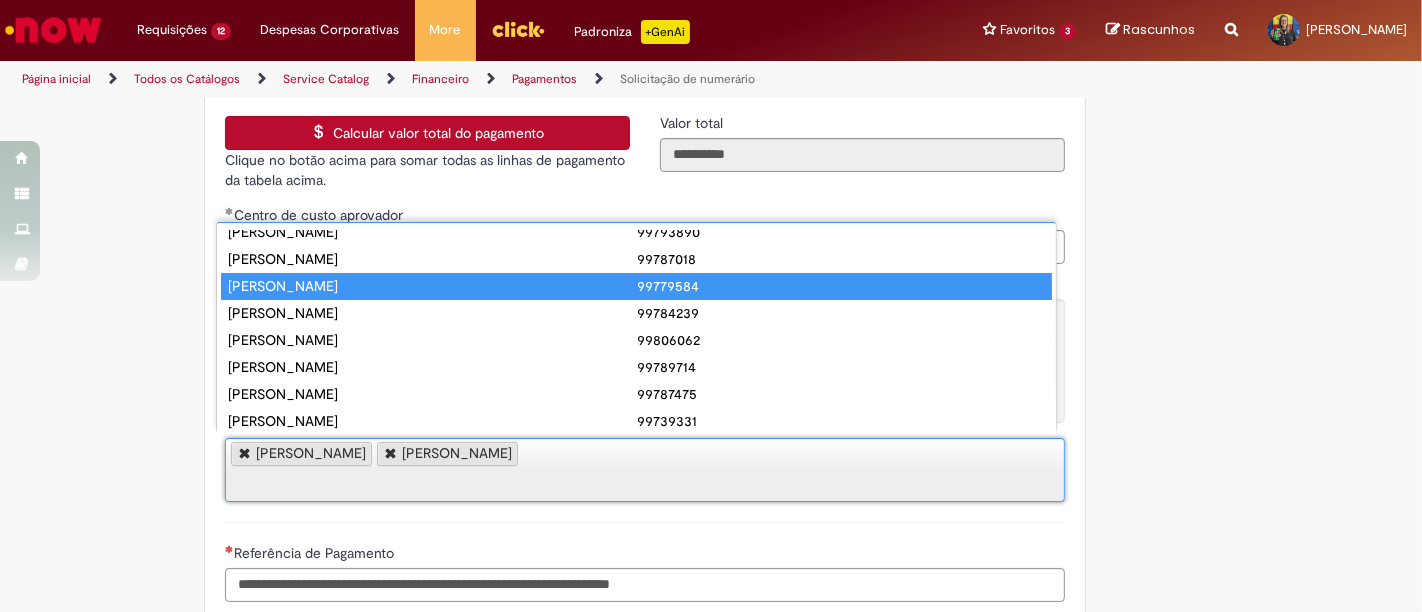 scroll, scrollTop: 104, scrollLeft: 0, axis: vertical 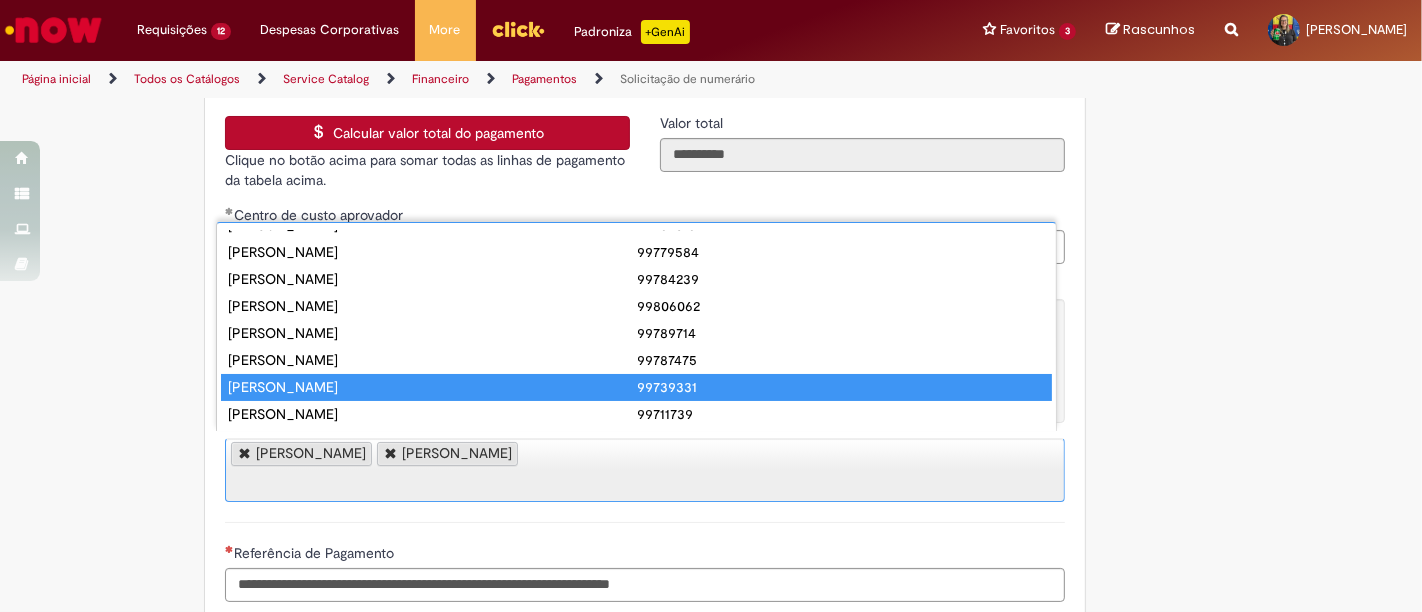 type on "**********" 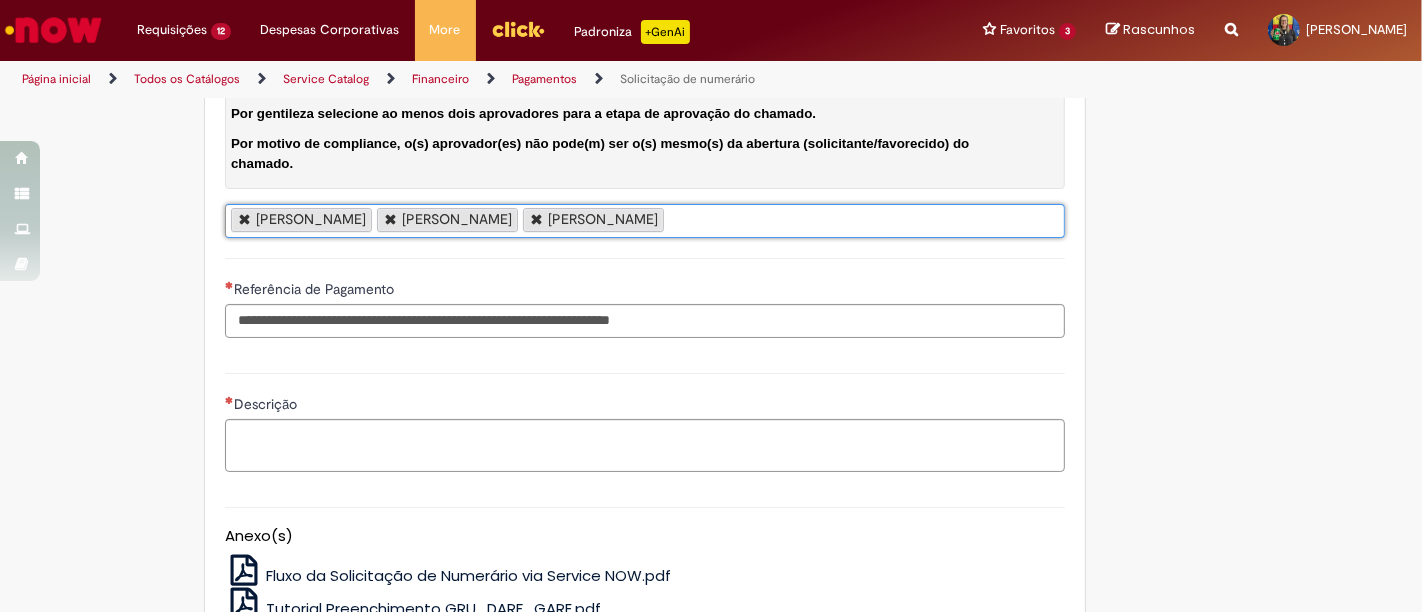 scroll, scrollTop: 3666, scrollLeft: 0, axis: vertical 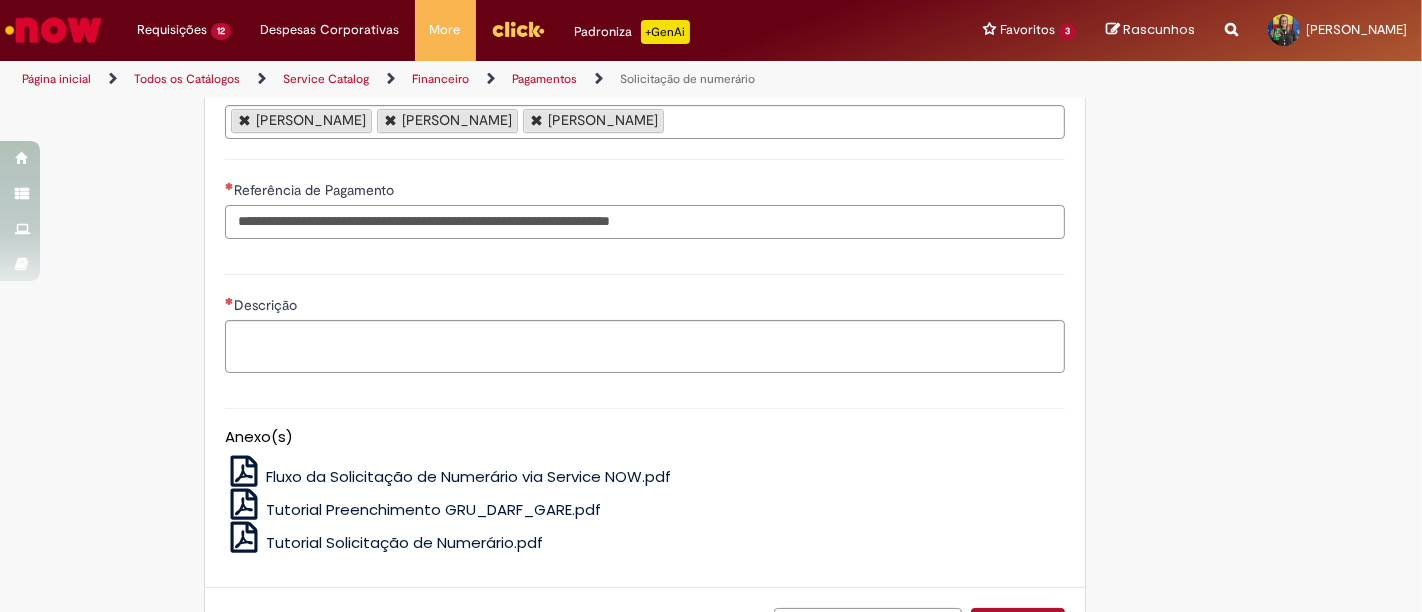 click on "Referência de Pagamento" at bounding box center [645, 222] 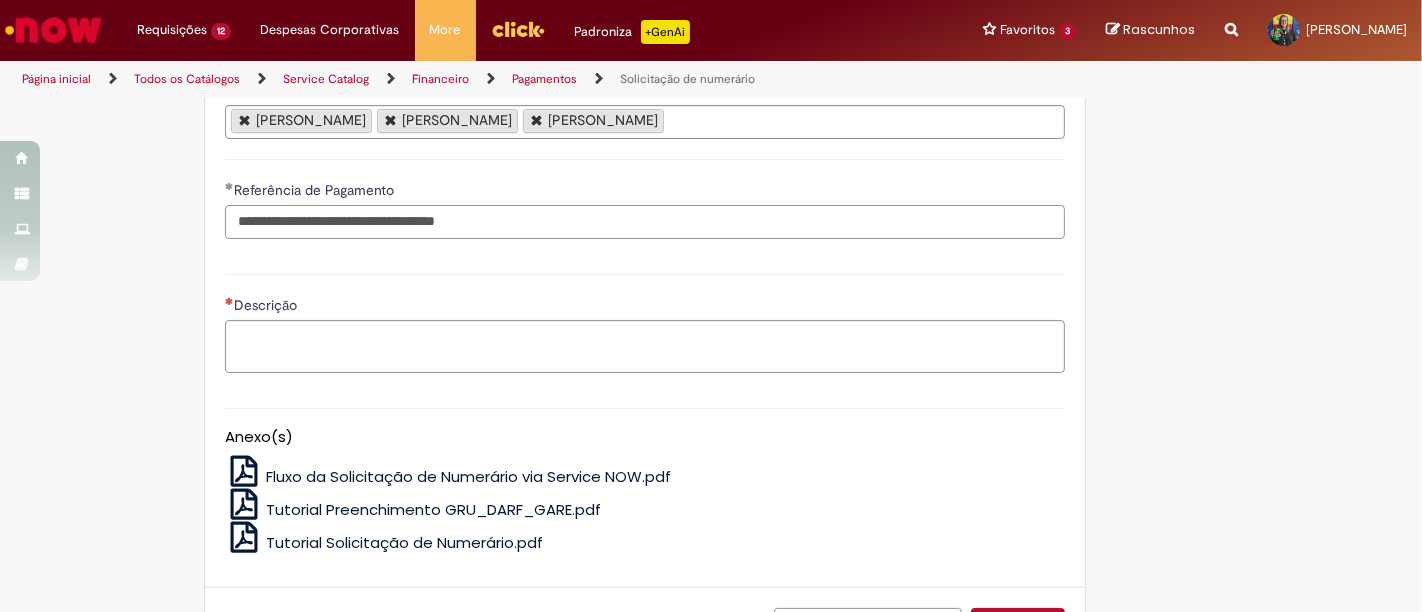 type on "**********" 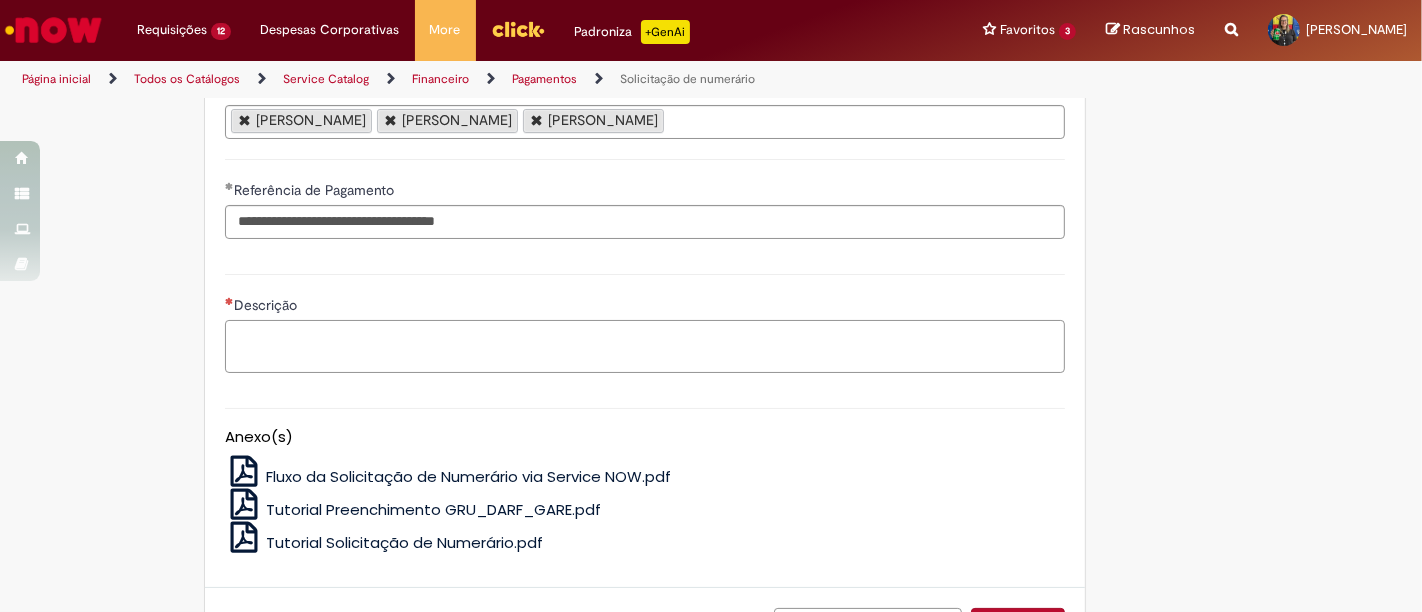 click on "Descrição" at bounding box center (645, 346) 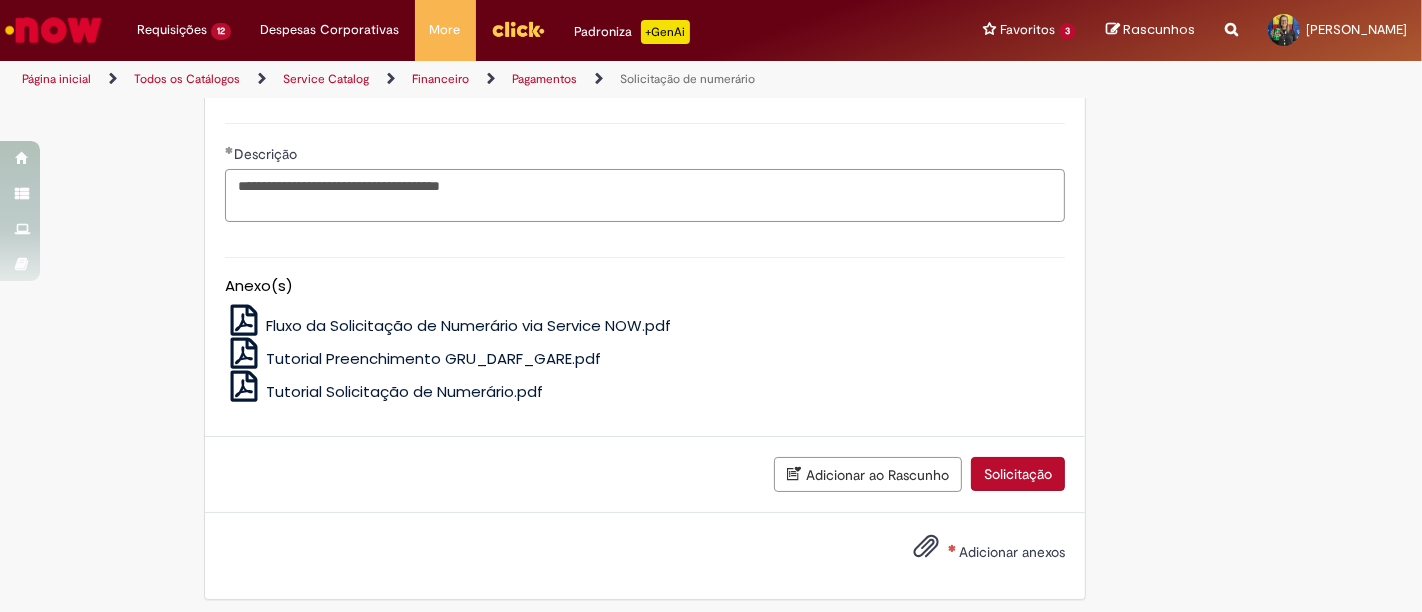 scroll, scrollTop: 3818, scrollLeft: 0, axis: vertical 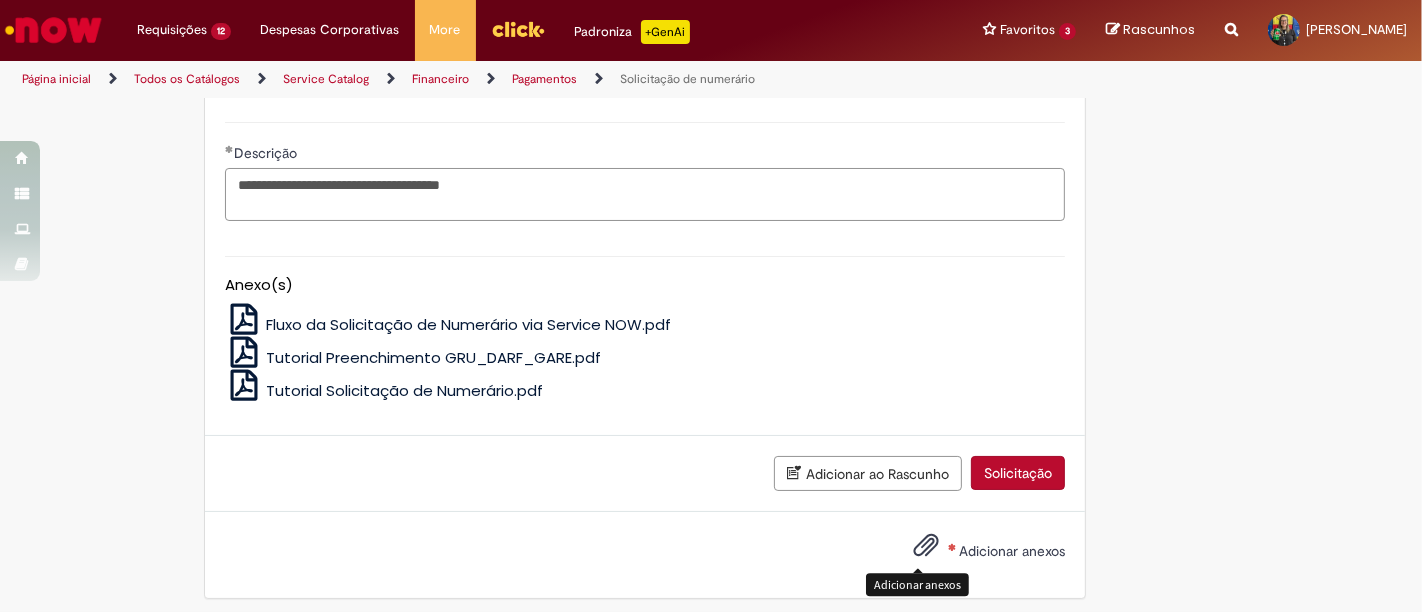 type on "**********" 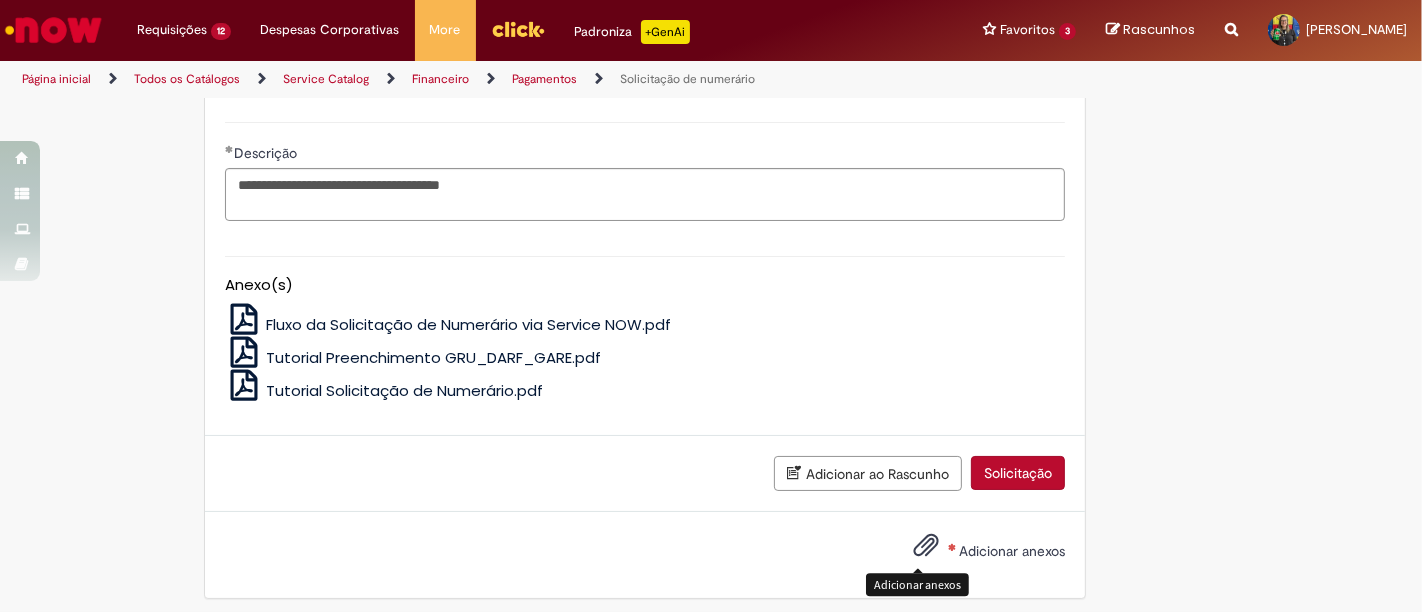 click at bounding box center (926, 546) 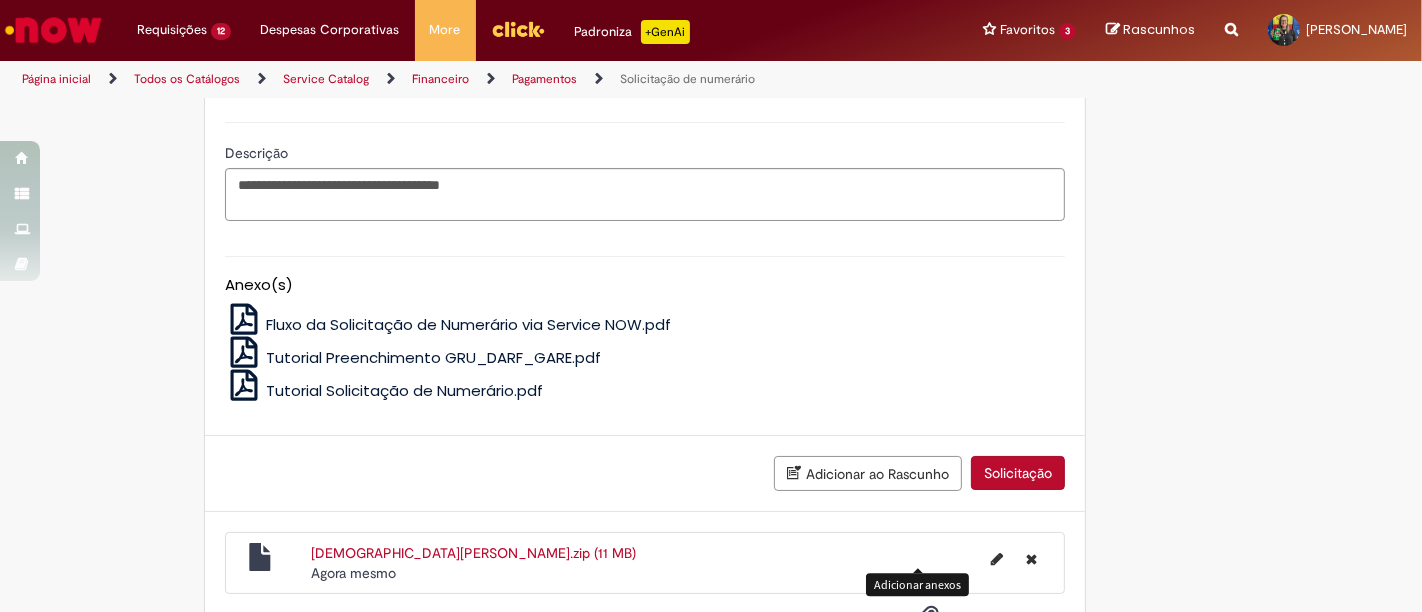 click on "Solicitação" at bounding box center [1018, 473] 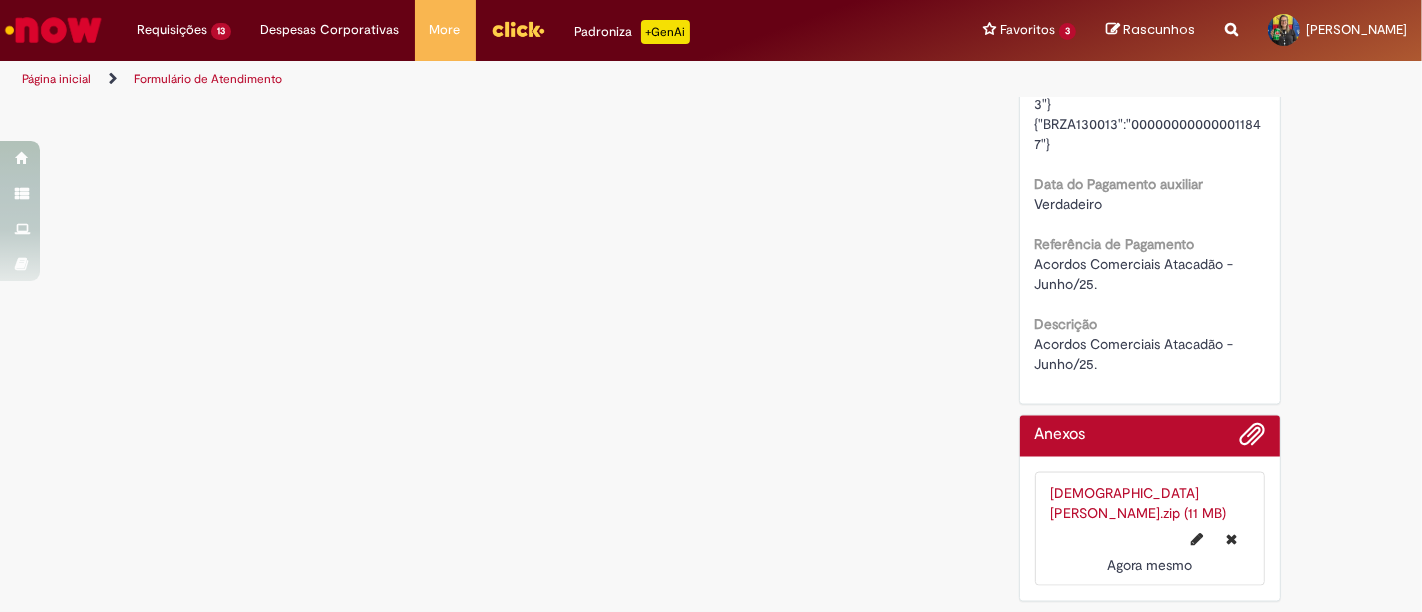 scroll, scrollTop: 0, scrollLeft: 0, axis: both 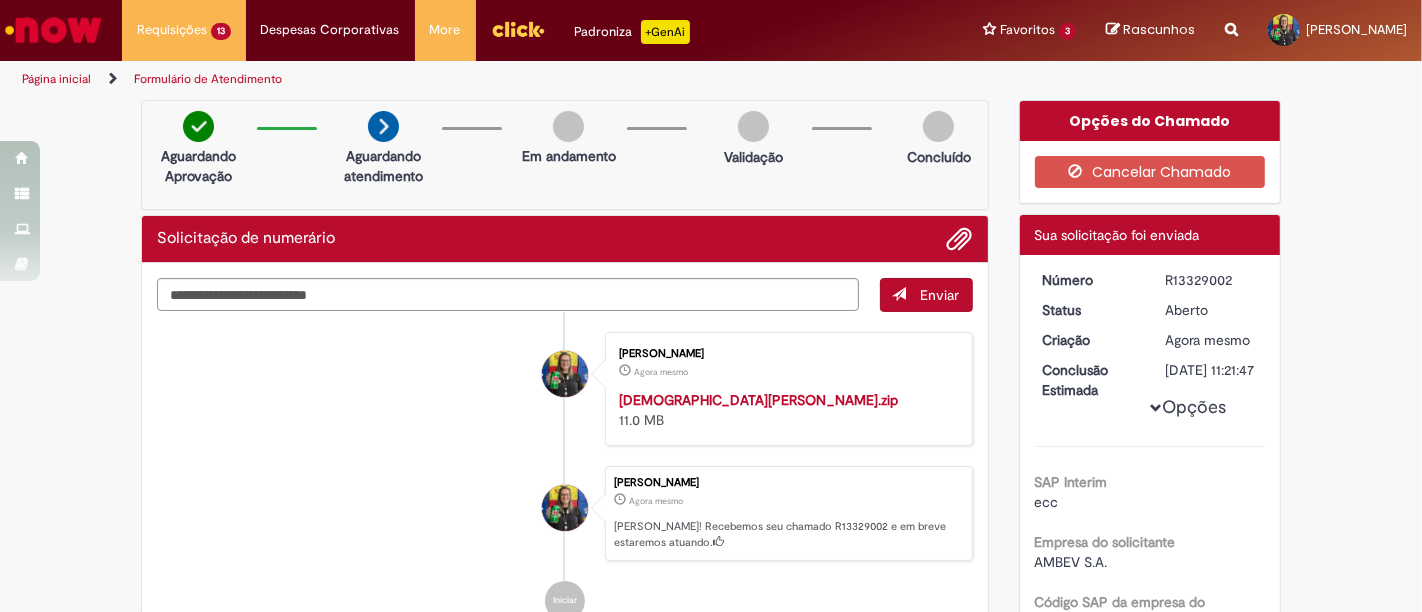 click on "R13329002" at bounding box center [1211, 280] 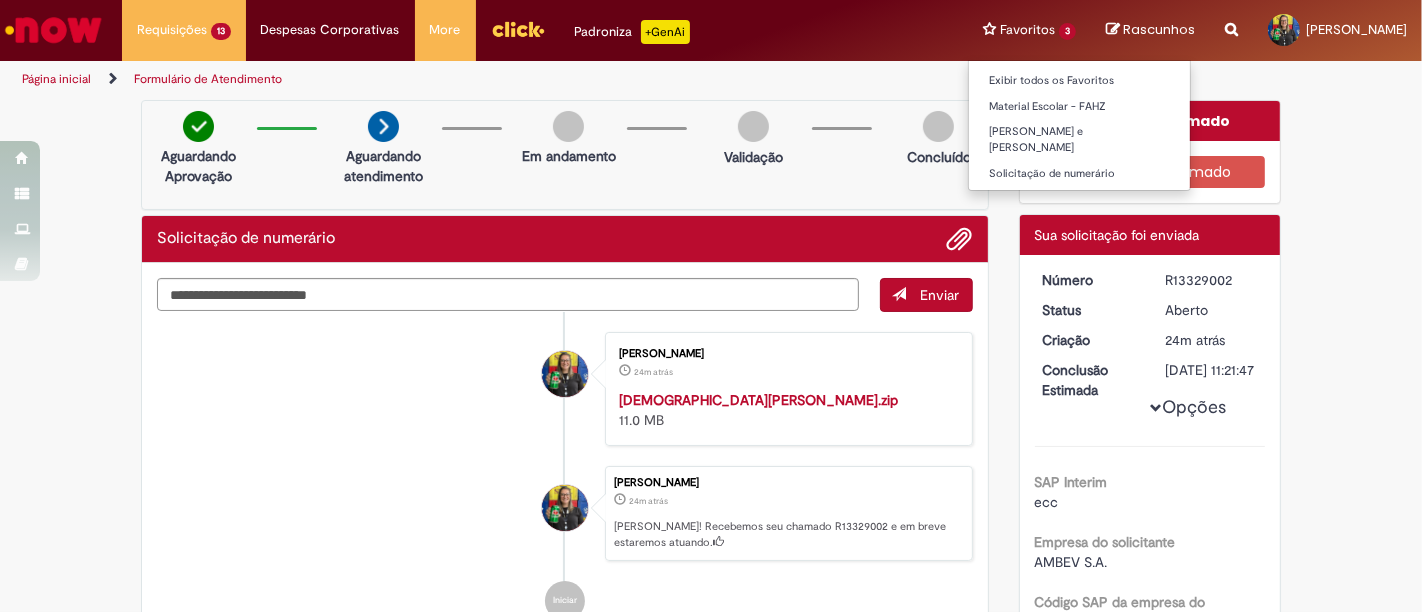 click on "Exibir todos os Favoritos
Material Escolar - FAHZ
Auxílio Creche e Babá
Solicitação de numerário" at bounding box center [1079, 125] 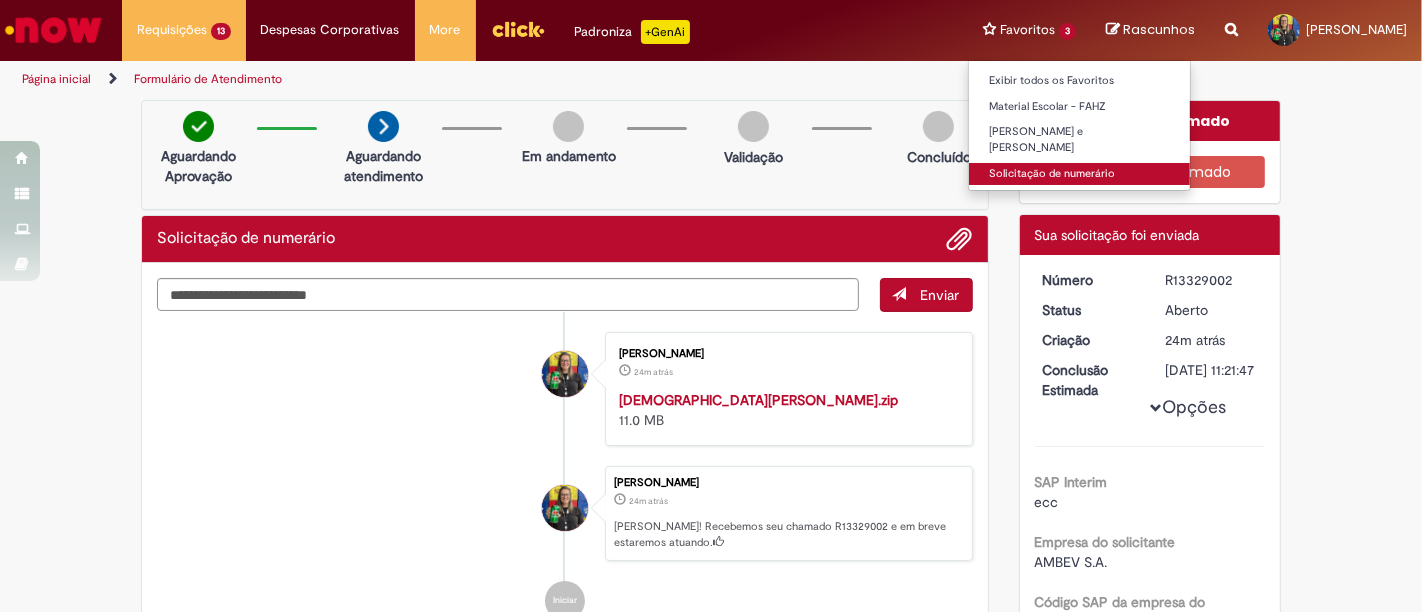 click on "Solicitação de numerário" at bounding box center (1079, 174) 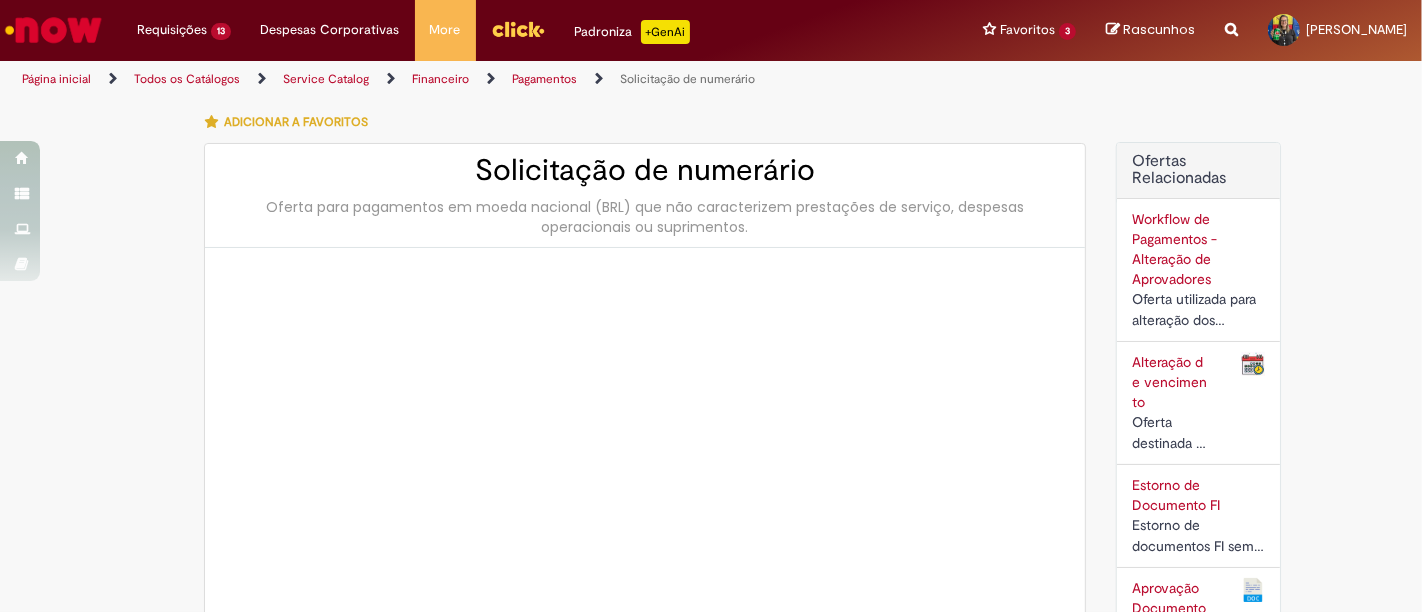 type on "********" 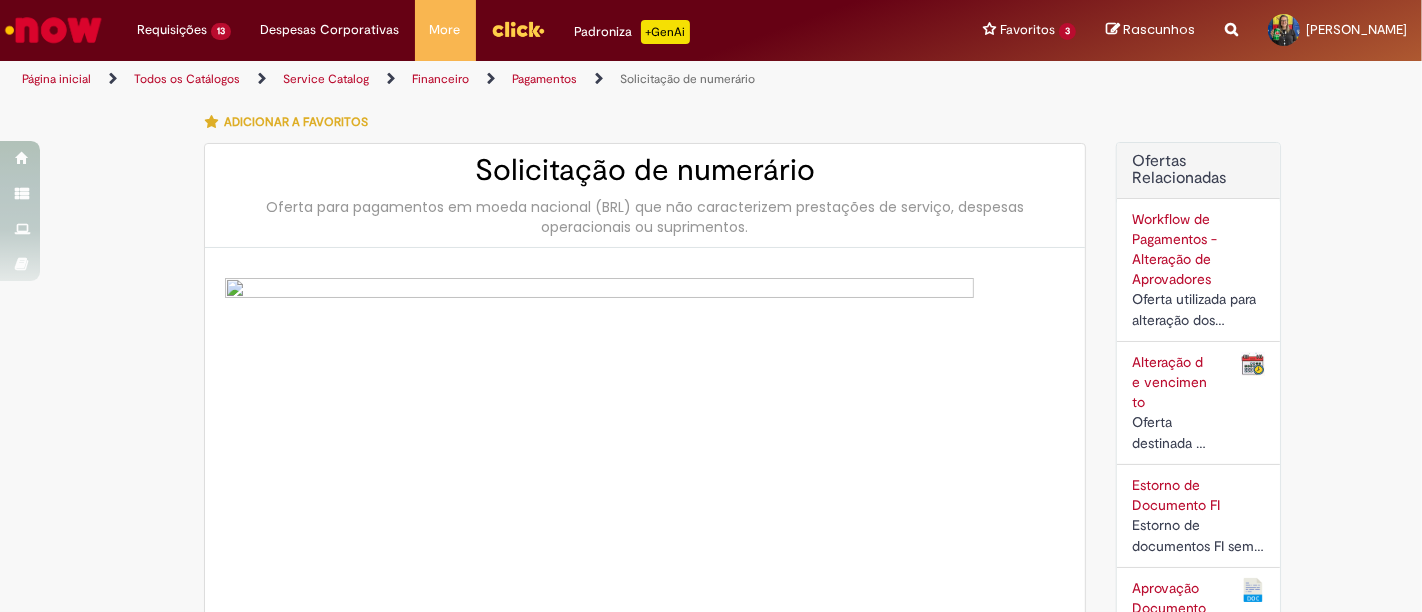 type on "**********" 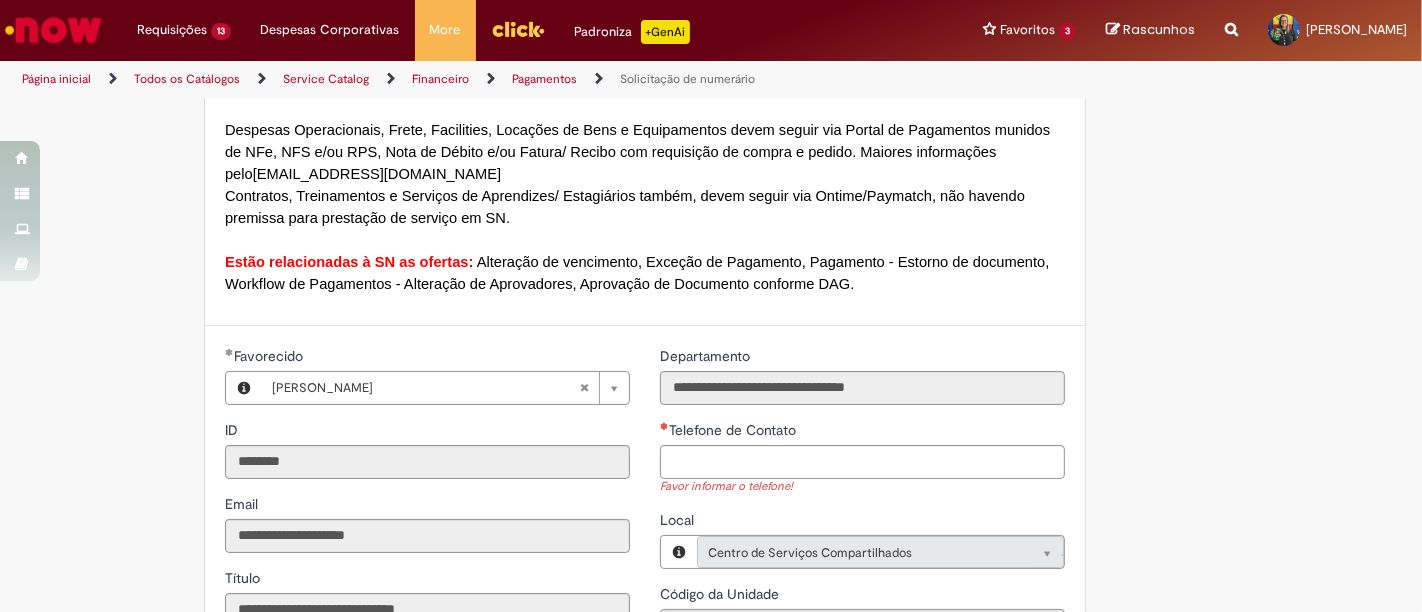 scroll, scrollTop: 1777, scrollLeft: 0, axis: vertical 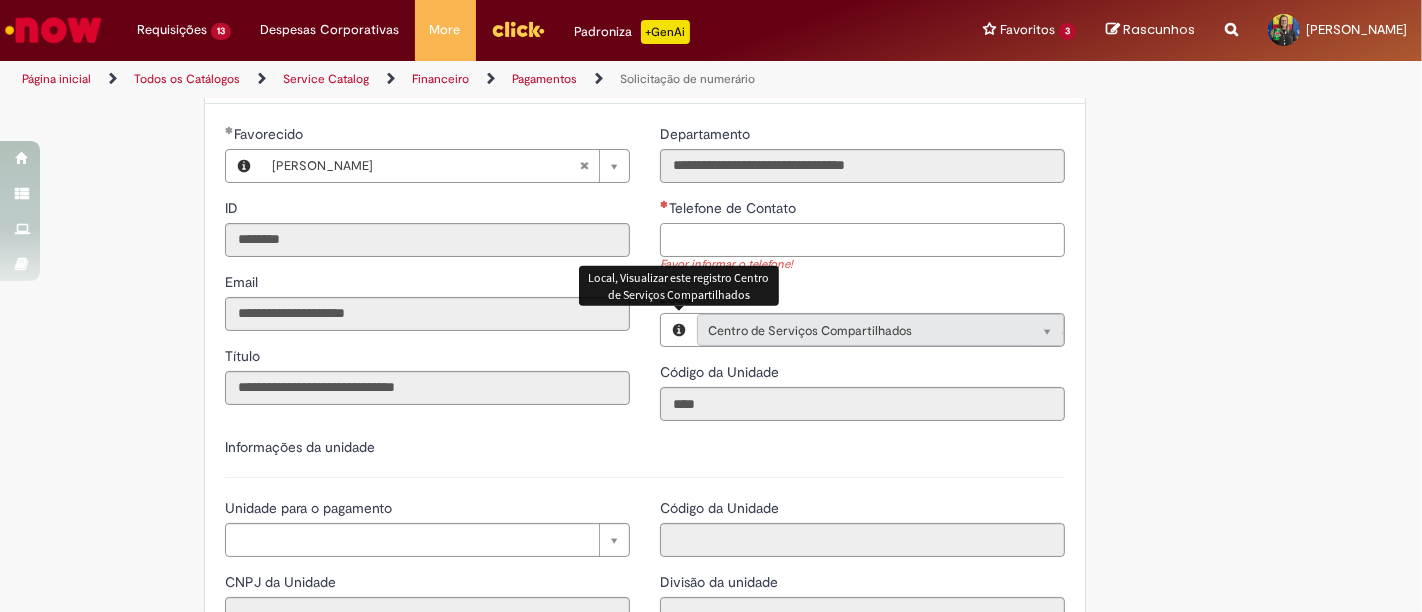 click on "Telefone de Contato" at bounding box center (862, 240) 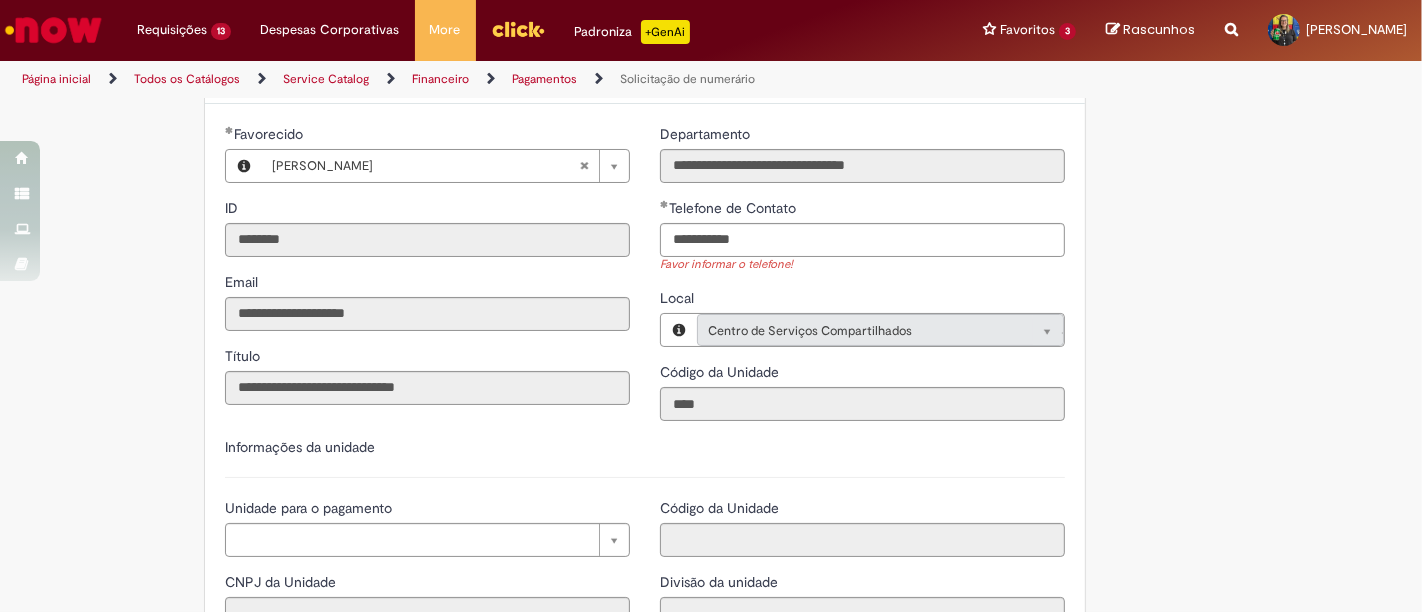 type on "**********" 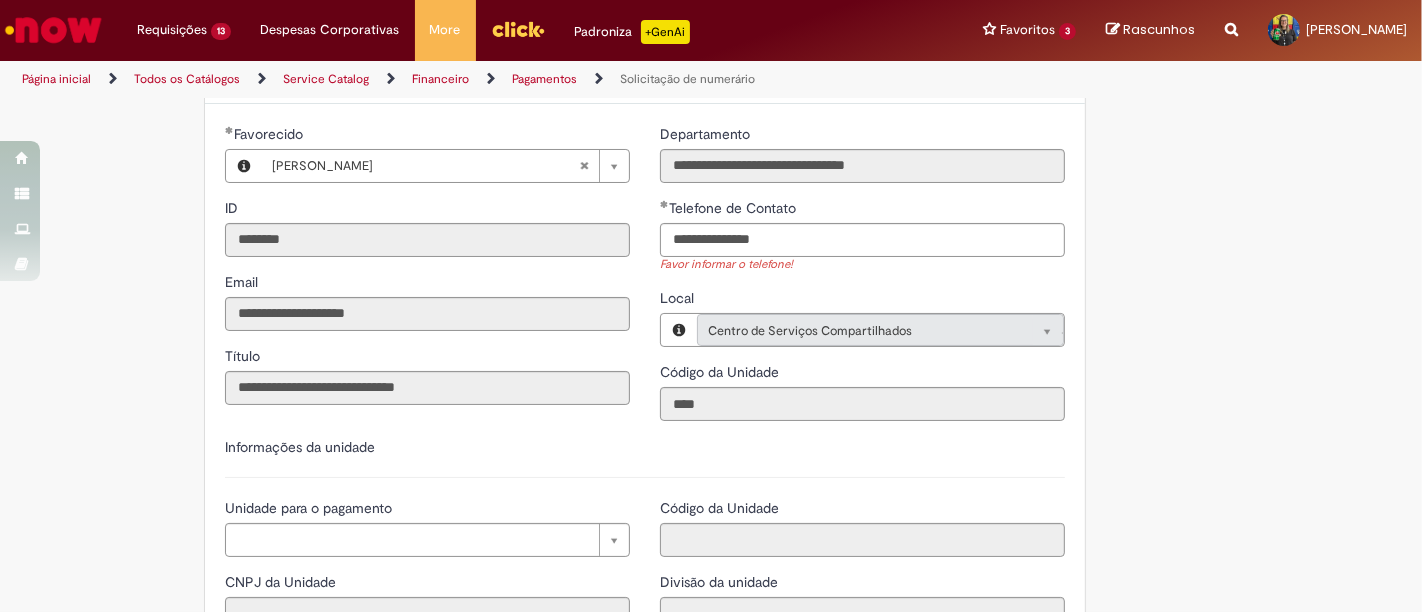 type 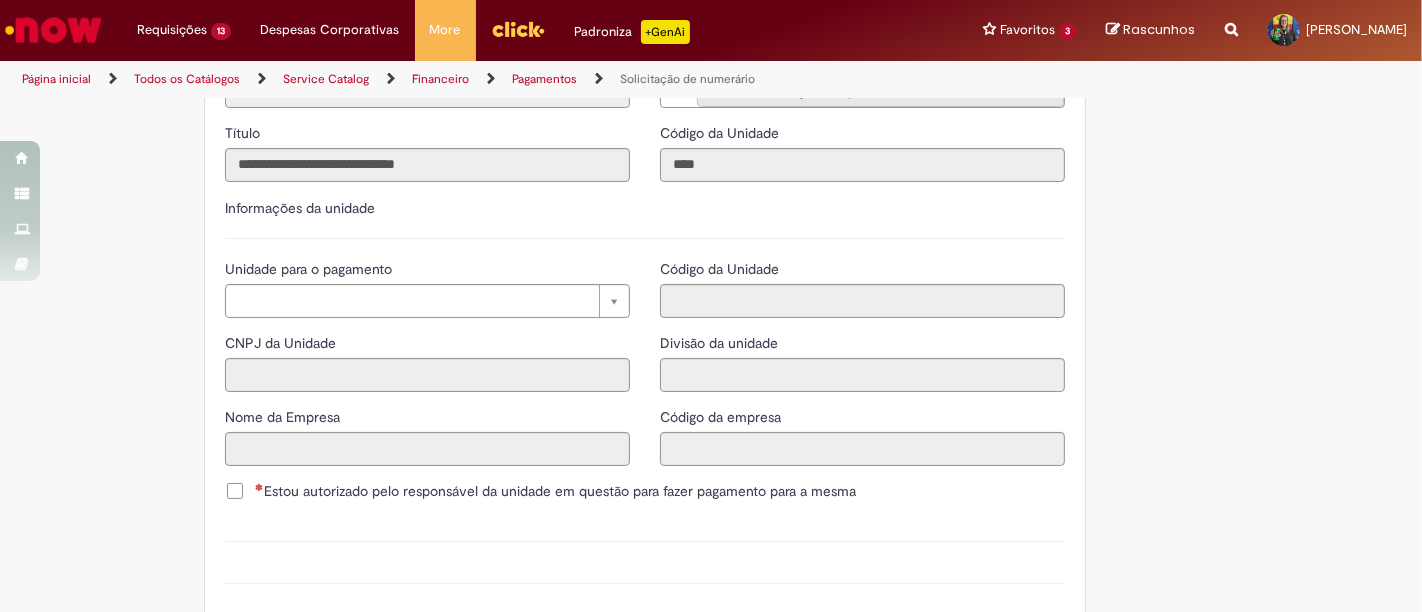 scroll, scrollTop: 2111, scrollLeft: 0, axis: vertical 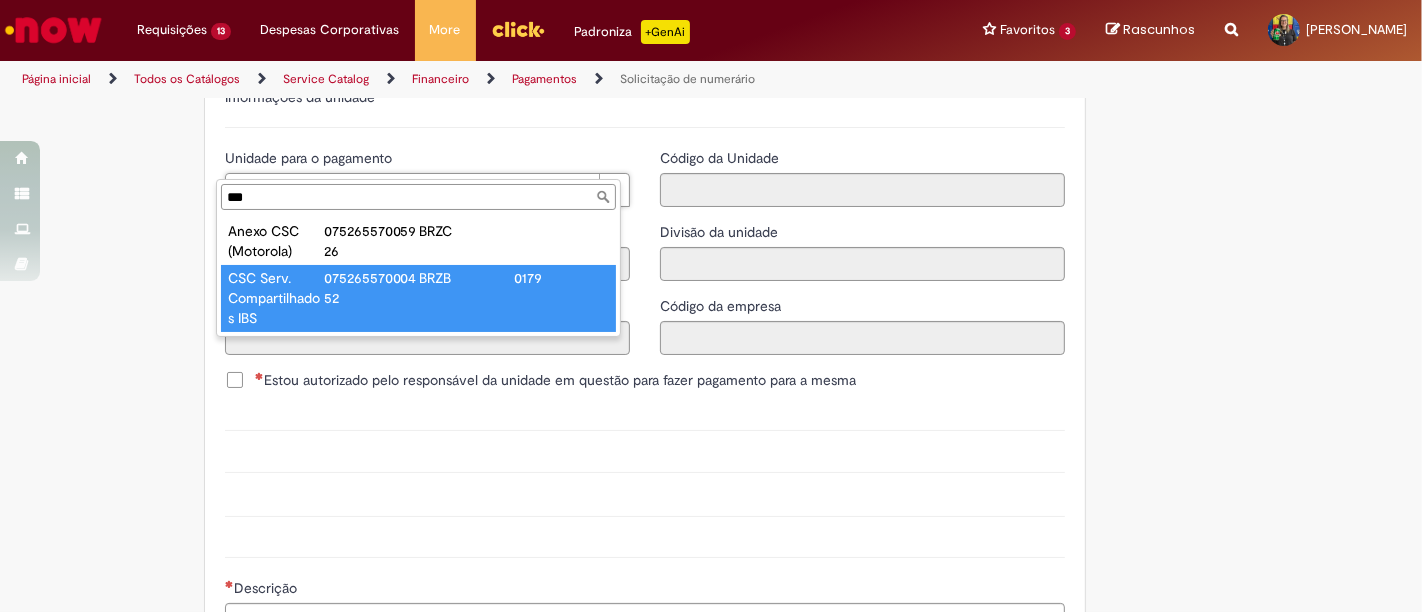 type on "***" 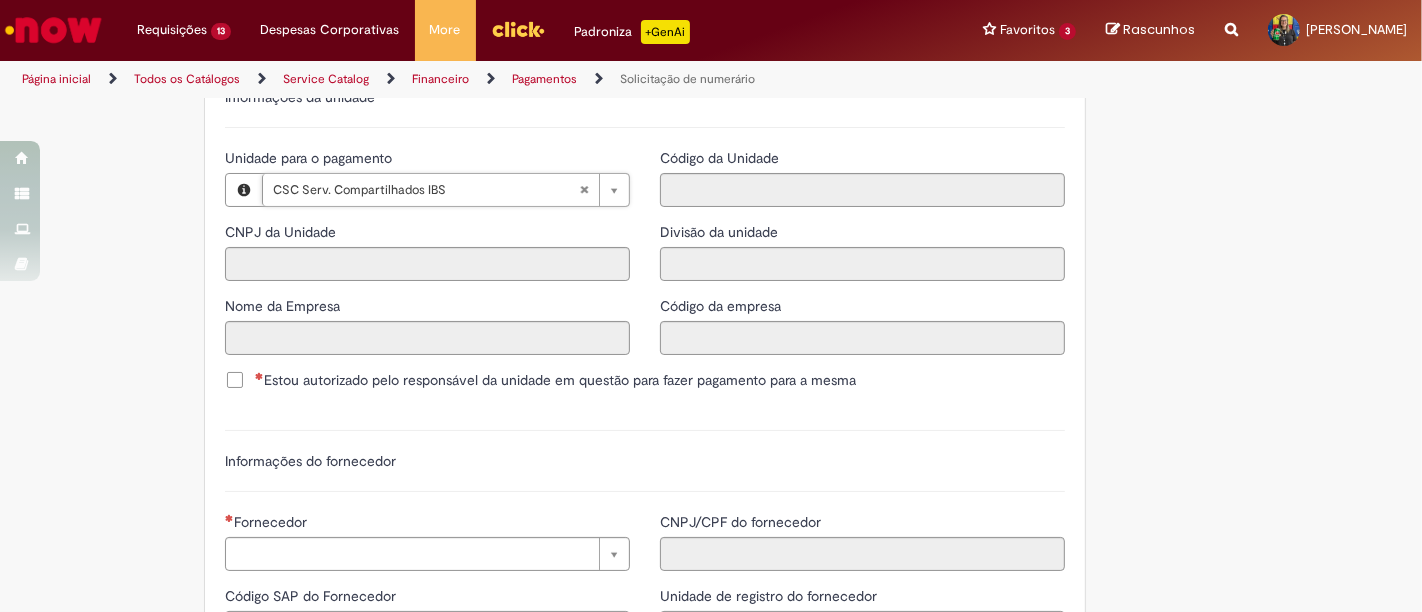 type on "**********" 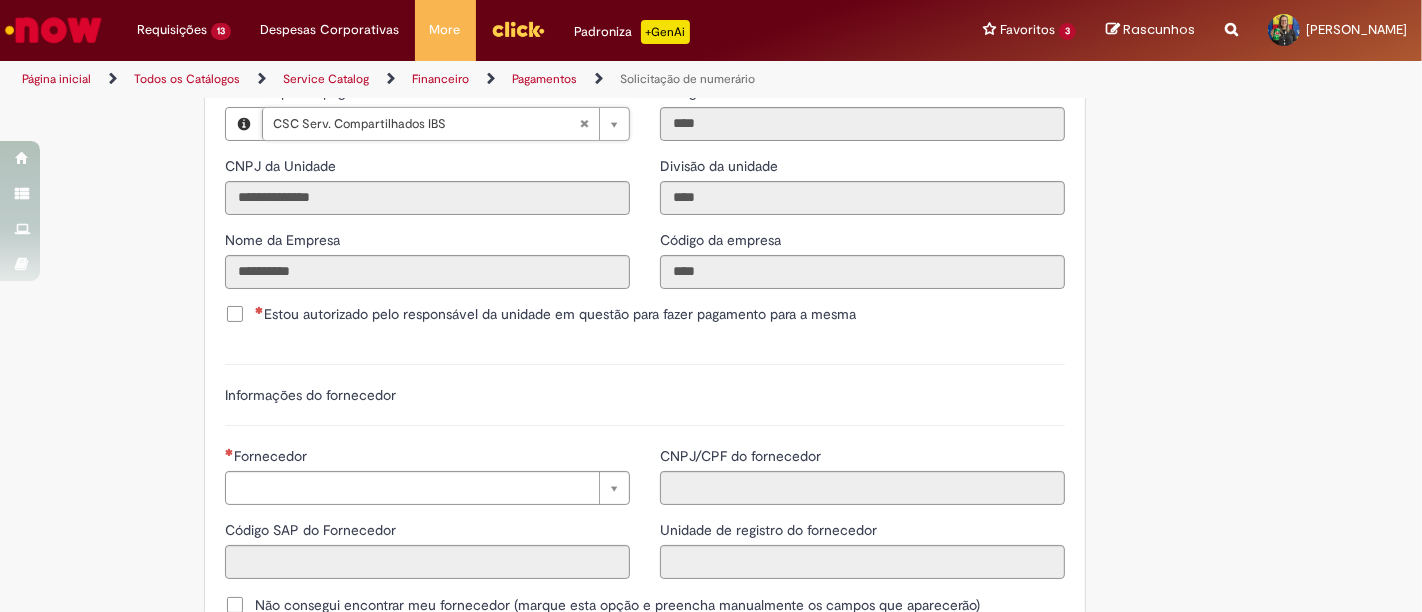 scroll, scrollTop: 2222, scrollLeft: 0, axis: vertical 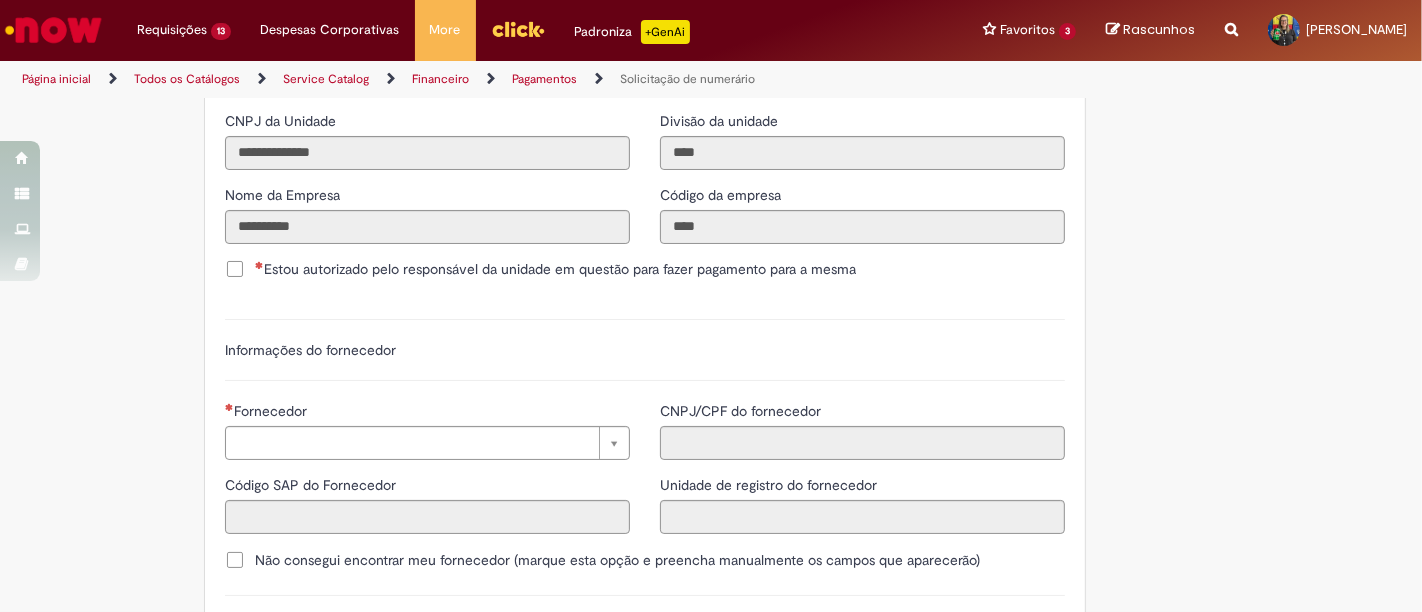 click on "Estou autorizado pelo responsável da unidade em questão para fazer pagamento para a mesma" at bounding box center [540, 269] 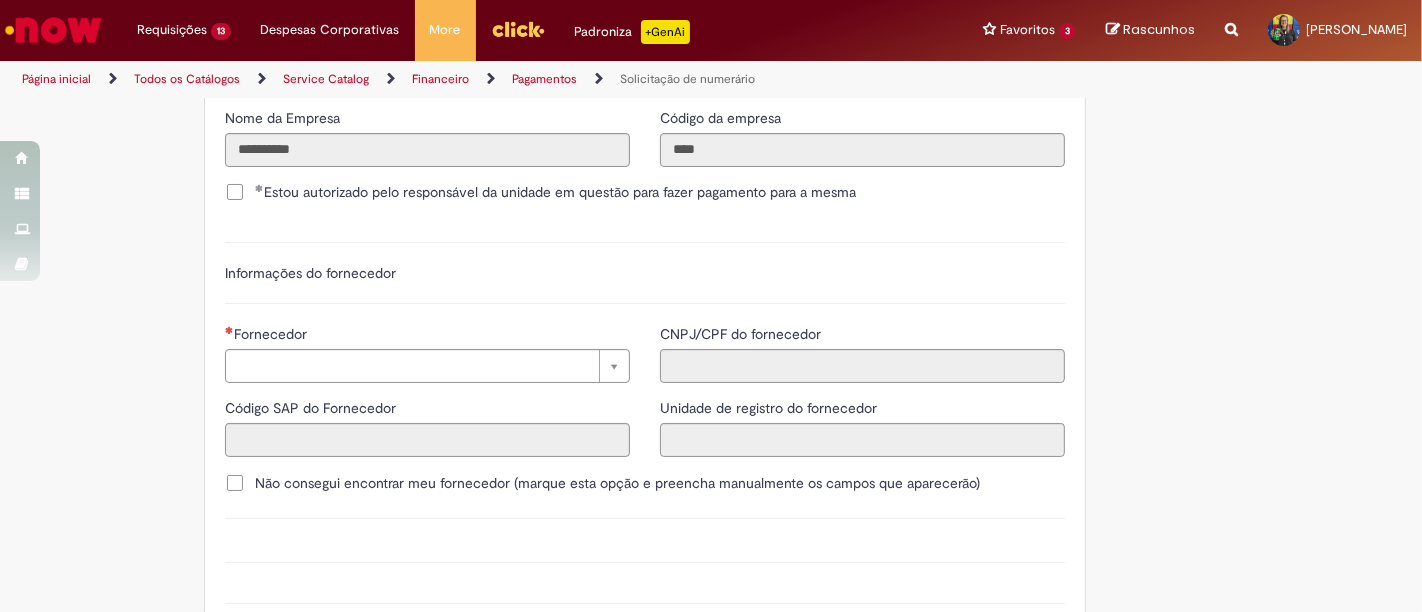scroll, scrollTop: 2333, scrollLeft: 0, axis: vertical 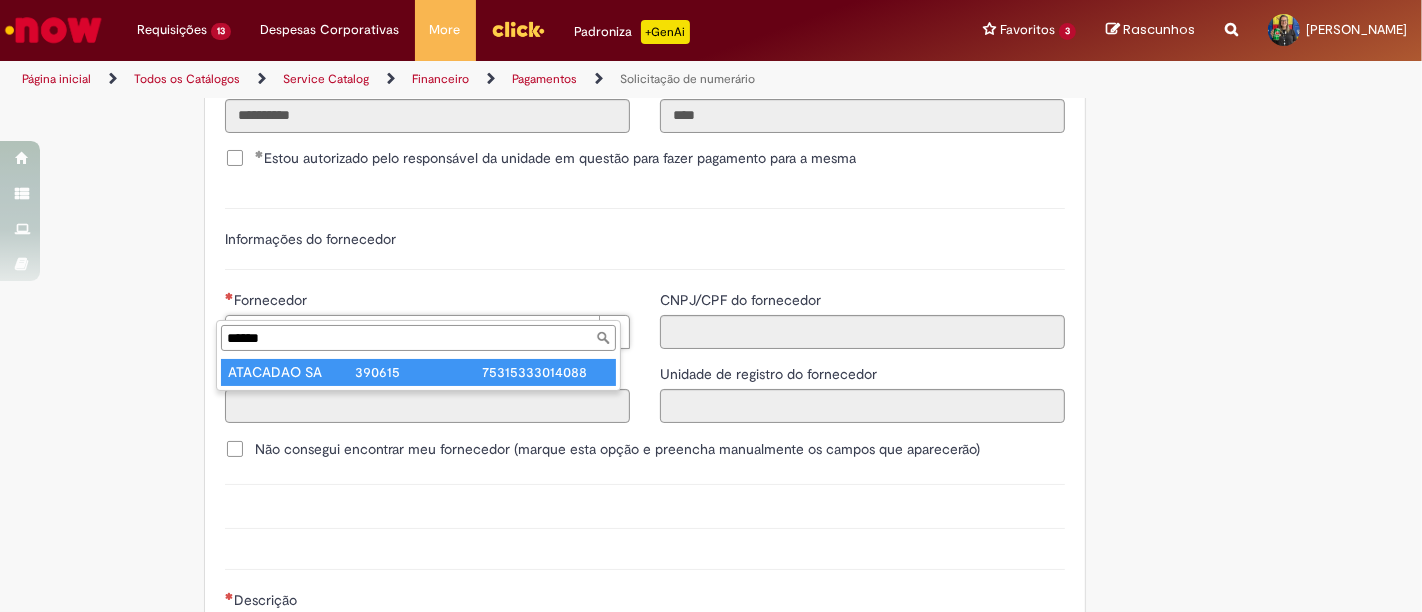 type on "******" 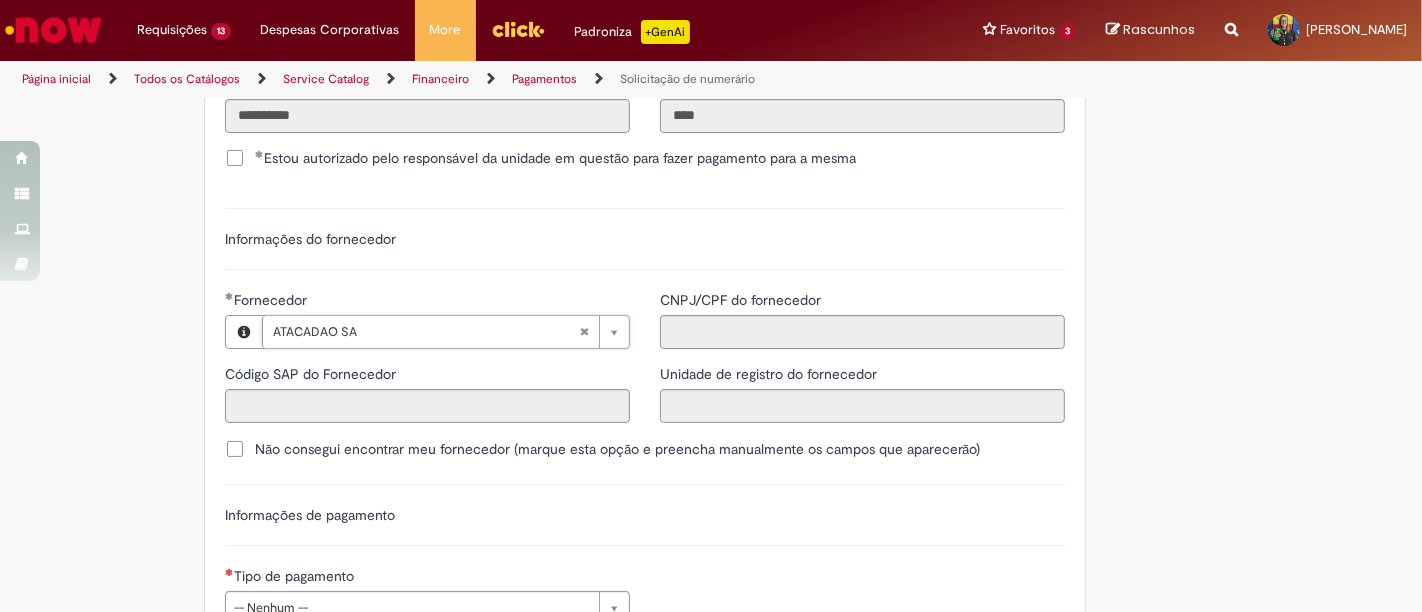 type on "******" 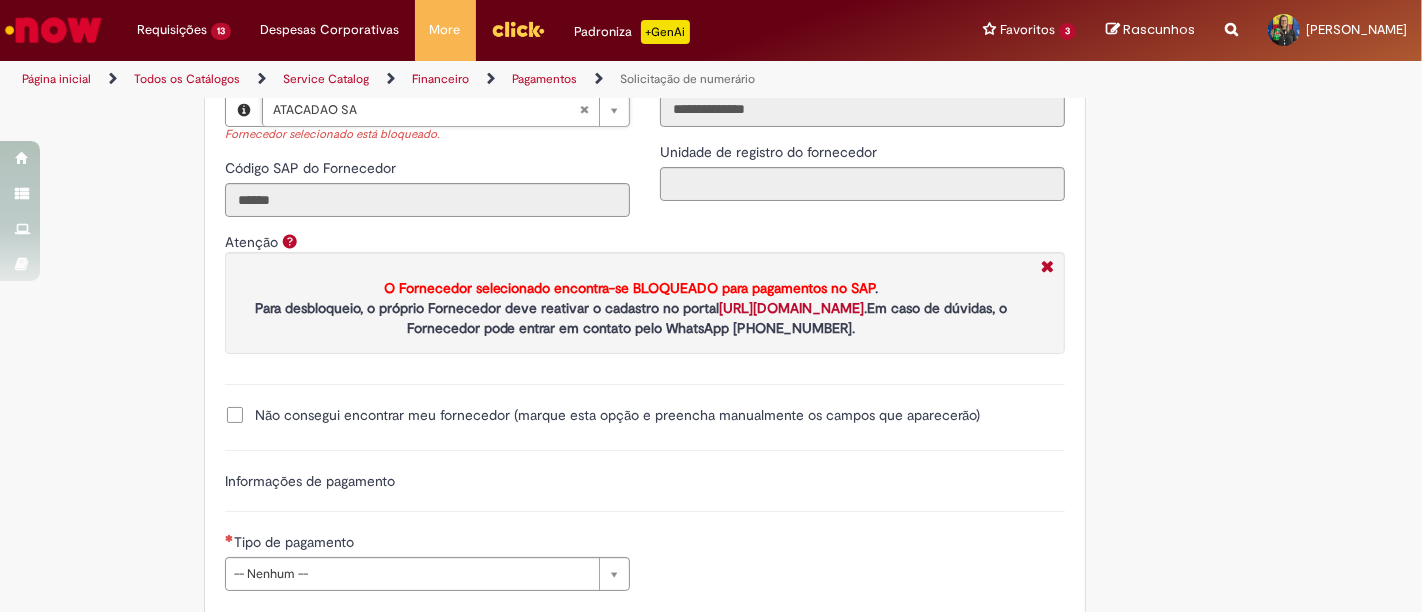 scroll, scrollTop: 2666, scrollLeft: 0, axis: vertical 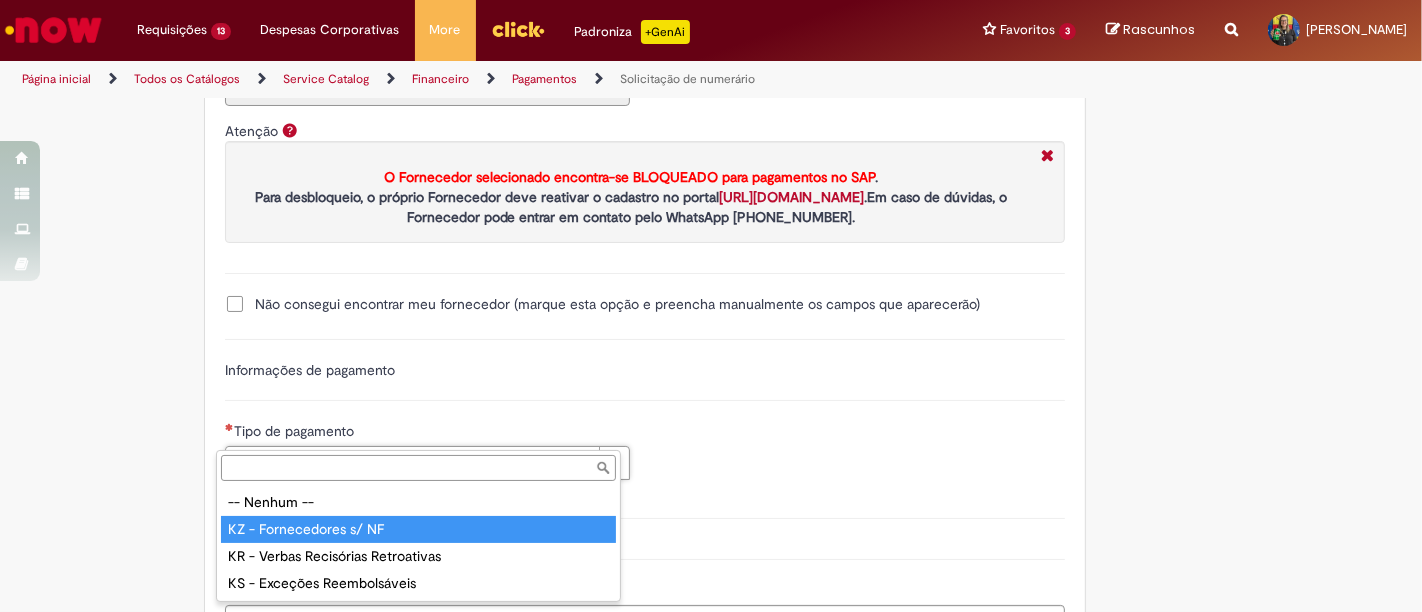 type on "**********" 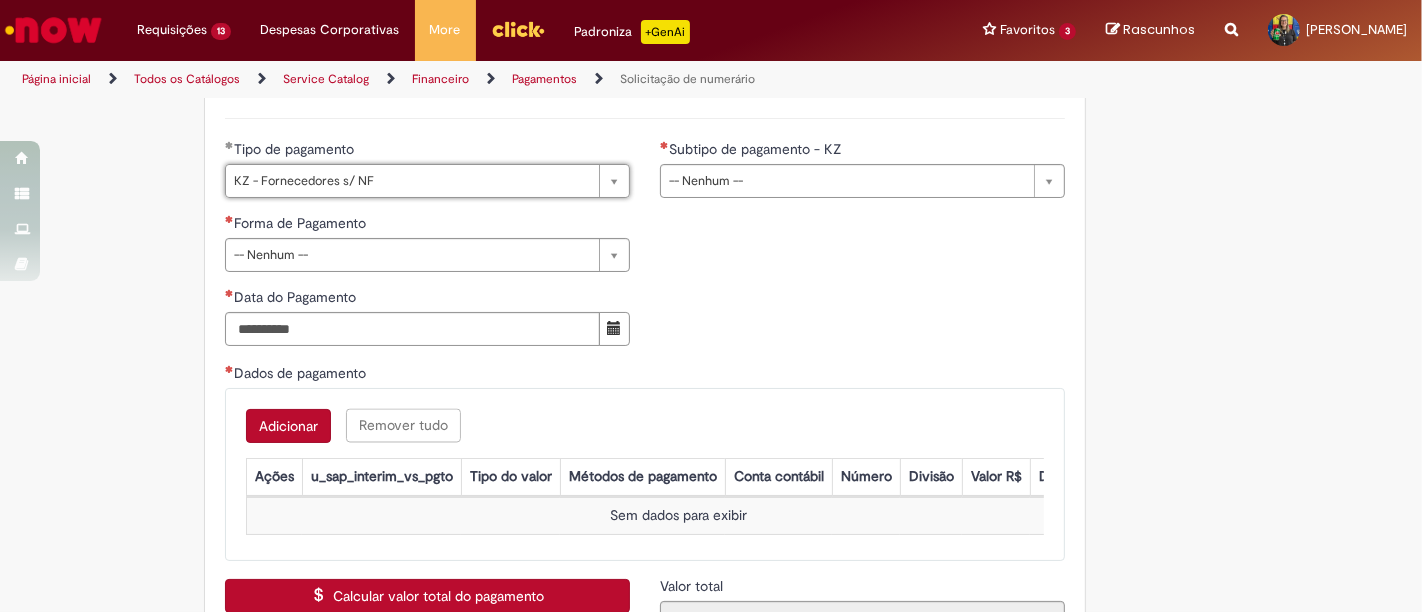 scroll, scrollTop: 3000, scrollLeft: 0, axis: vertical 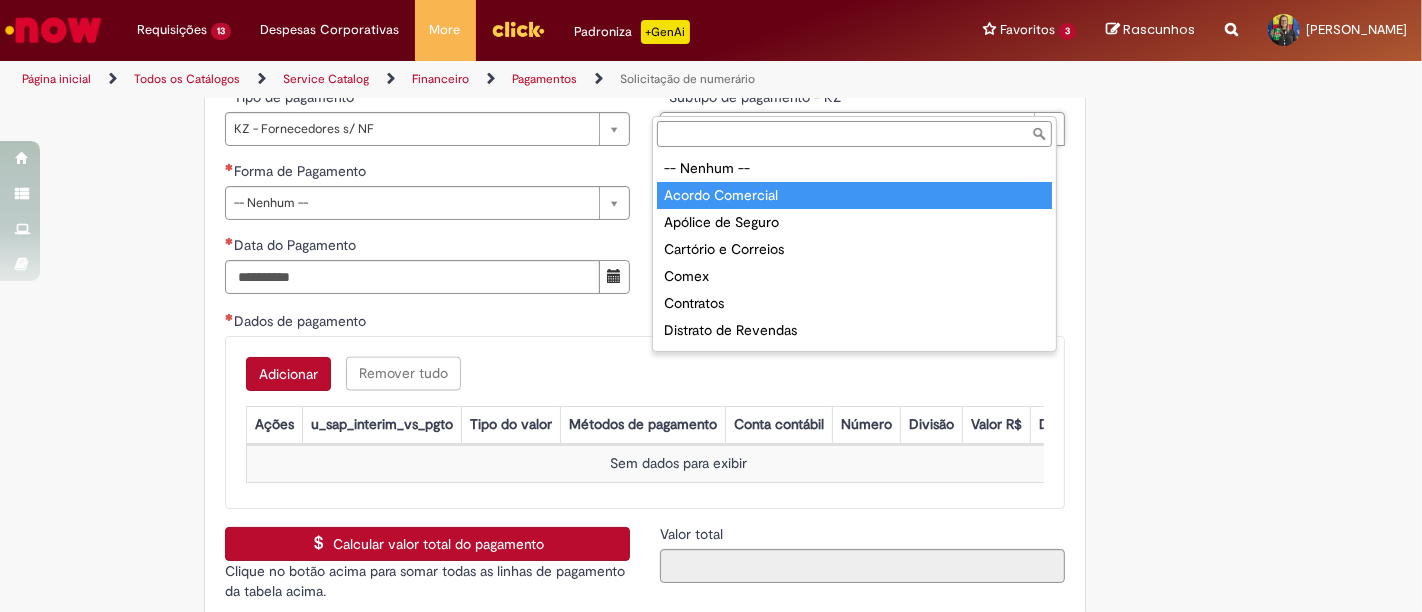 type on "**********" 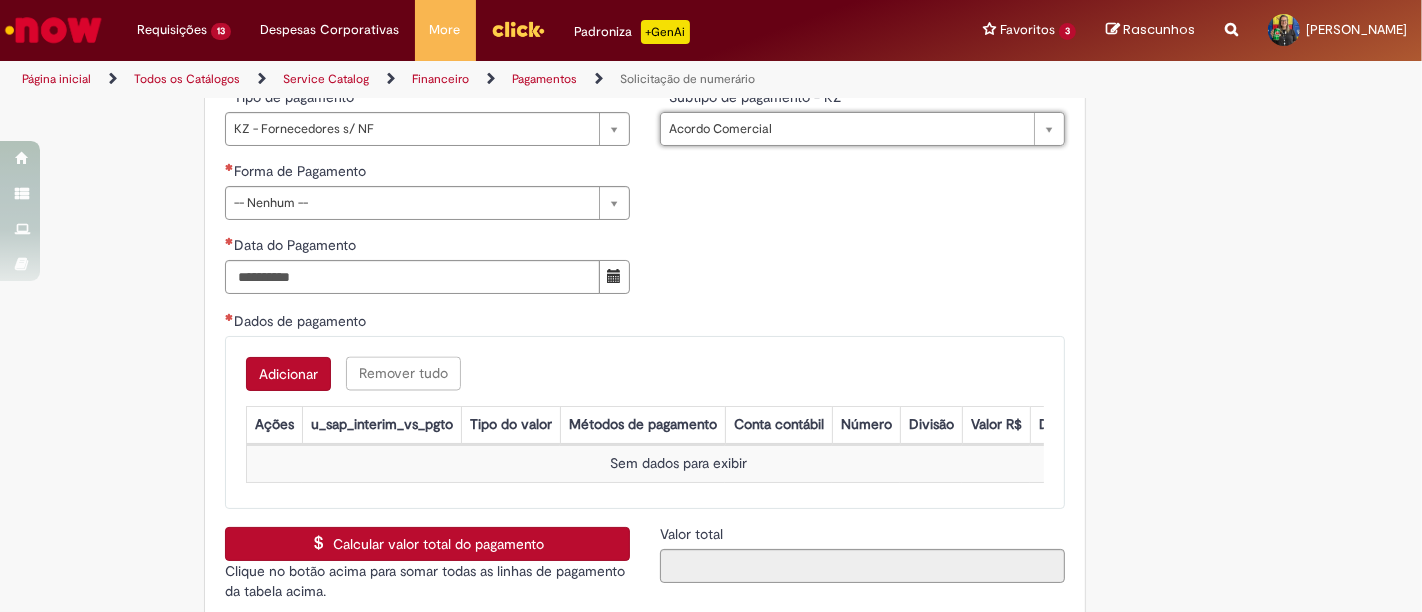 scroll, scrollTop: 2731, scrollLeft: 0, axis: vertical 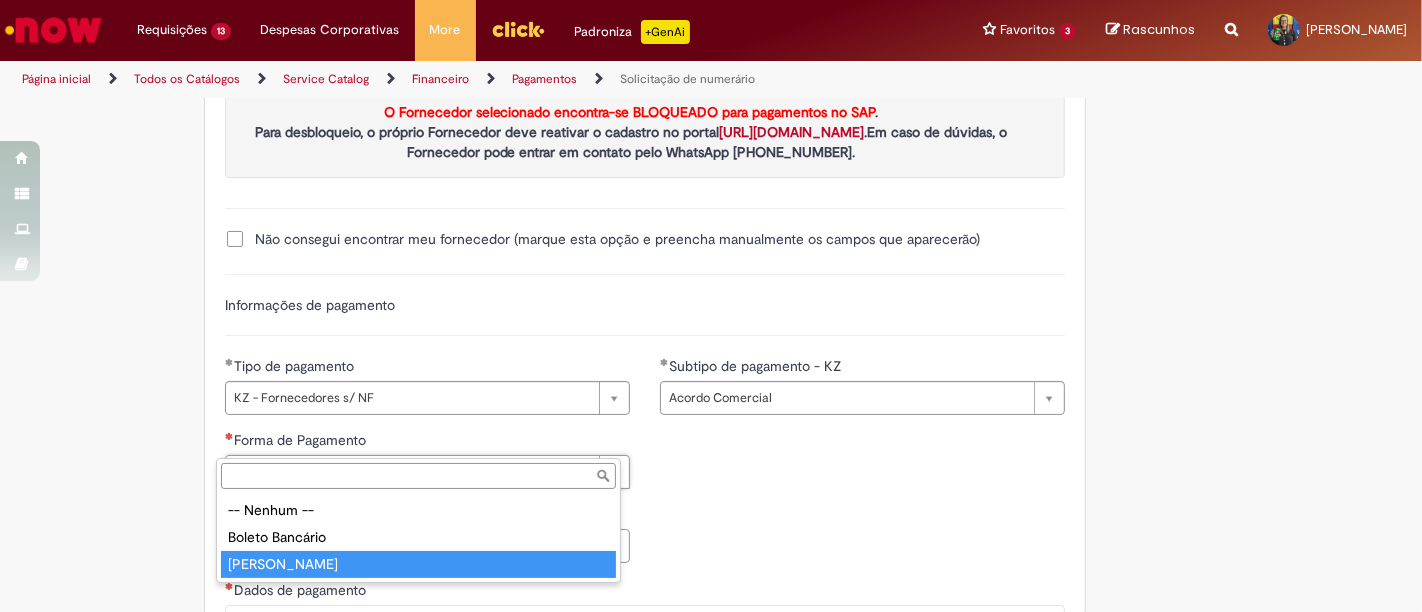 type on "**********" 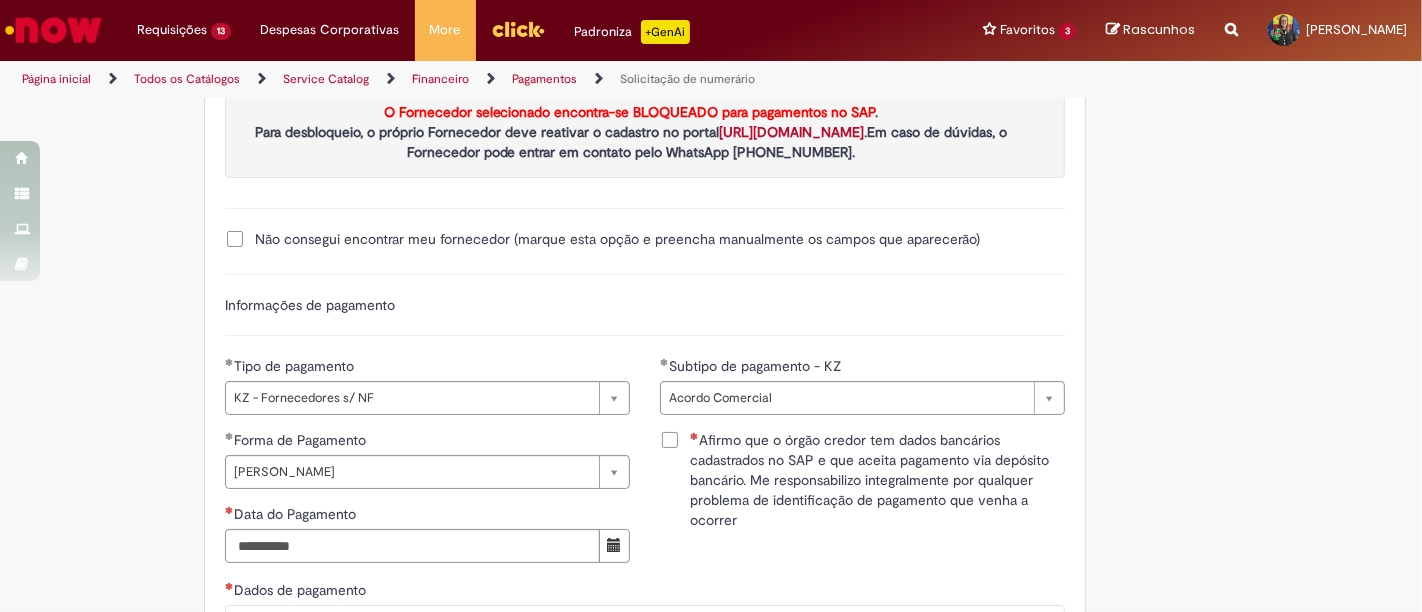 click on "Afirmo que o órgão credor tem dados bancários cadastrados no SAP e que aceita pagamento via depósito bancário. Me responsabilizo integralmente por qualquer problema de identificação de pagamento que venha a ocorrer" at bounding box center (877, 480) 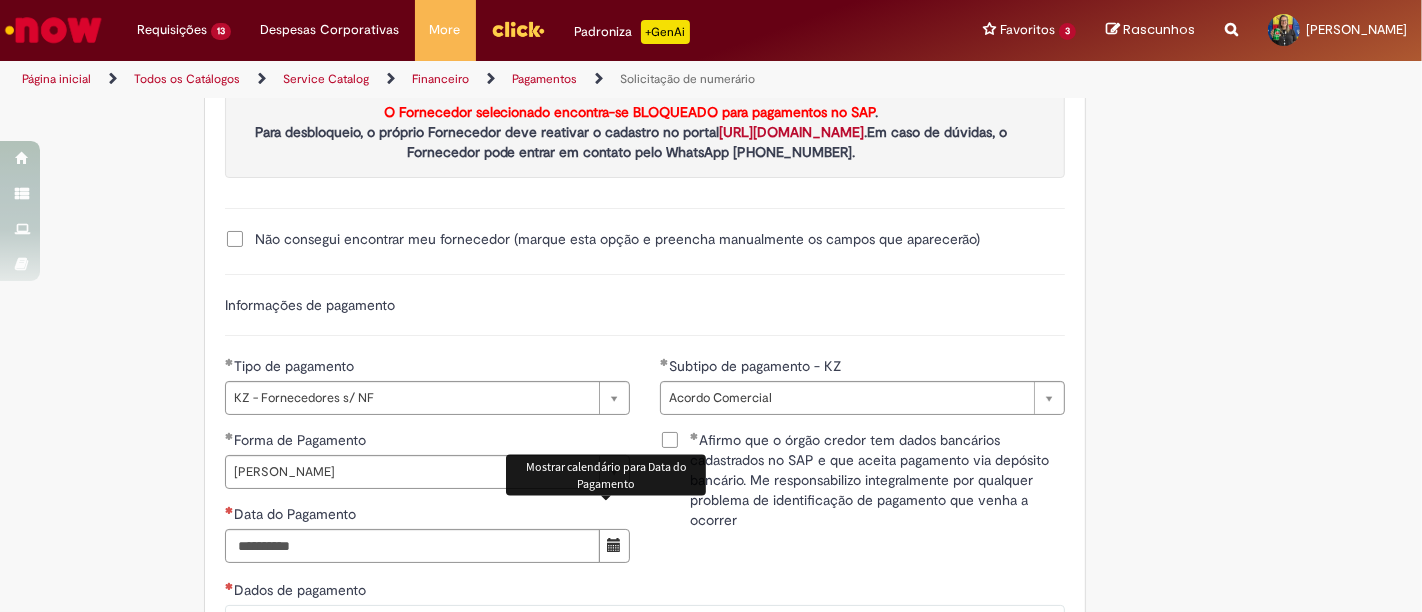 click at bounding box center [614, 545] 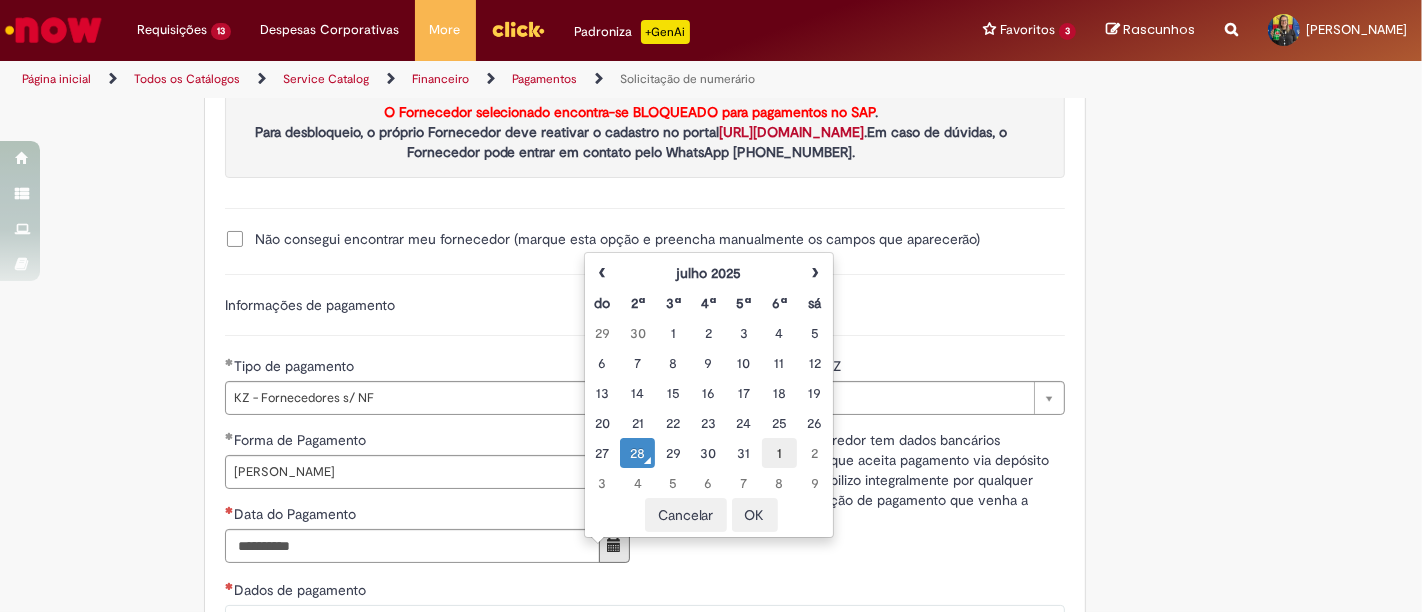 click on "1" at bounding box center [779, 453] 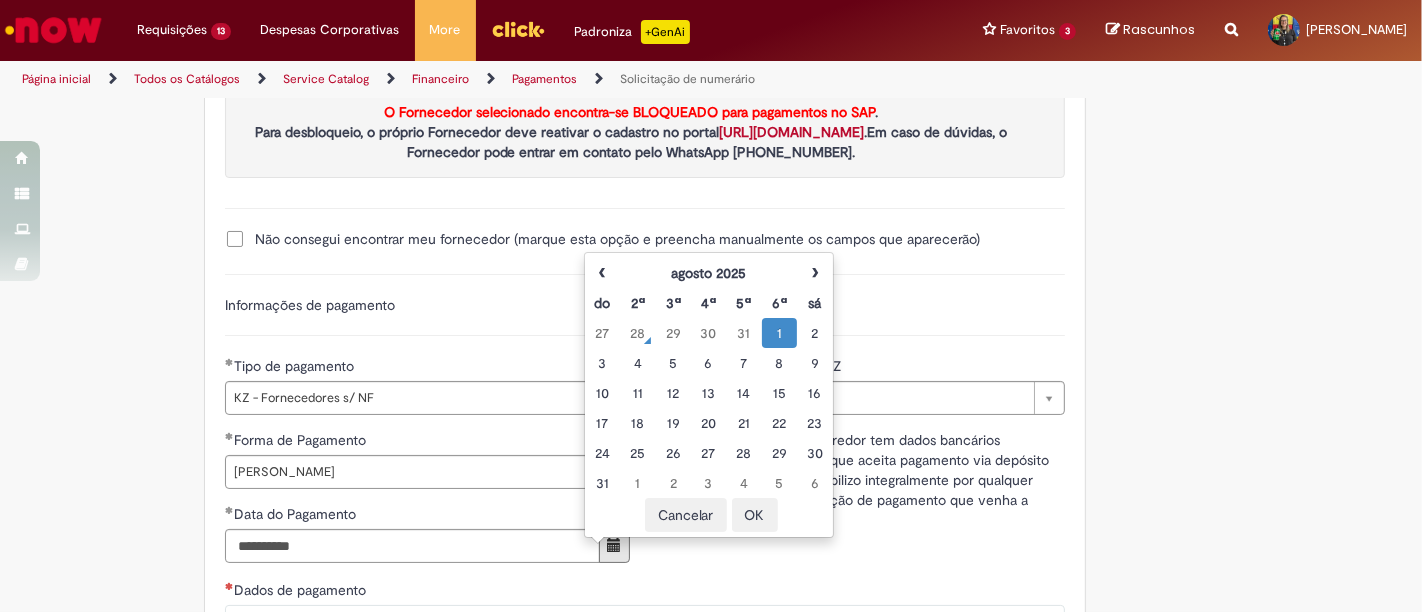 click on "OK" at bounding box center [755, 515] 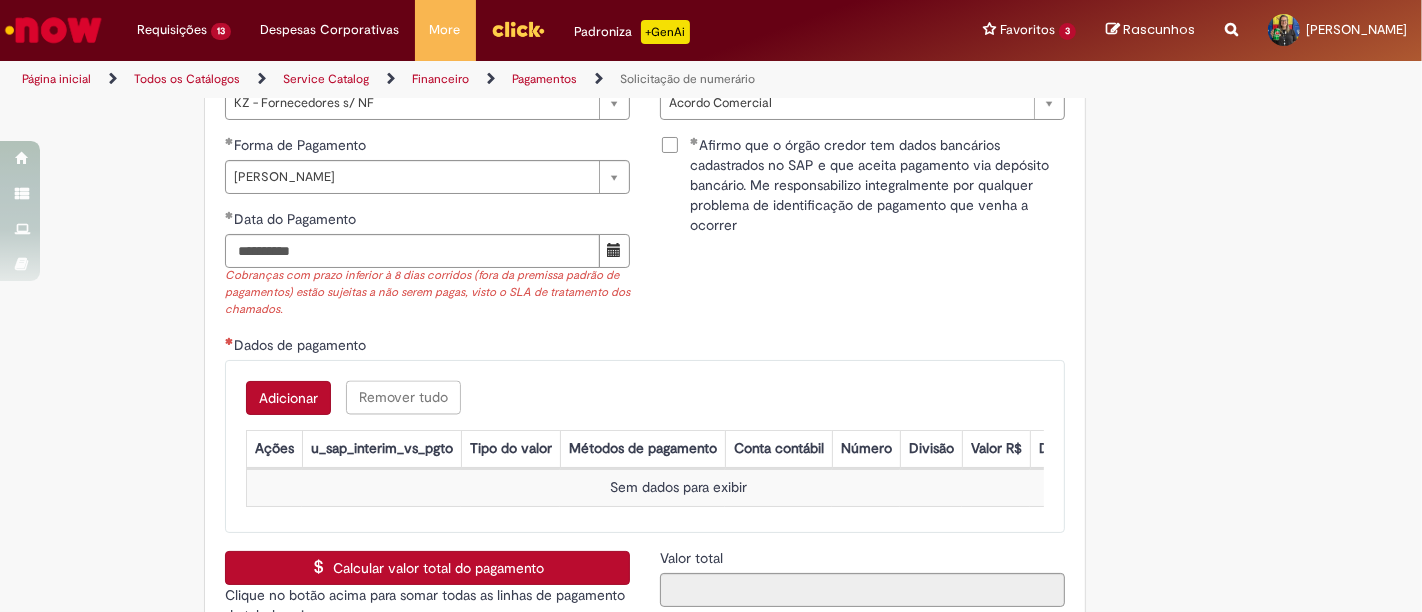 scroll, scrollTop: 3065, scrollLeft: 0, axis: vertical 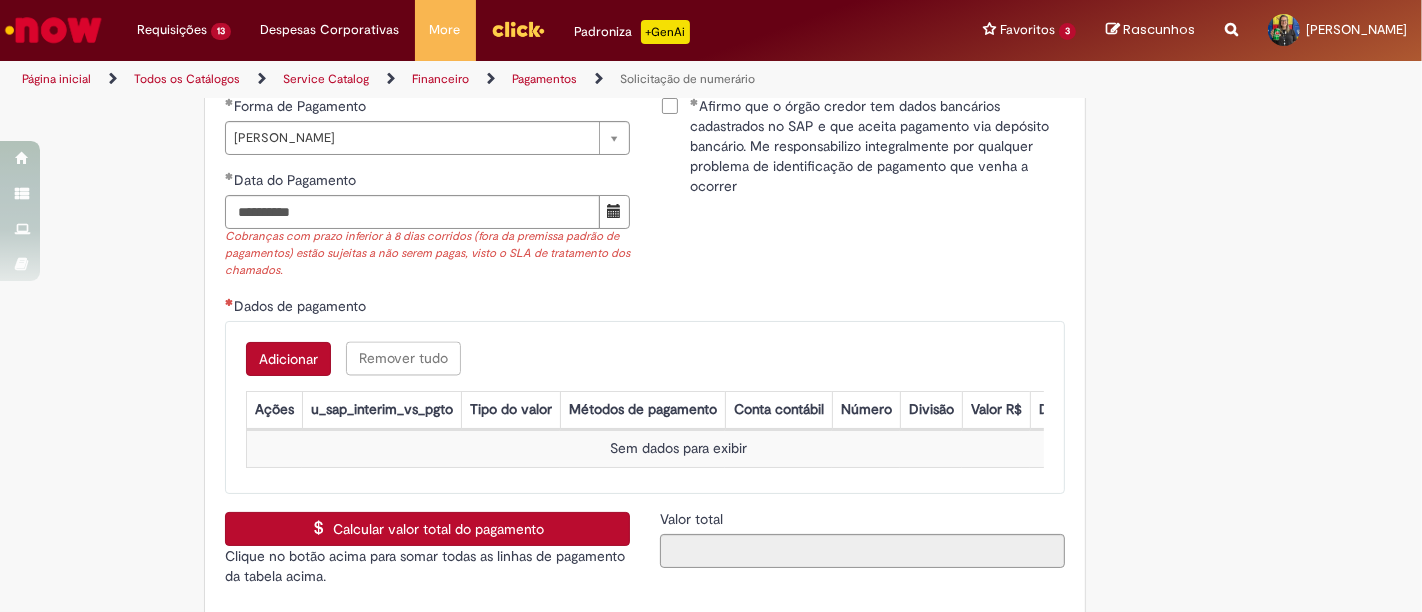 click on "Adicionar" at bounding box center (288, 359) 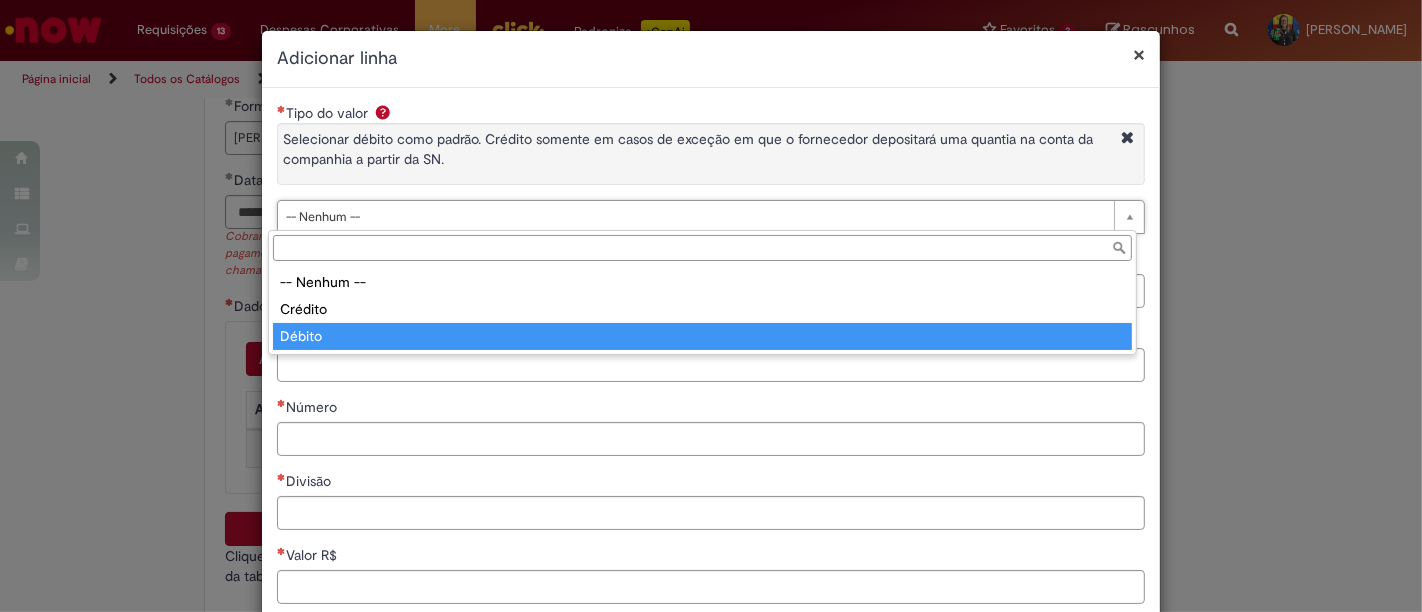 drag, startPoint x: 520, startPoint y: 340, endPoint x: 531, endPoint y: 316, distance: 26.400757 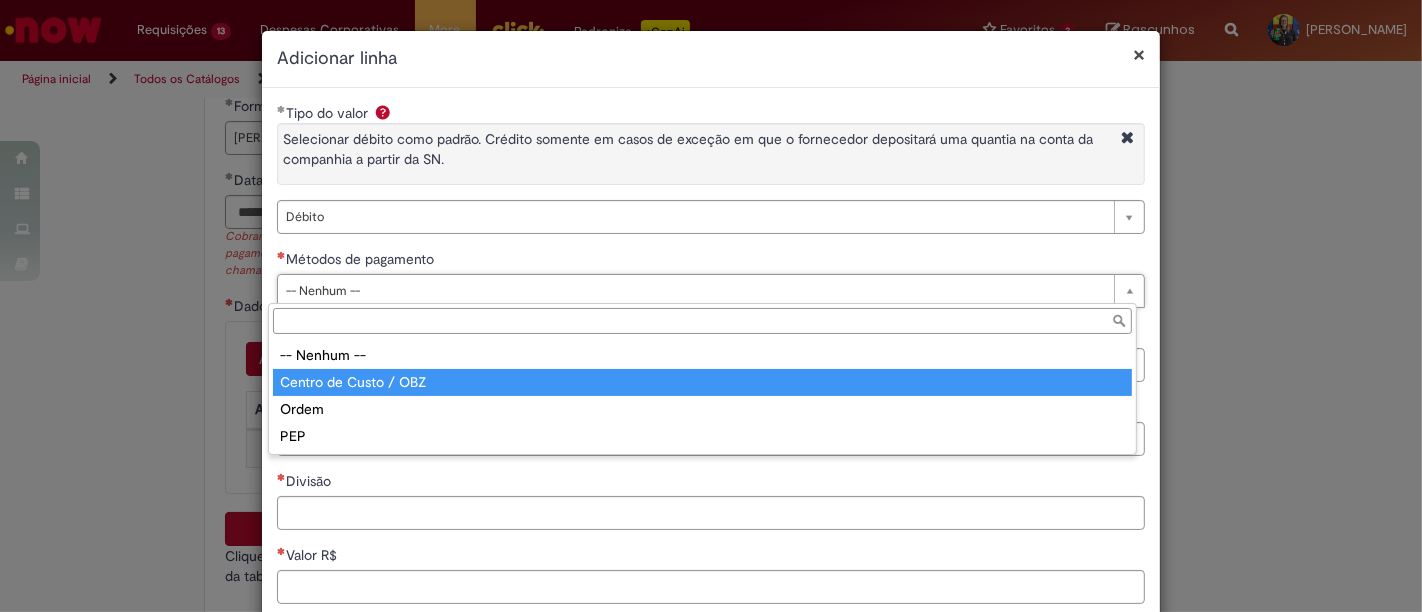 type on "**********" 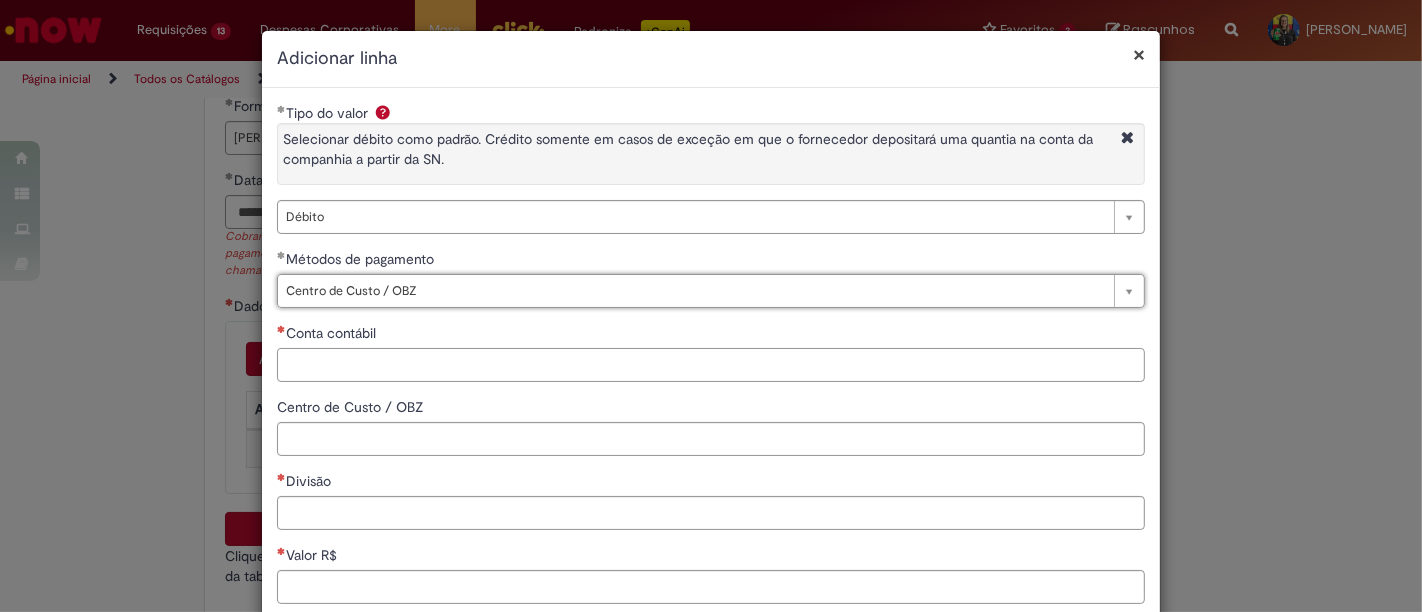 click on "Conta contábil" at bounding box center (711, 365) 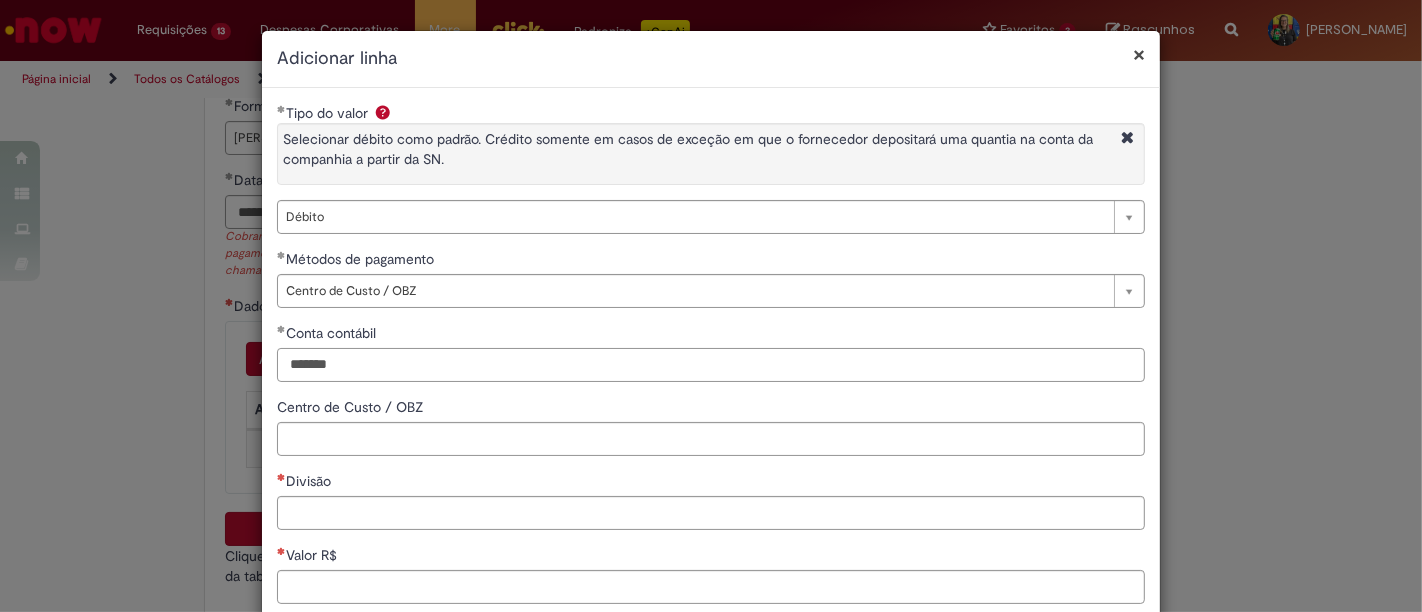 type on "*******" 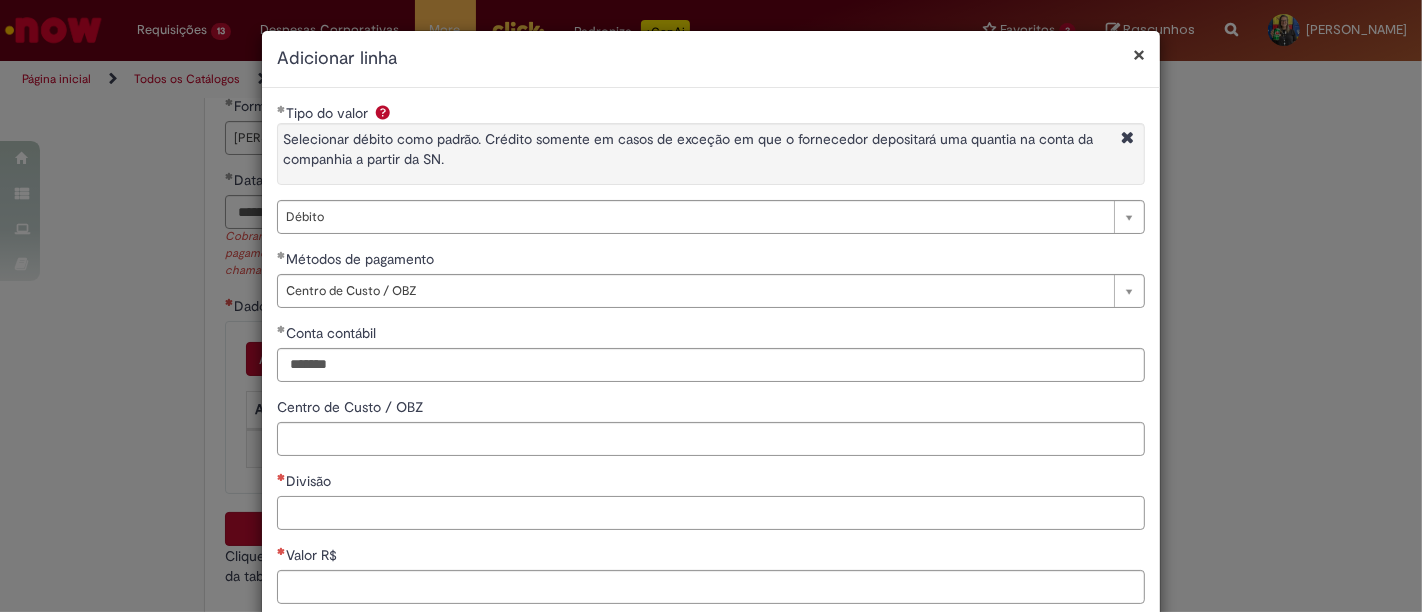 click on "Divisão" at bounding box center (711, 513) 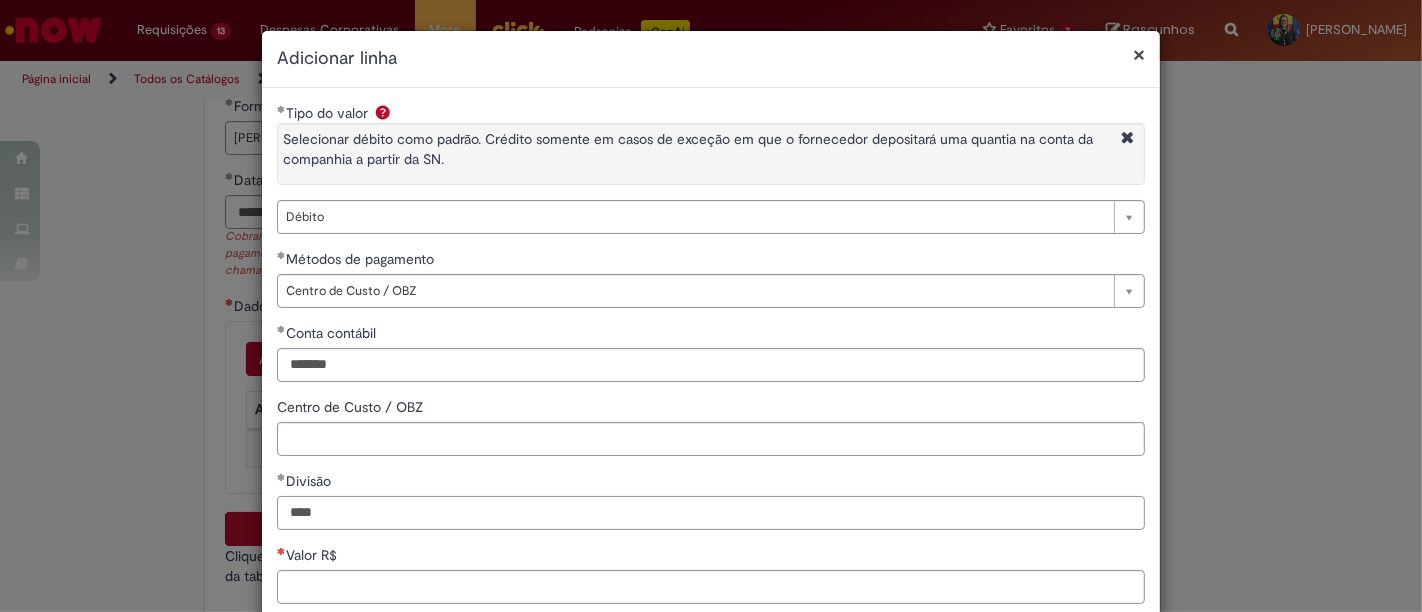 type on "****" 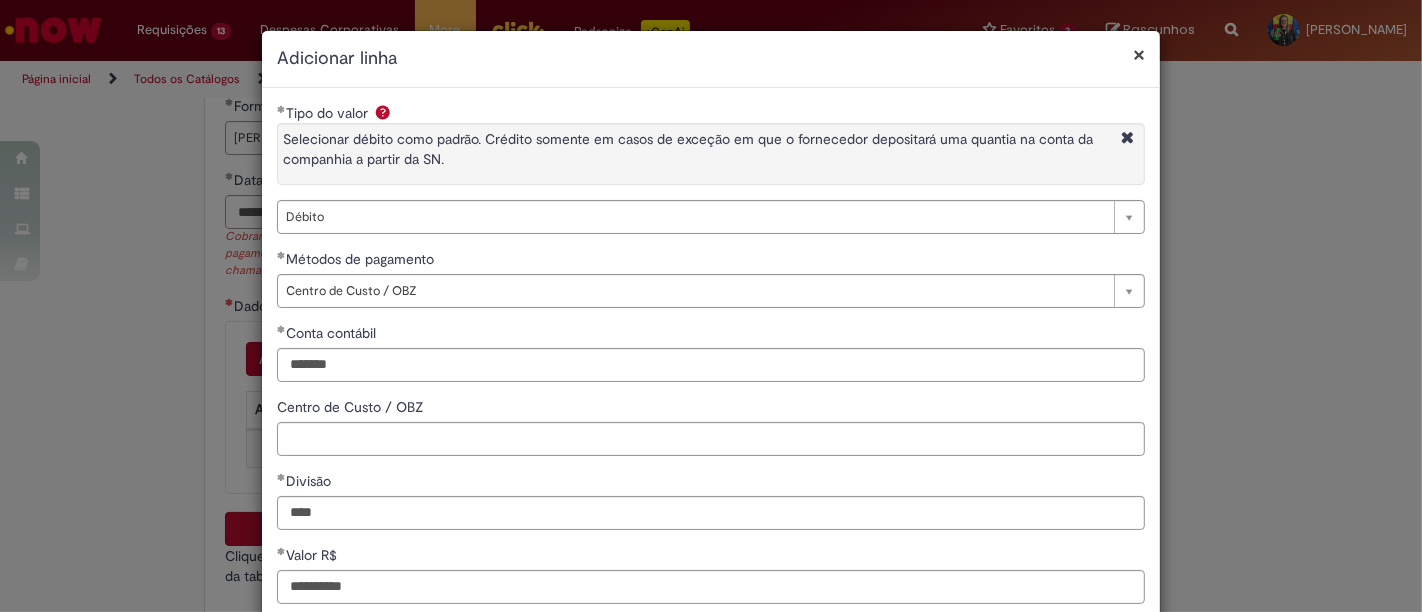 type on "**********" 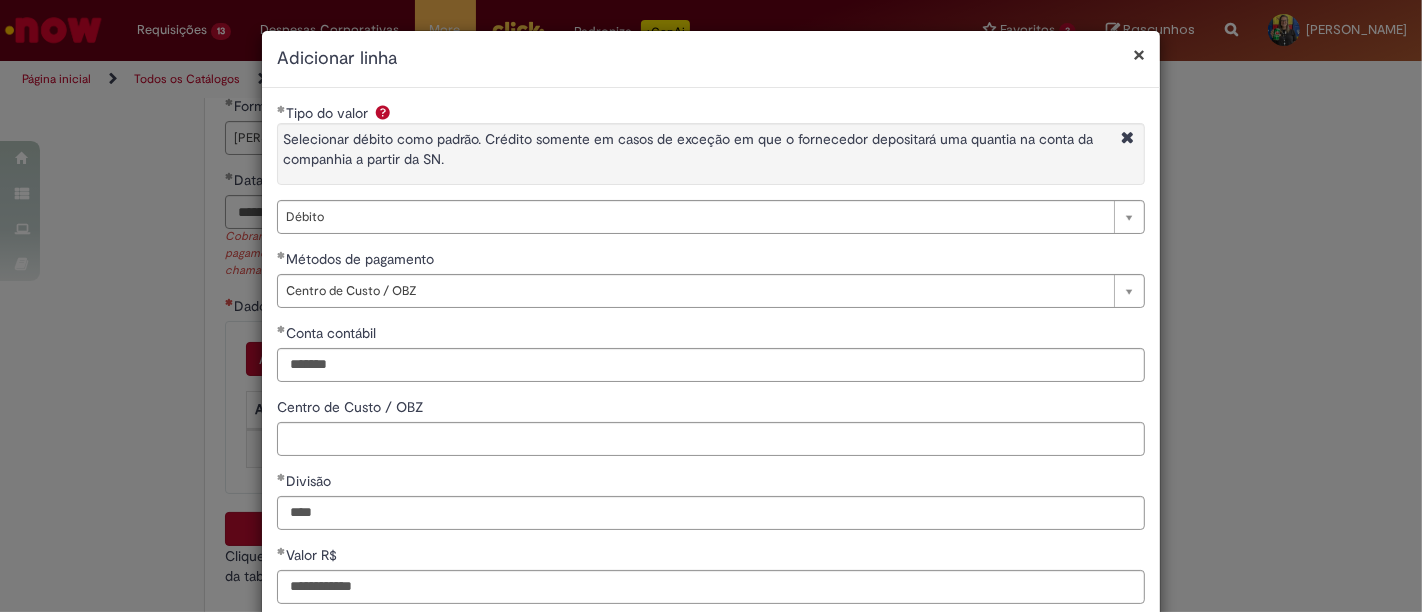 scroll, scrollTop: 208, scrollLeft: 0, axis: vertical 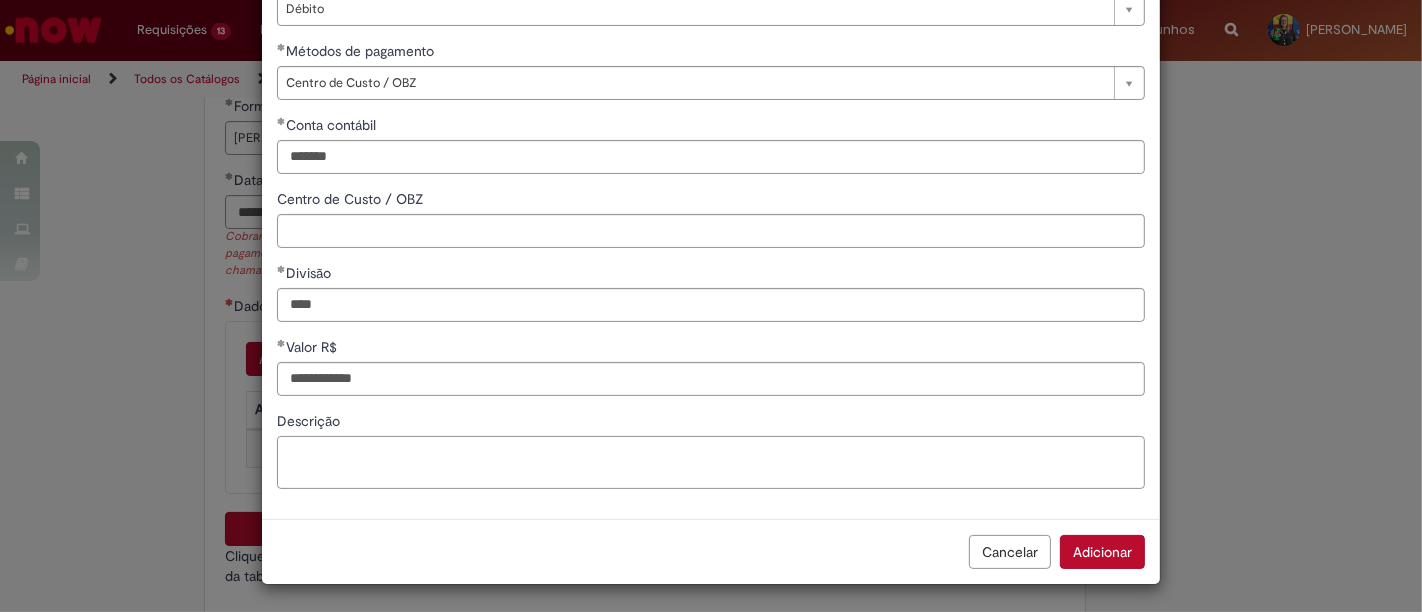 paste on "**********" 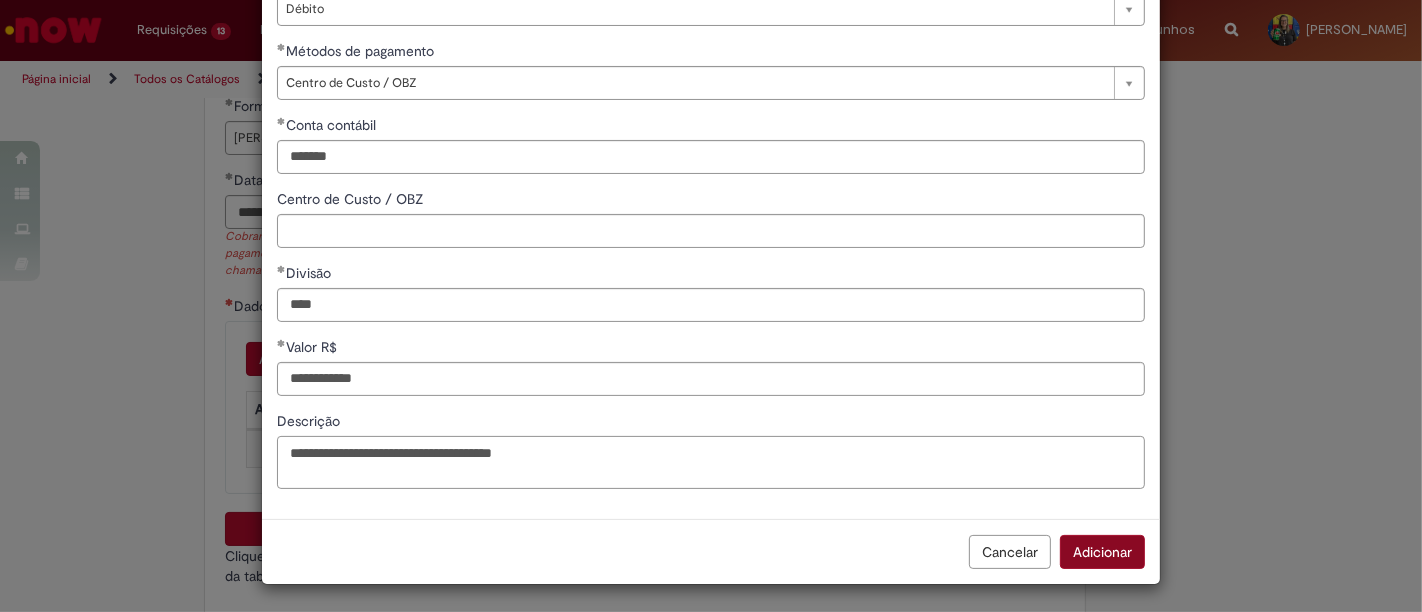 type on "**********" 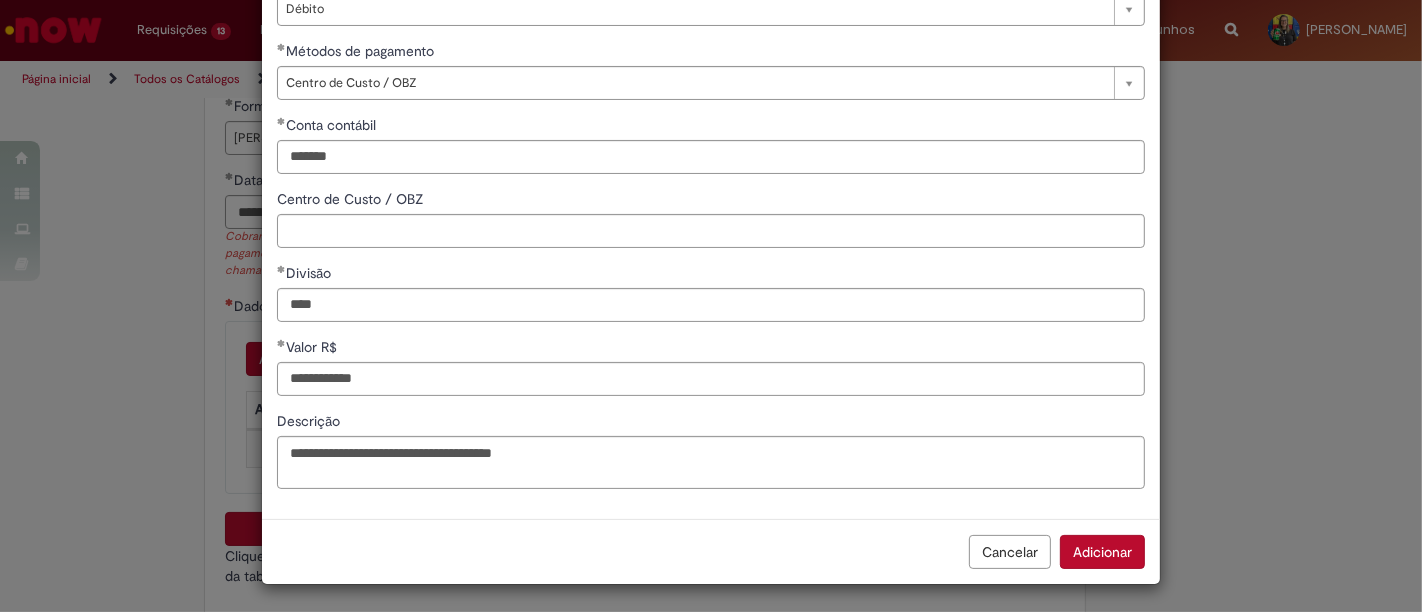 click on "Adicionar" at bounding box center [1102, 552] 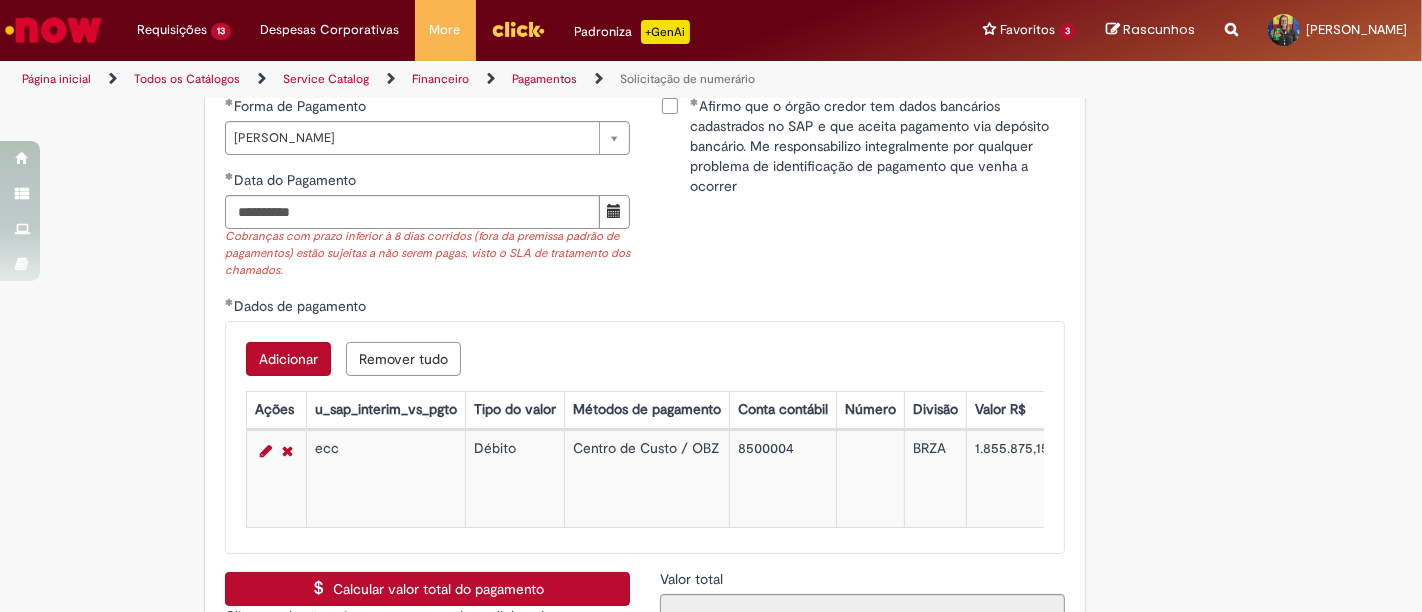 click on "Calcular valor total do pagamento" at bounding box center [427, 589] 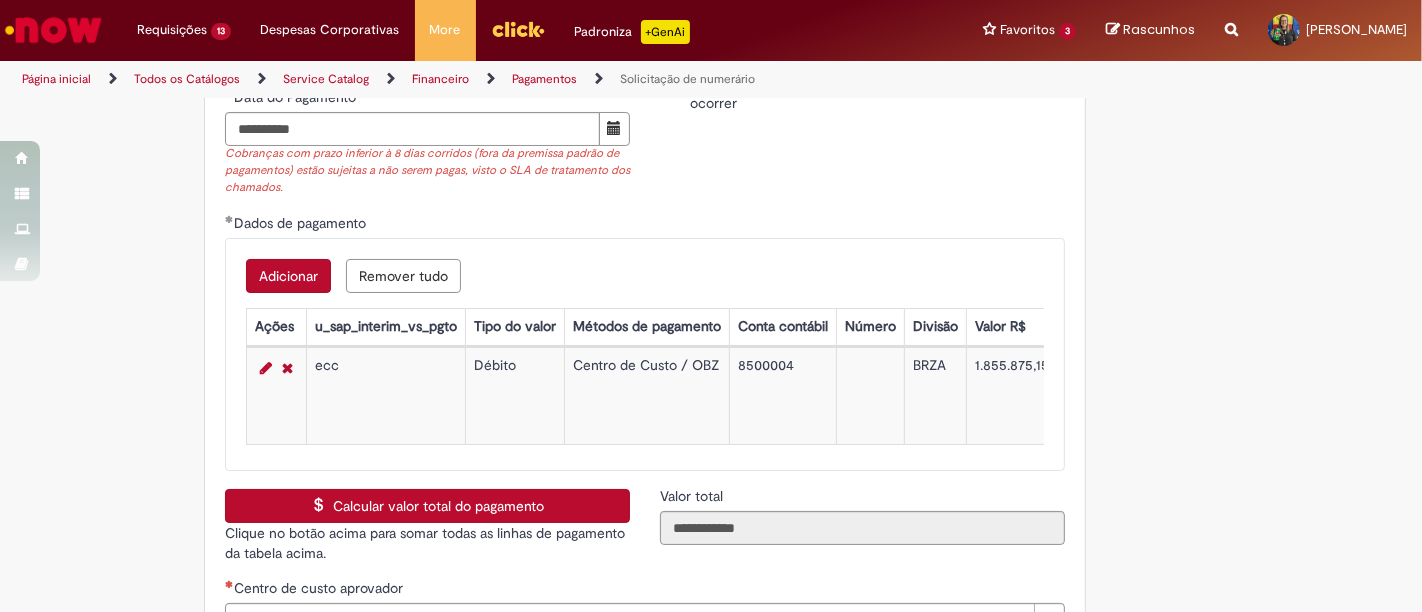 scroll, scrollTop: 3398, scrollLeft: 0, axis: vertical 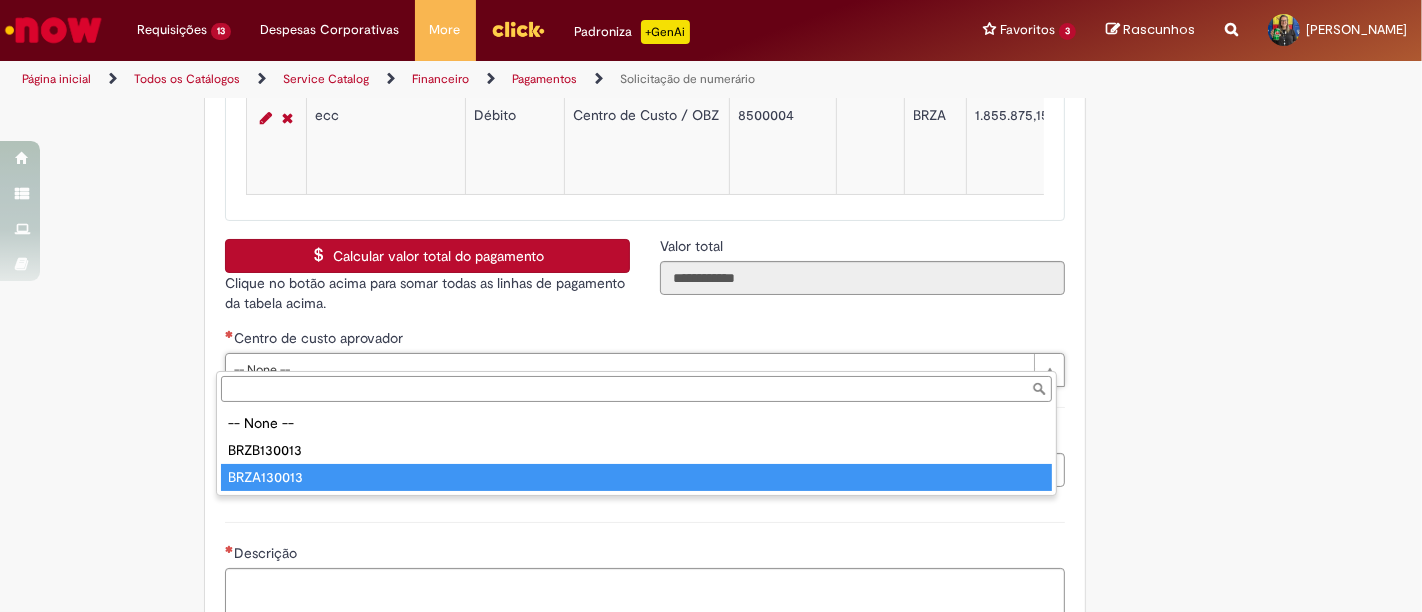type on "**********" 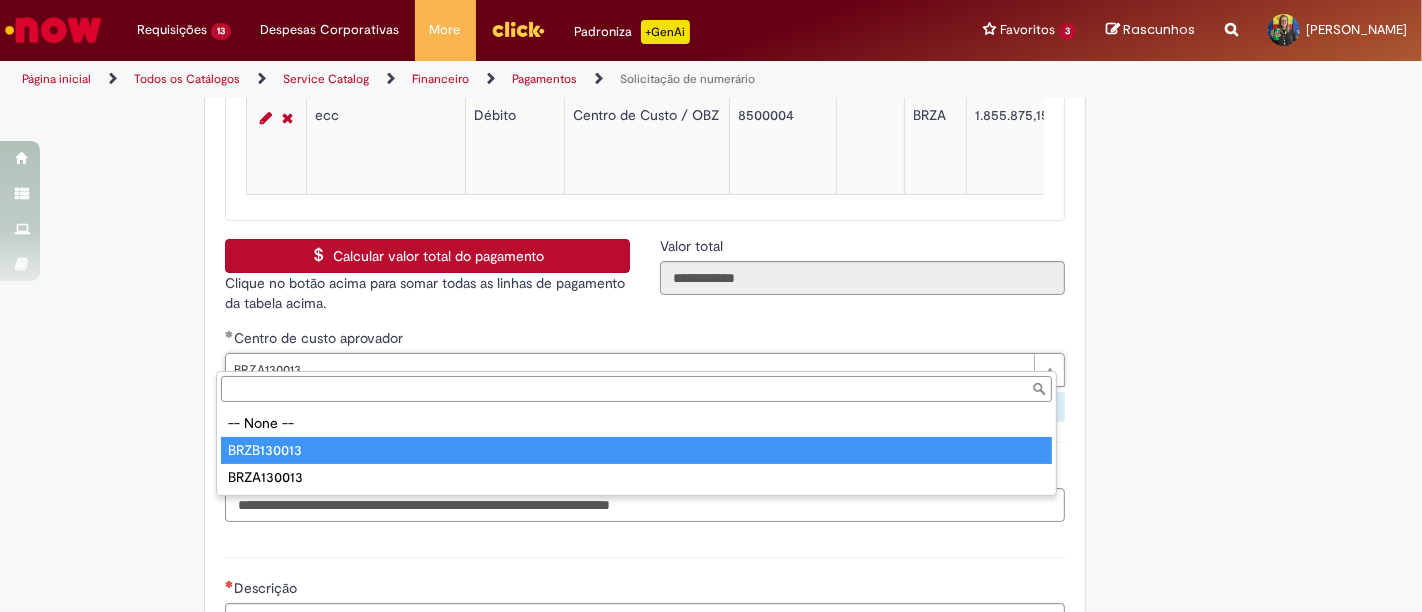 type on "**********" 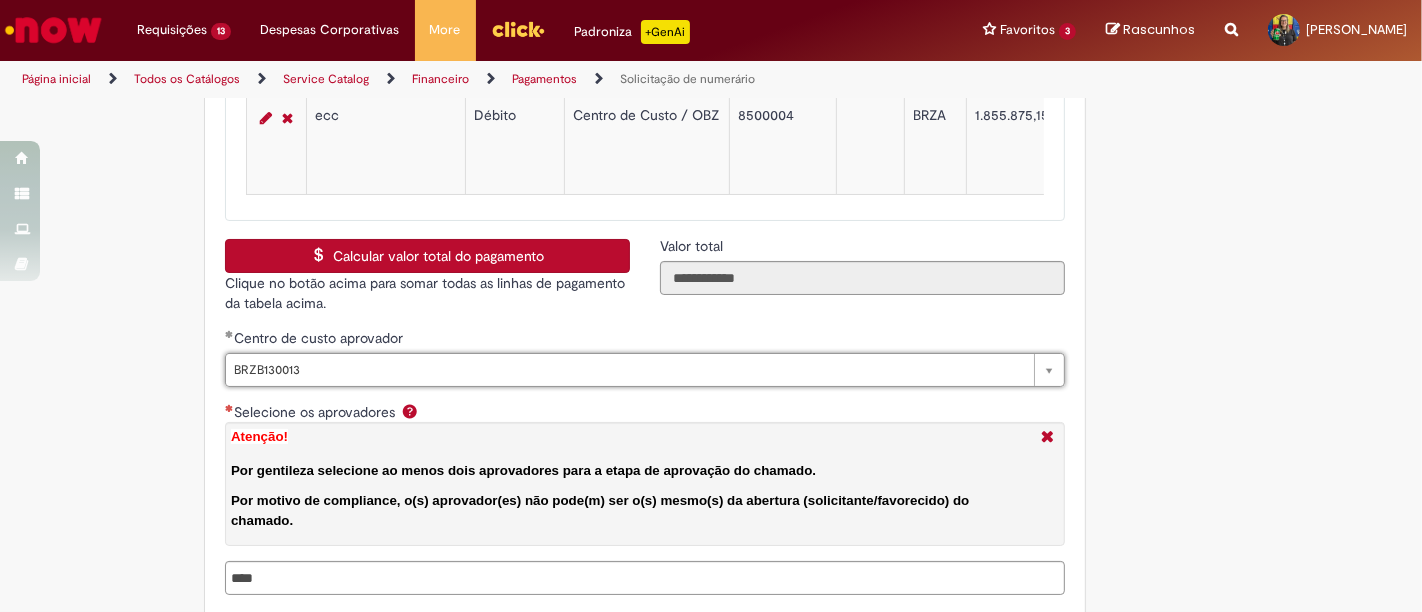 scroll, scrollTop: 0, scrollLeft: 74, axis: horizontal 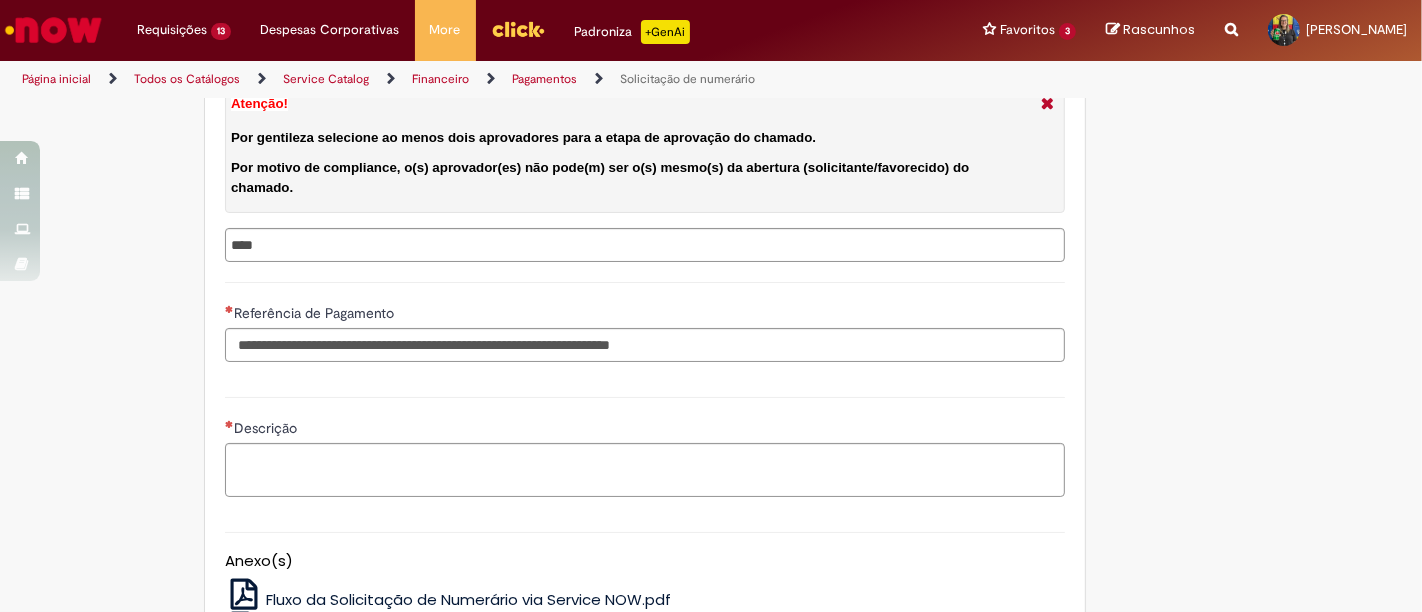 type 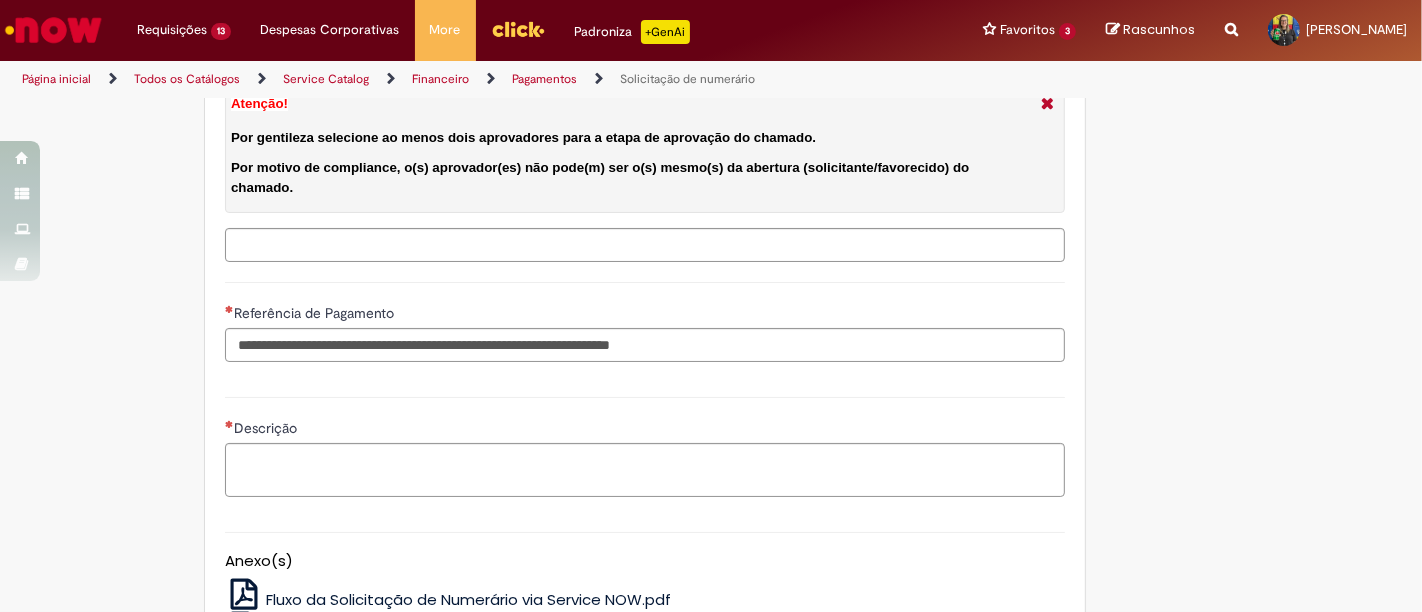 click on "Selecione os aprovadores Atenção!
Por gentileza selecione ao menos dois aprovadores para a etapa de aprovação do chamado.
Por motivo de compliance, o(s) aprovador(es) não pode(m) ser o(s) mesmo(s) da abertura (solicitante/favorecido) do chamado." at bounding box center (687, 245) 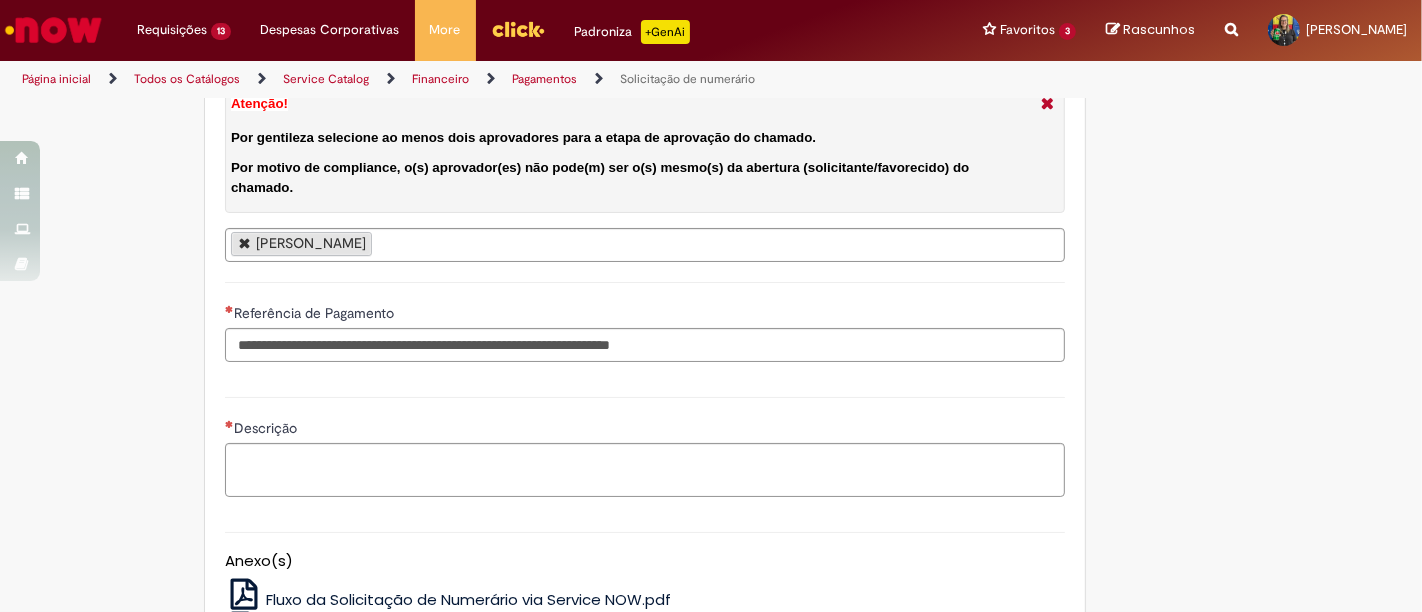 click on "[PERSON_NAME]" at bounding box center [645, 245] 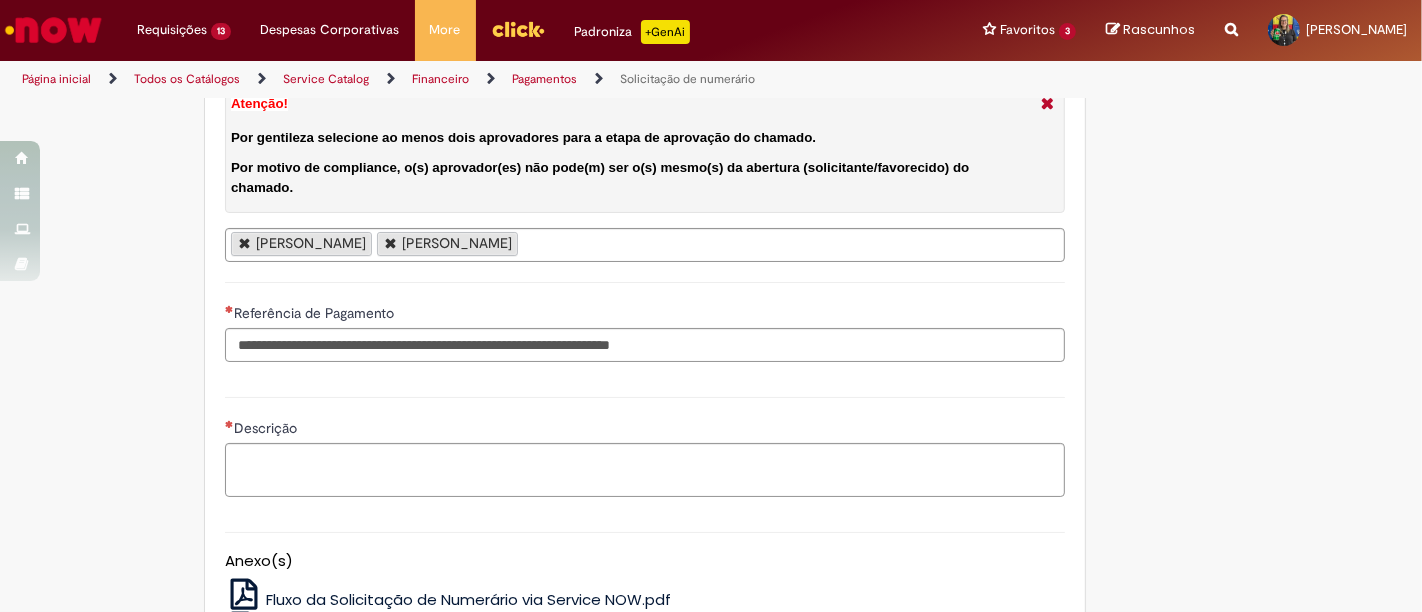 click on "Andreia Tiemi Pinheiro           Kevin Lange" at bounding box center [645, 245] 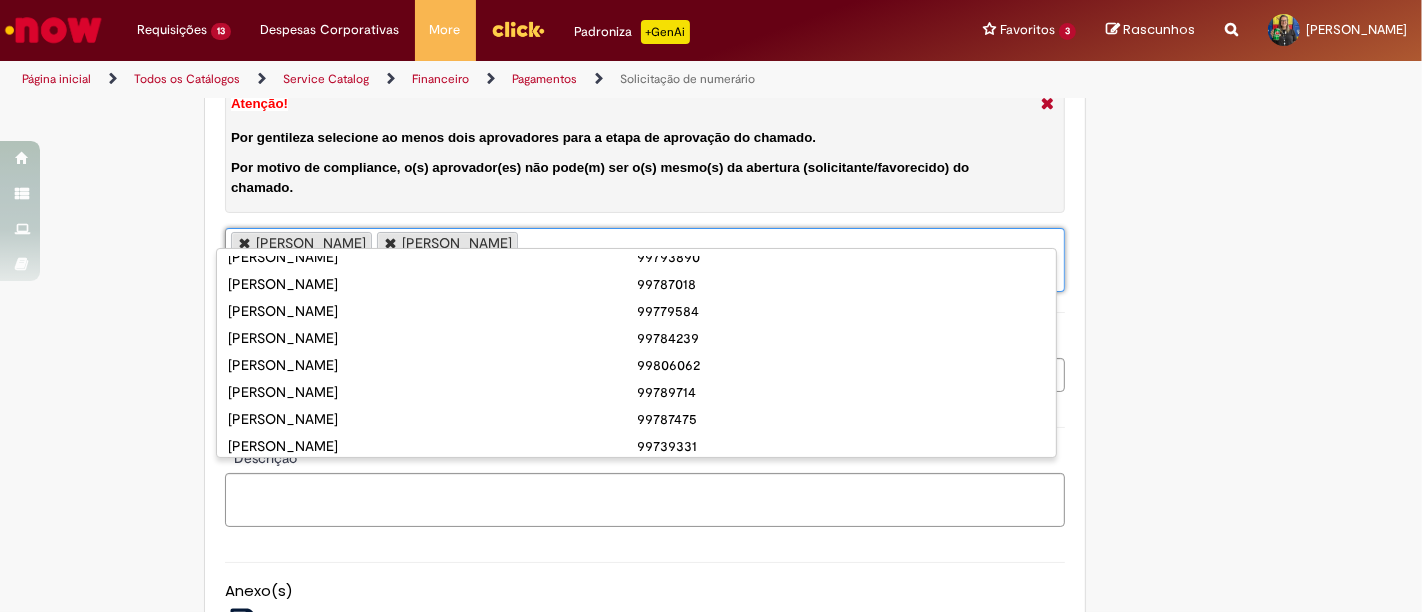 scroll, scrollTop: 105, scrollLeft: 0, axis: vertical 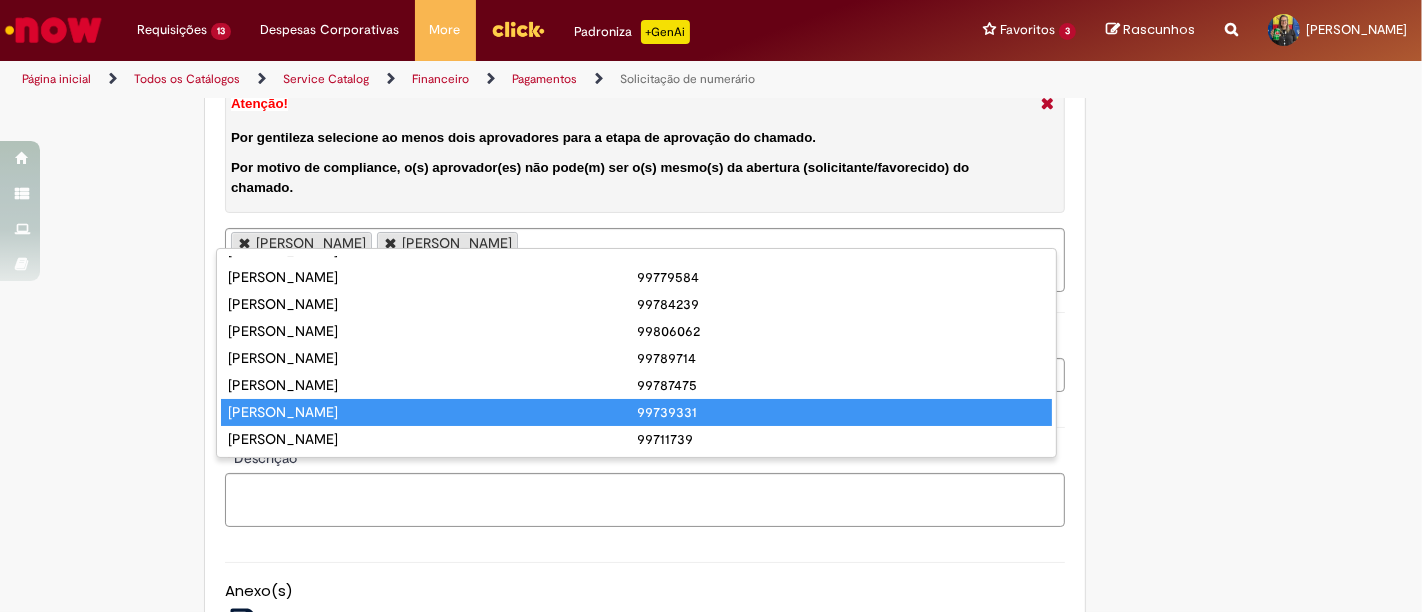 type on "**********" 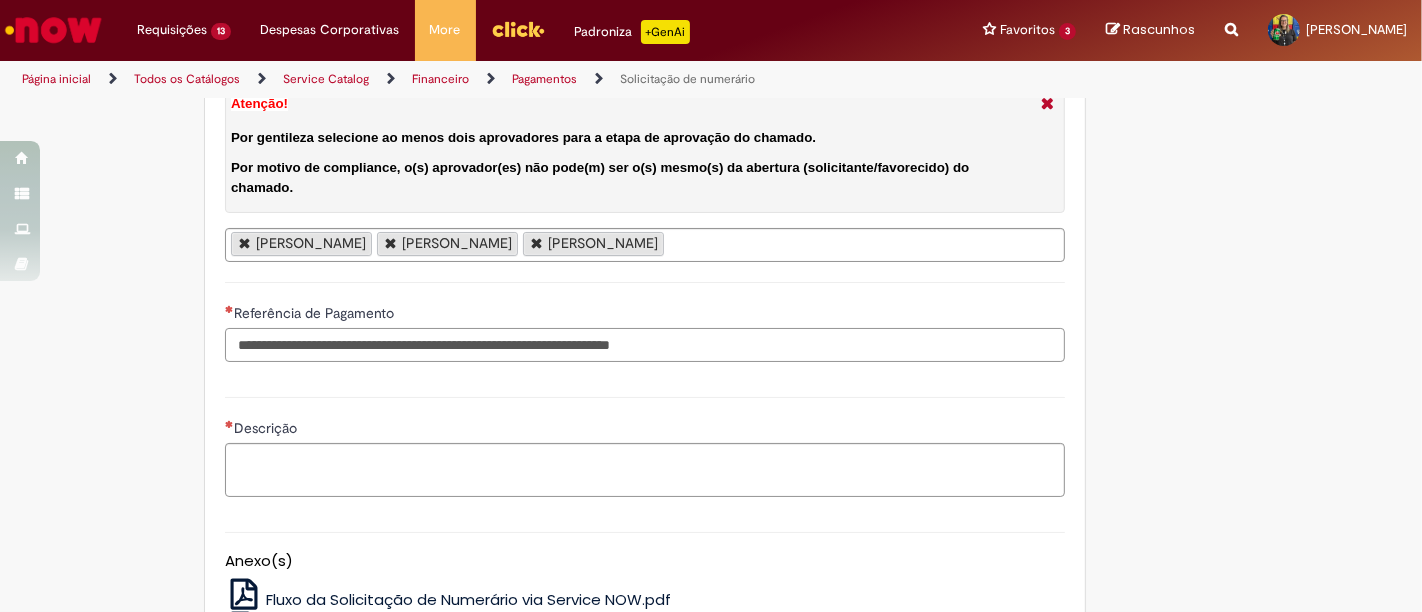 click on "Referência de Pagamento" at bounding box center (645, 345) 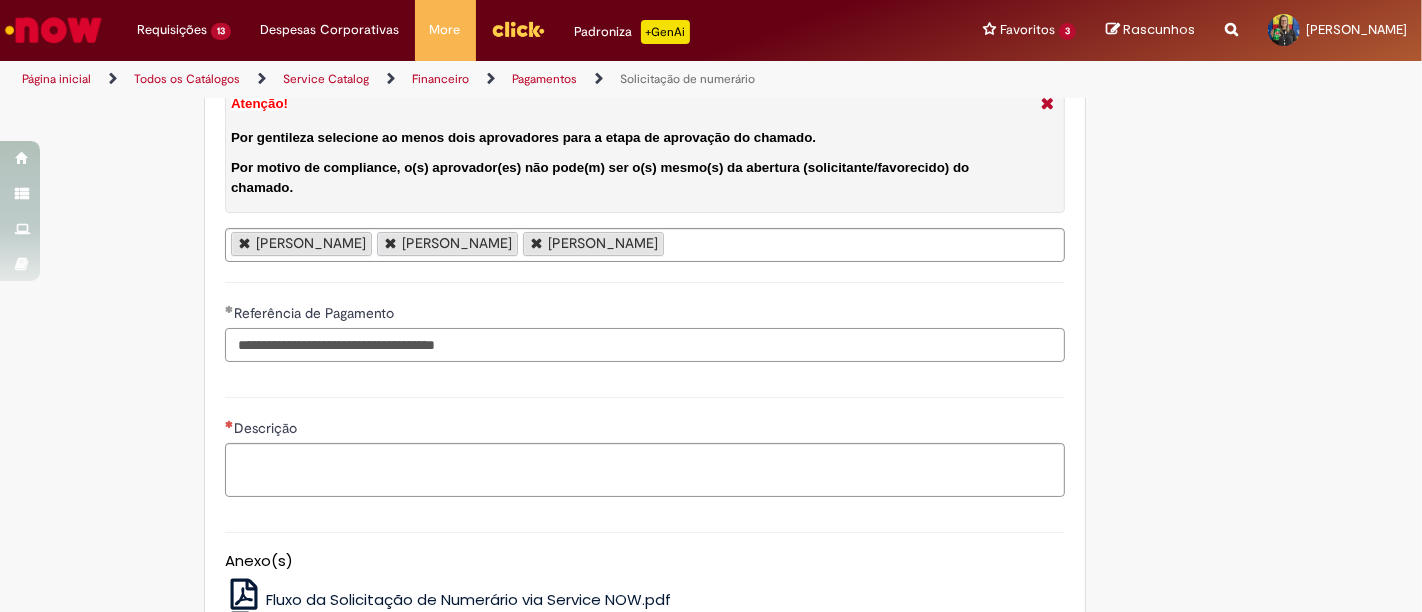 type on "**********" 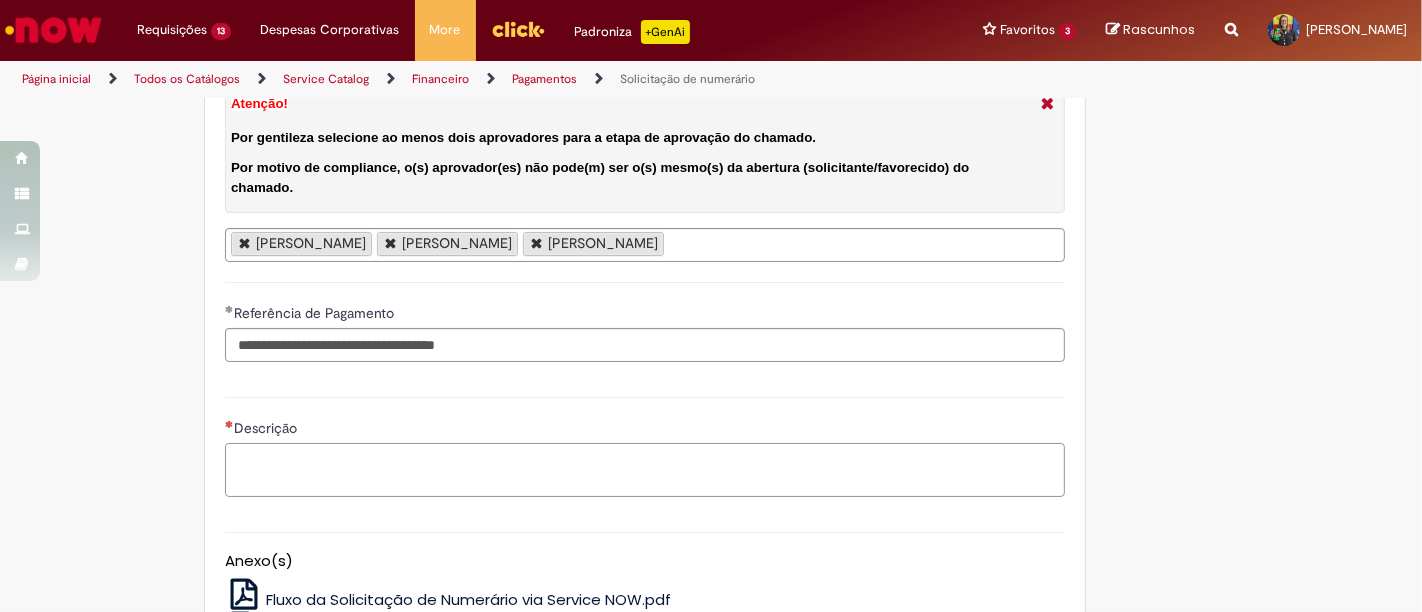 click on "Descrição" at bounding box center (645, 469) 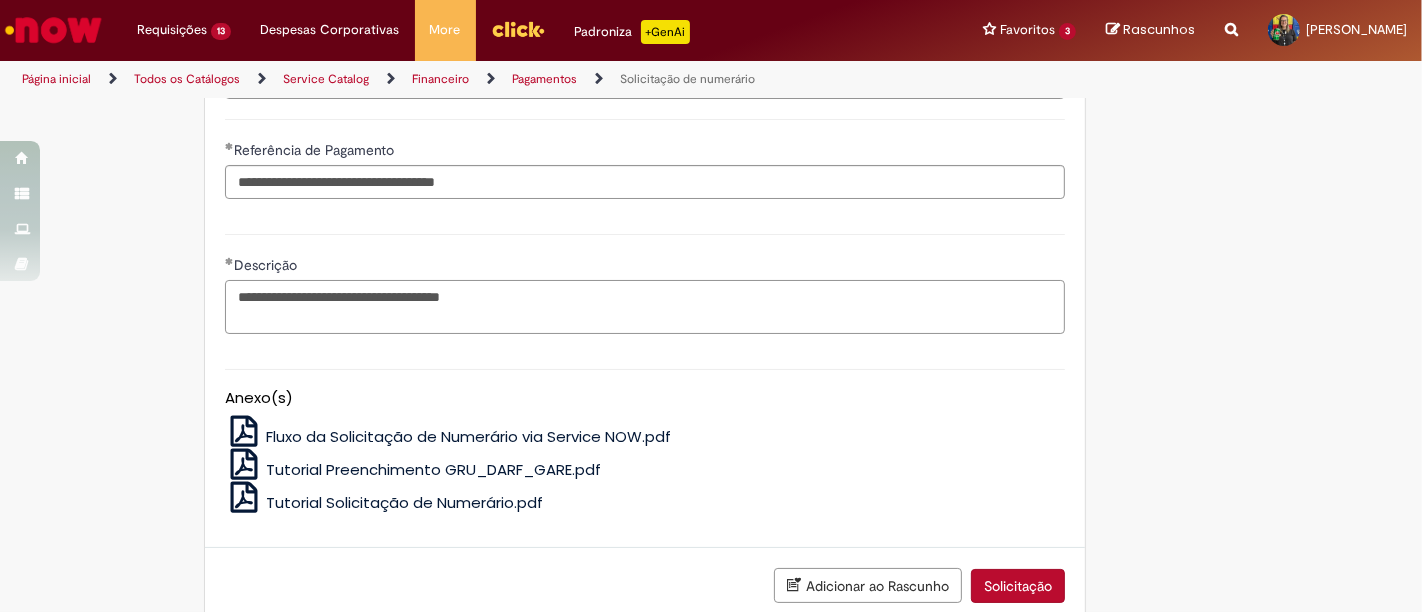 scroll, scrollTop: 4005, scrollLeft: 0, axis: vertical 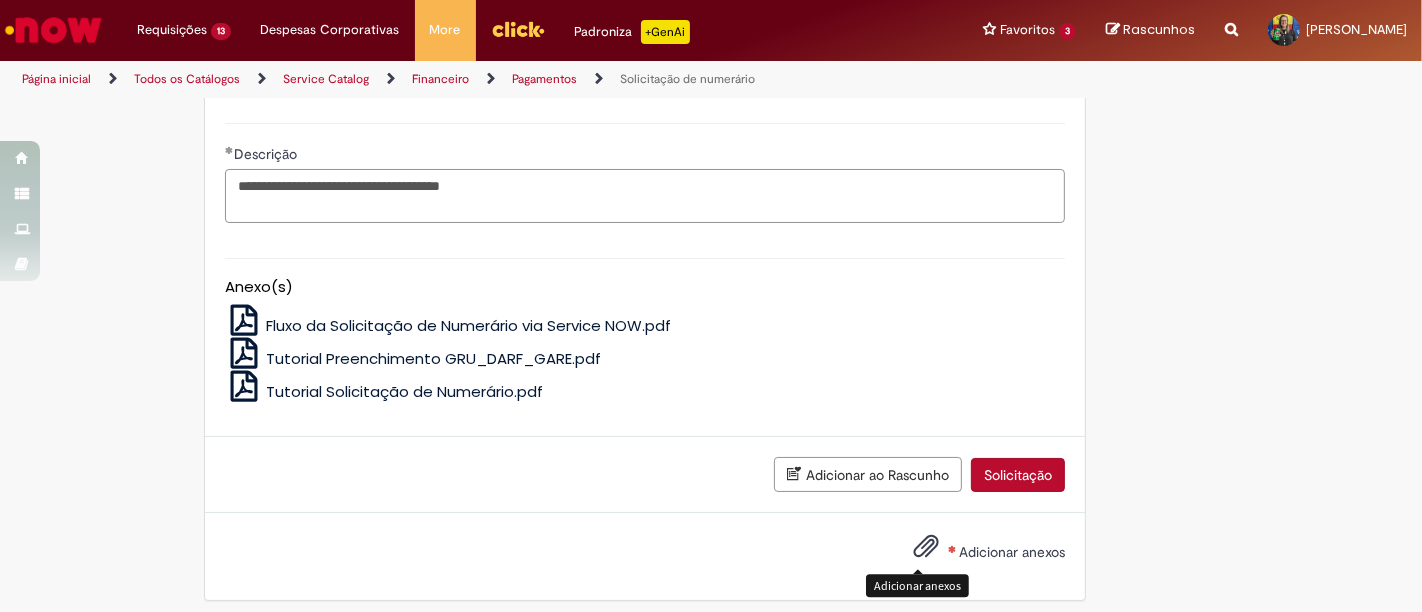 type on "**********" 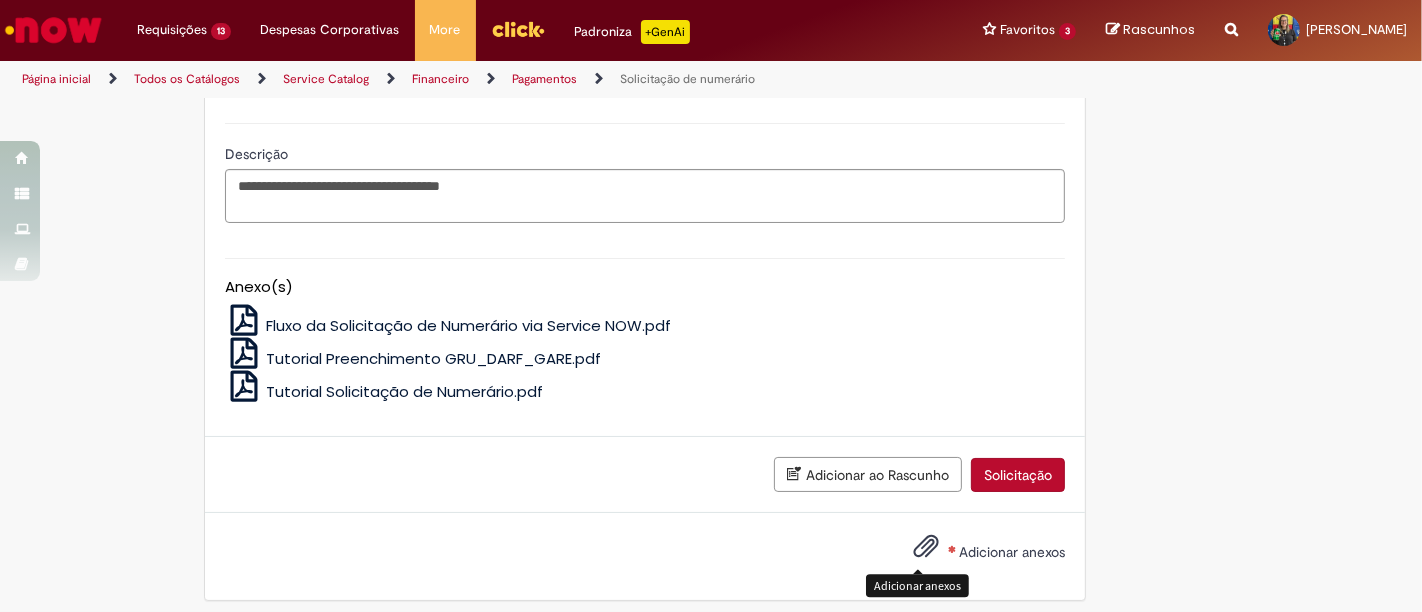 click at bounding box center (926, 547) 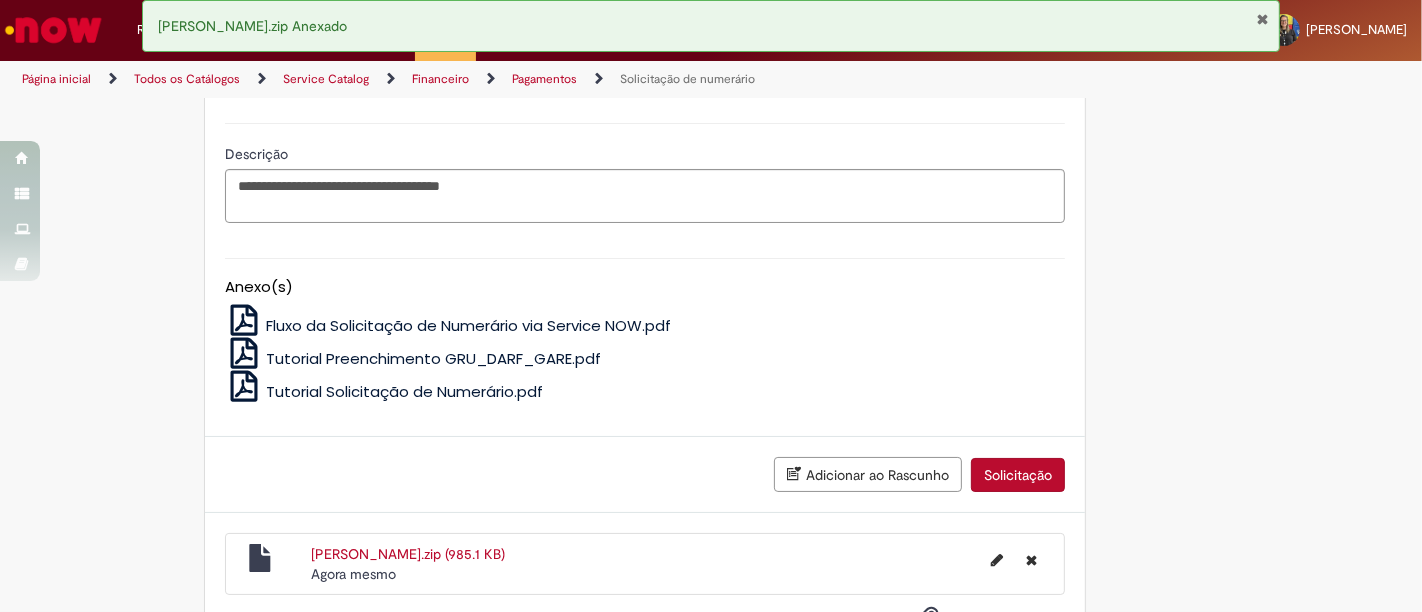 click on "Solicitação" at bounding box center (1018, 475) 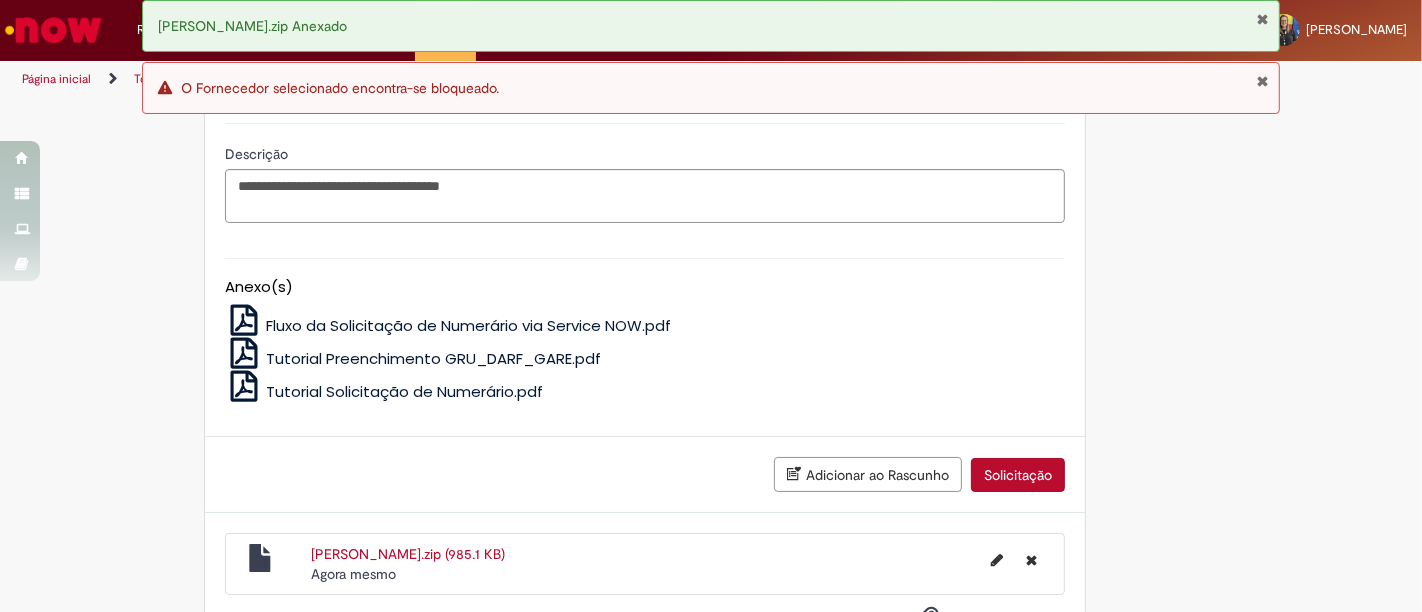 click on "Solicitação" at bounding box center (1018, 475) 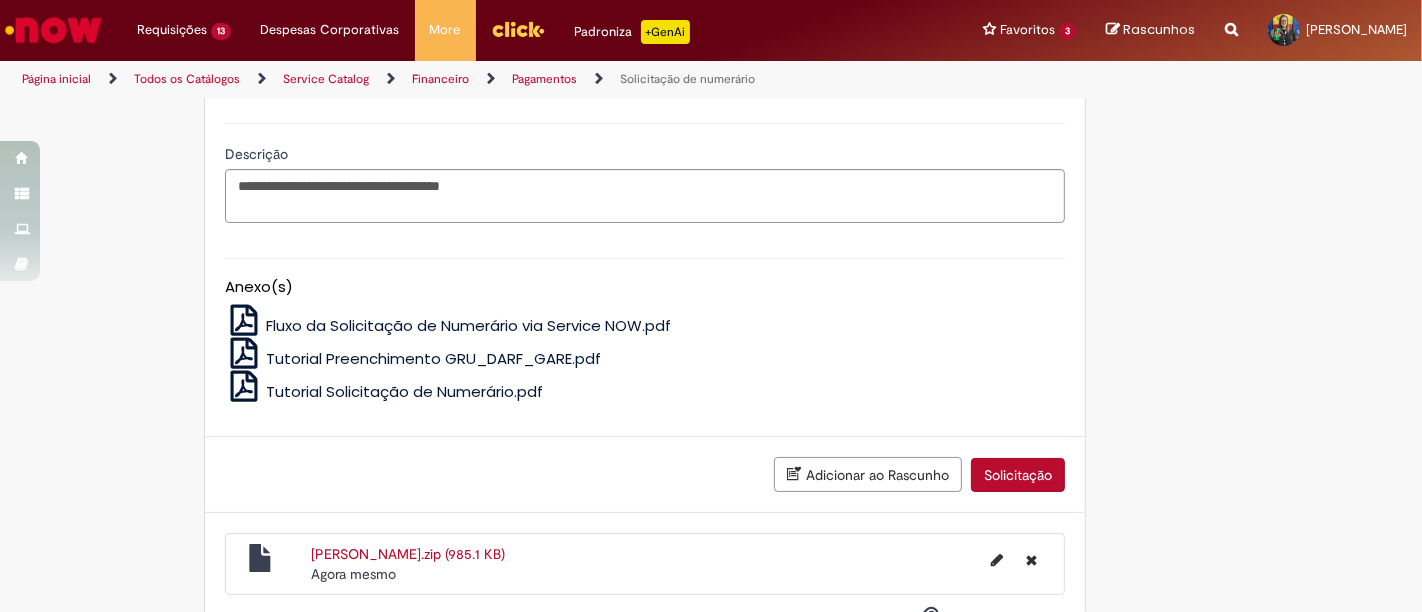 click on "Solicitação" at bounding box center [1018, 475] 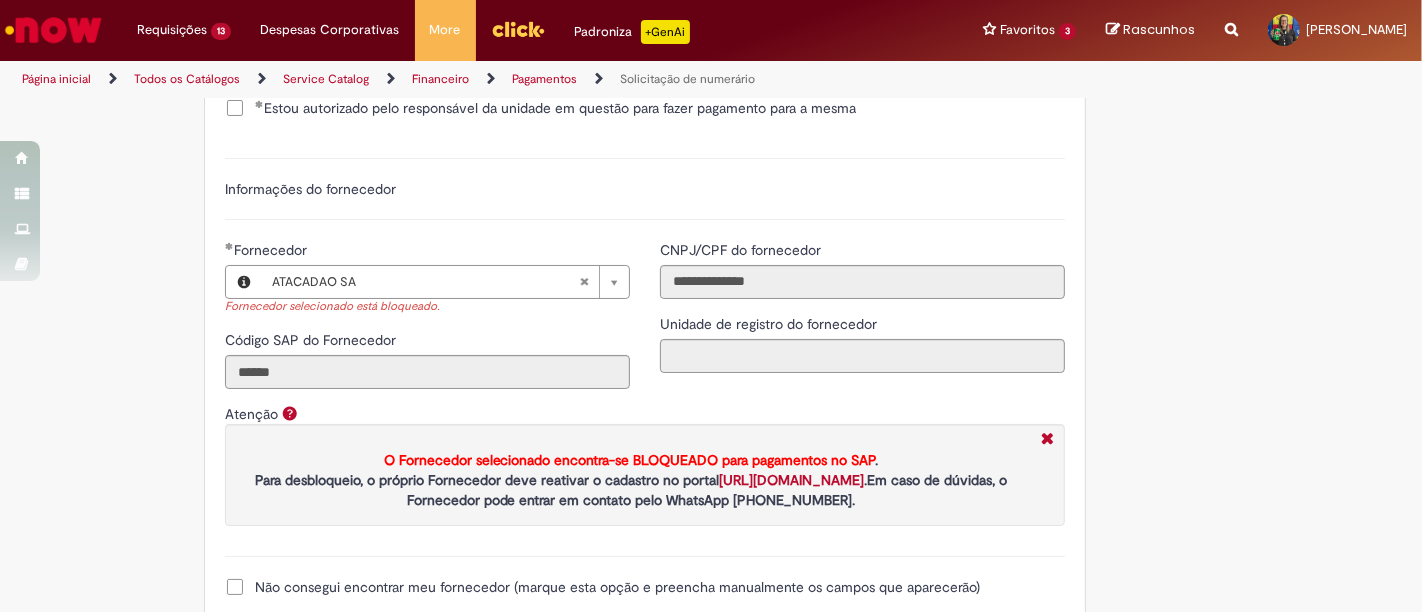 scroll, scrollTop: 2339, scrollLeft: 0, axis: vertical 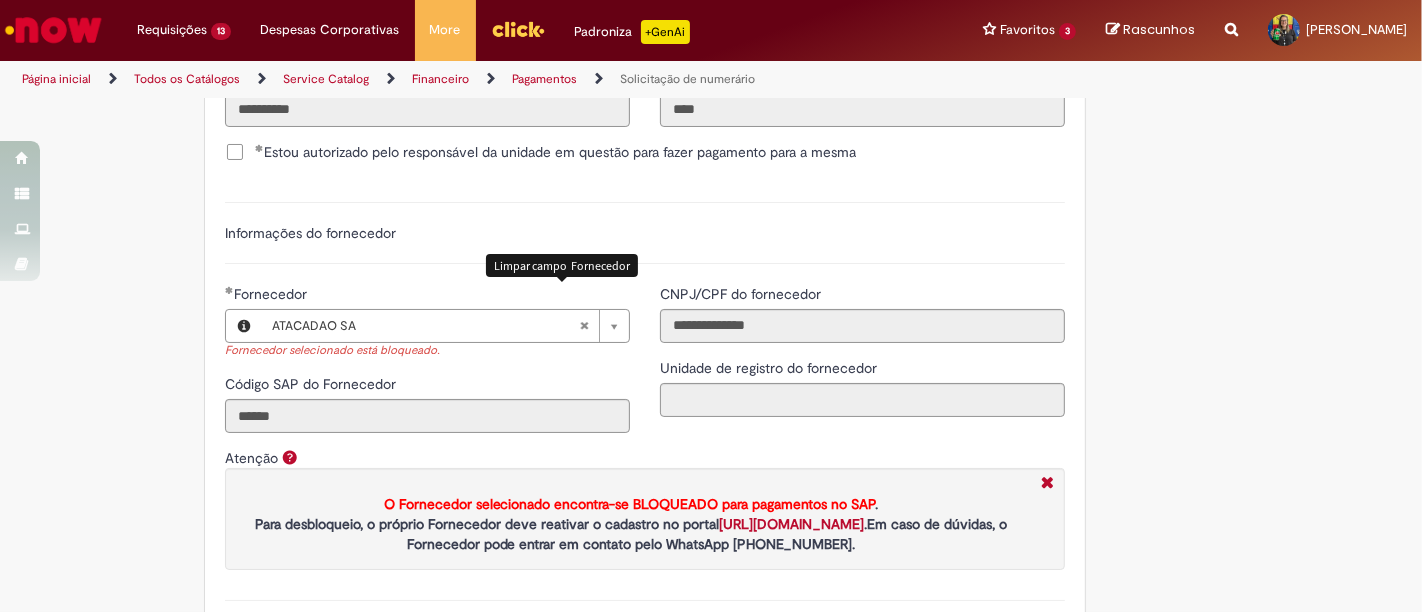 click at bounding box center (584, 326) 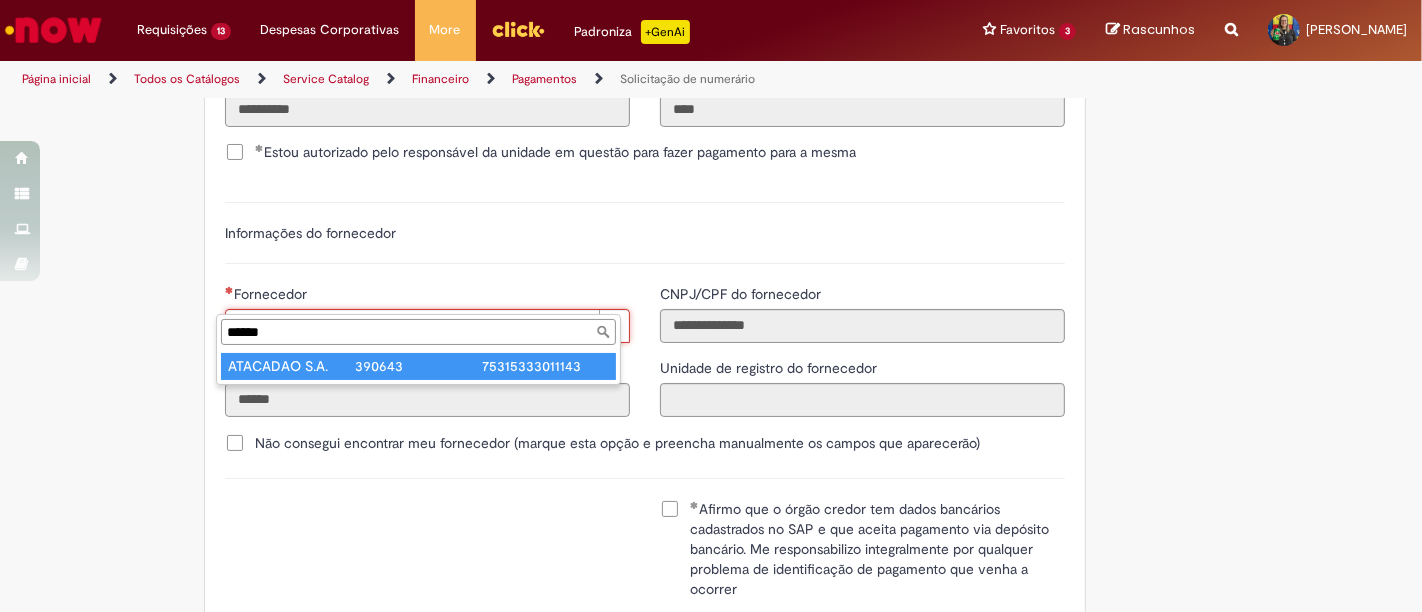 type on "******" 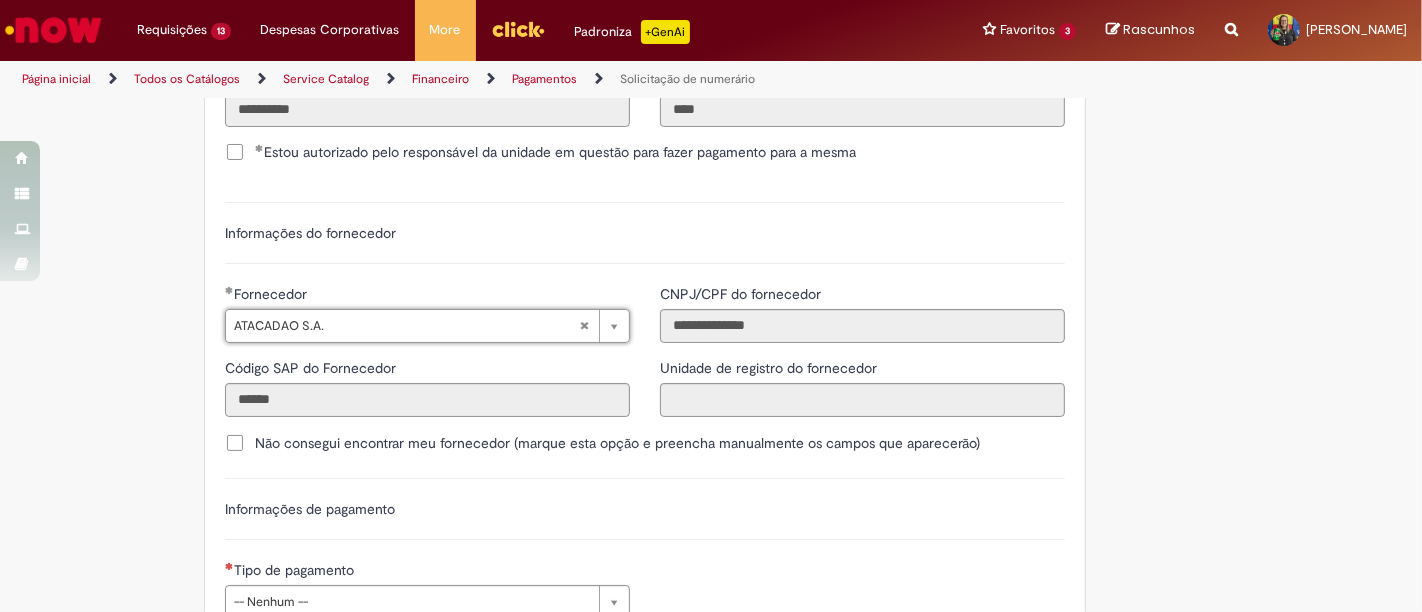 type on "******" 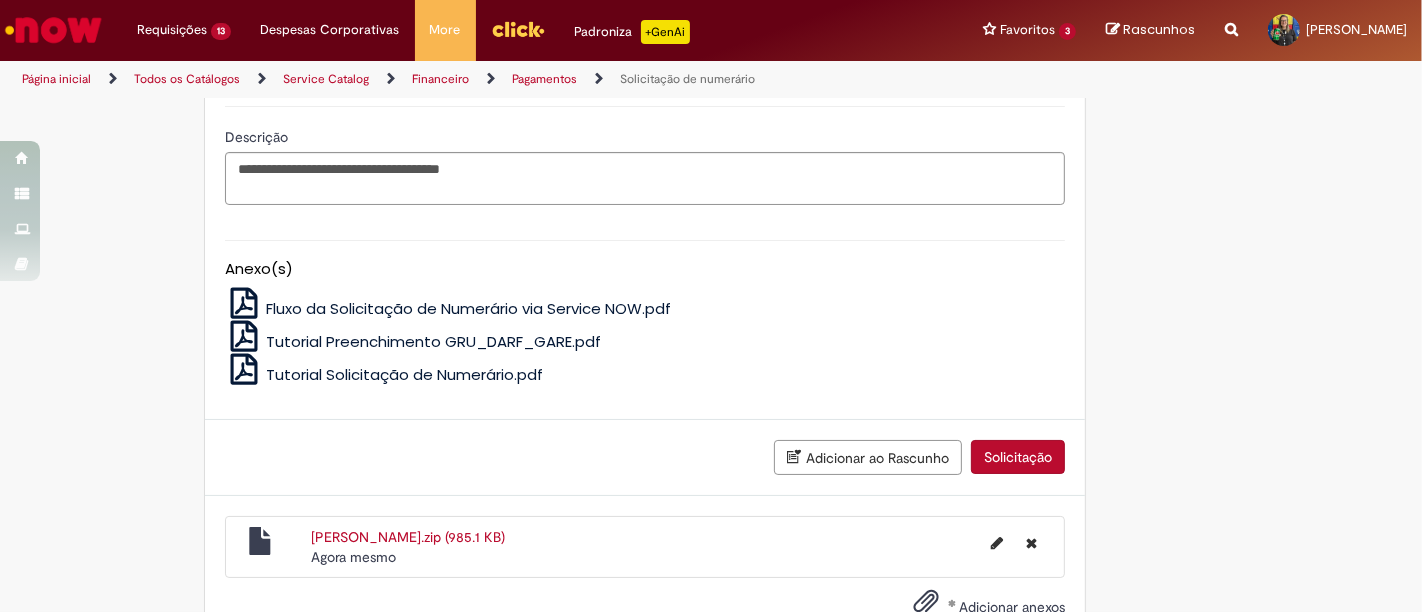 scroll, scrollTop: 3360, scrollLeft: 0, axis: vertical 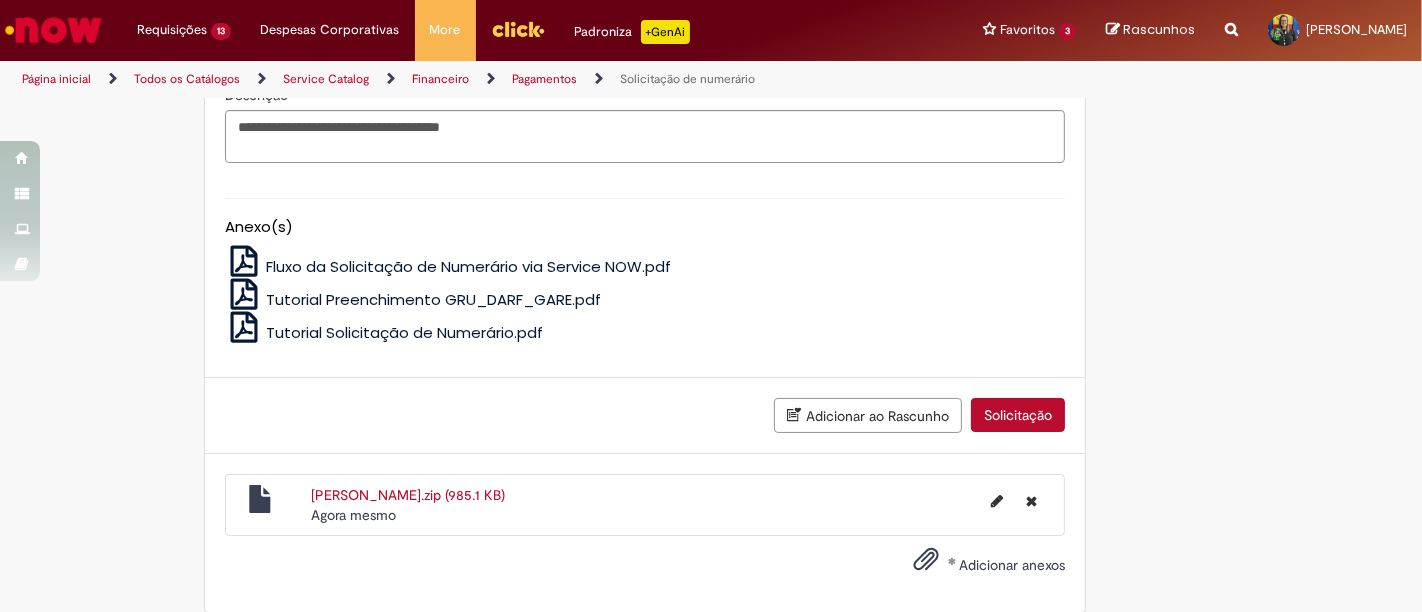 click on "Solicitação" at bounding box center (1018, 415) 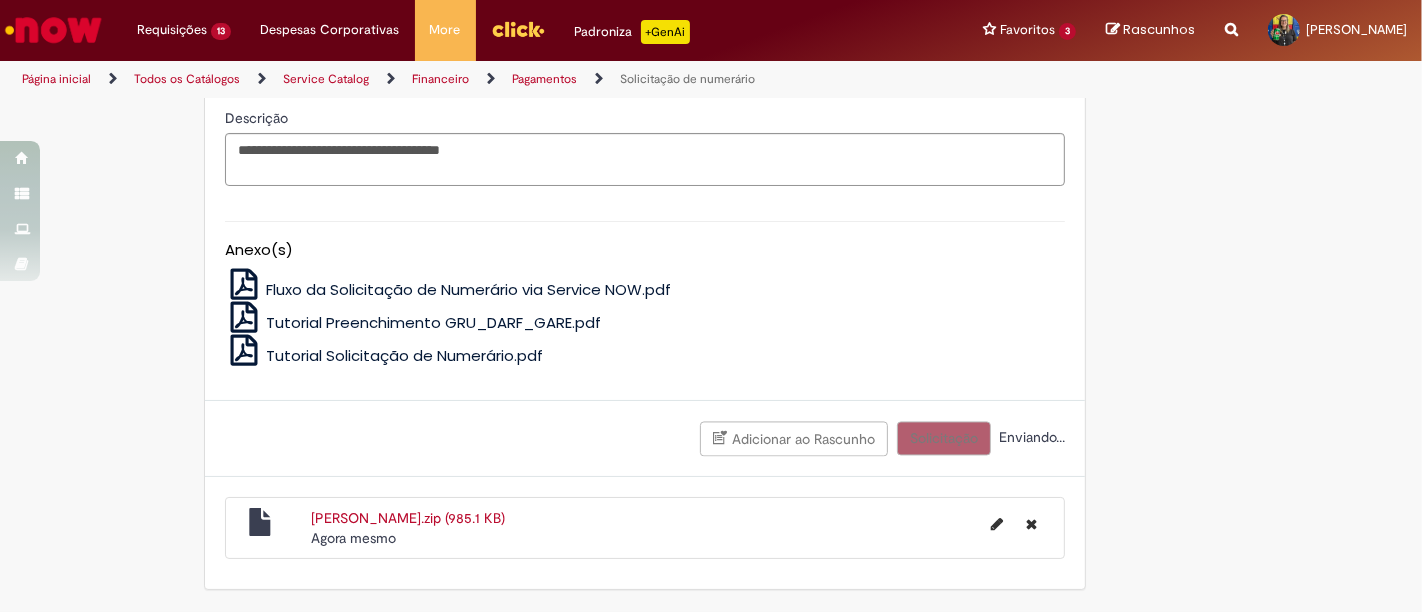 scroll, scrollTop: 2543, scrollLeft: 0, axis: vertical 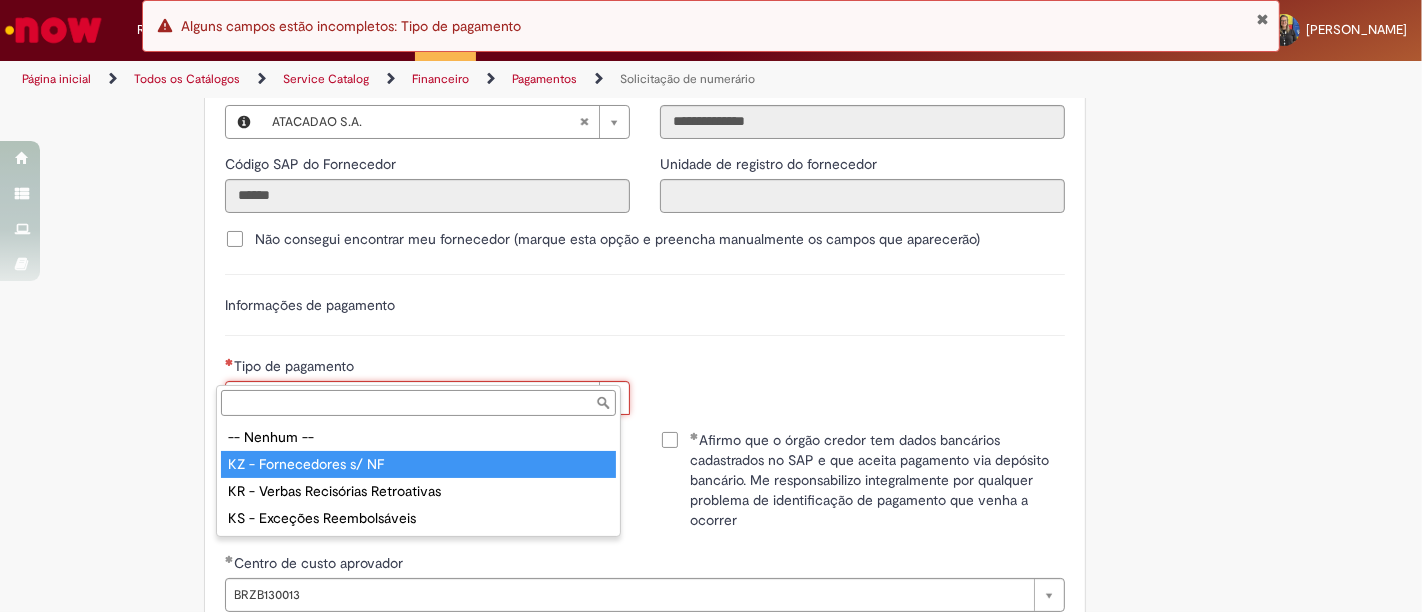type on "**********" 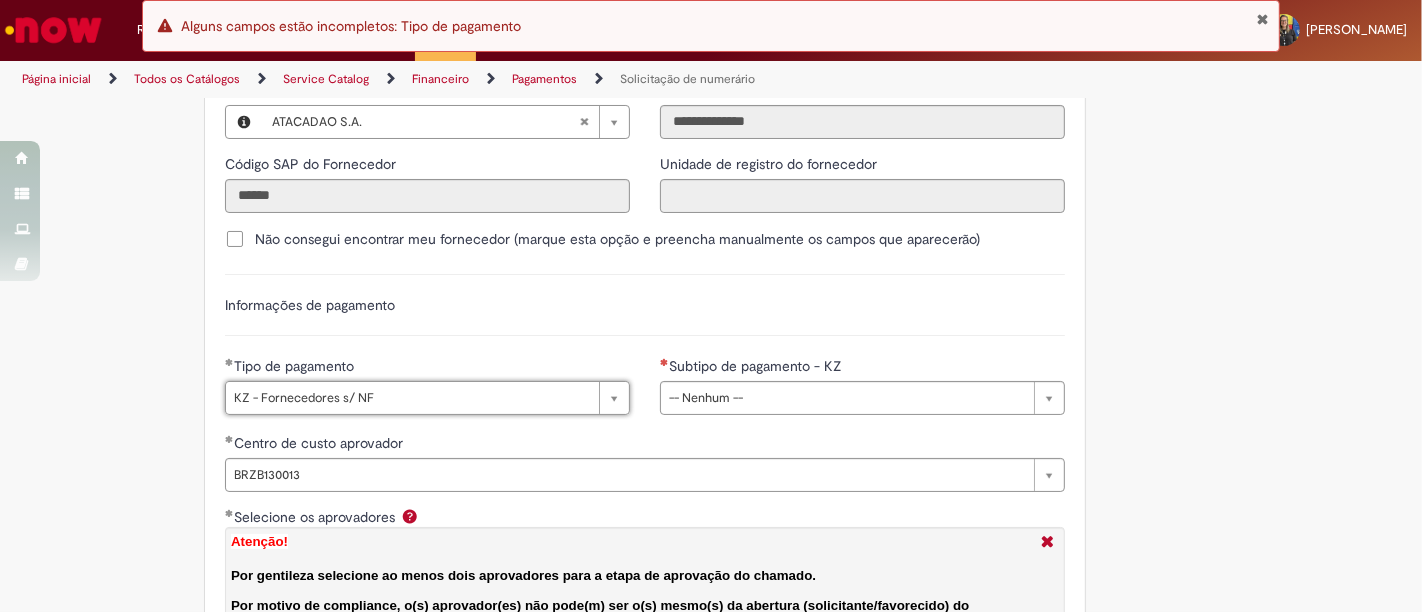scroll, scrollTop: 0, scrollLeft: 82, axis: horizontal 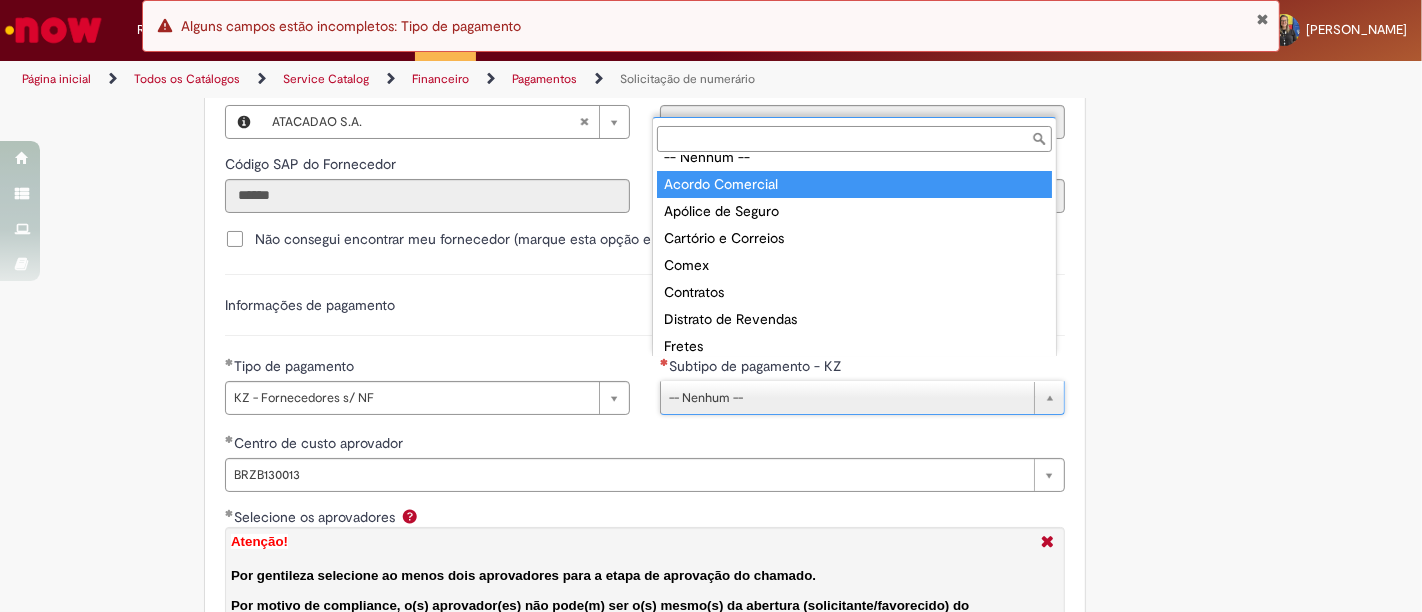 type on "**********" 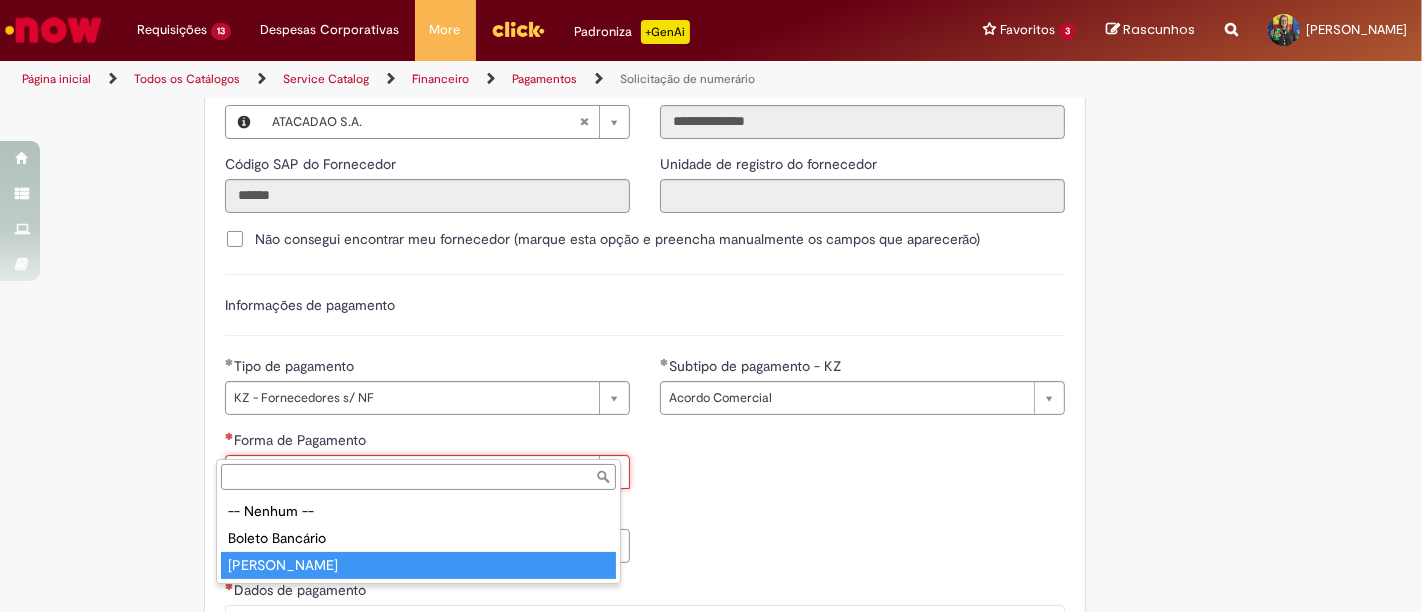 type on "**********" 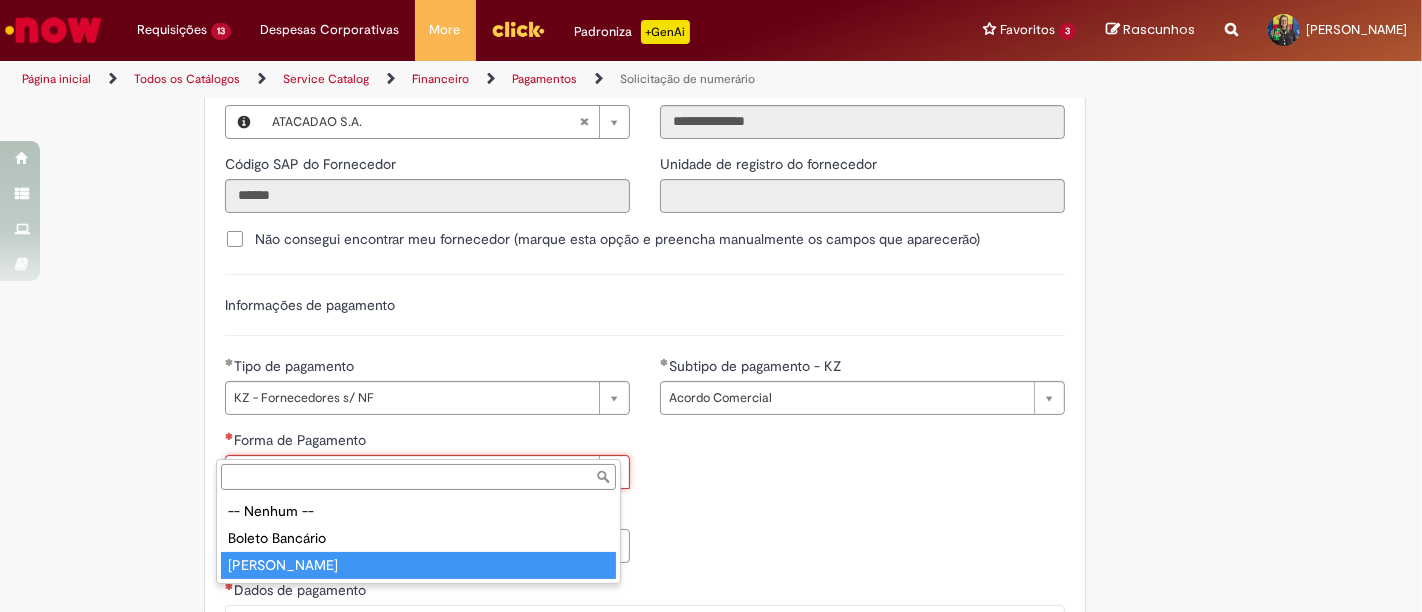 scroll, scrollTop: 0, scrollLeft: 82, axis: horizontal 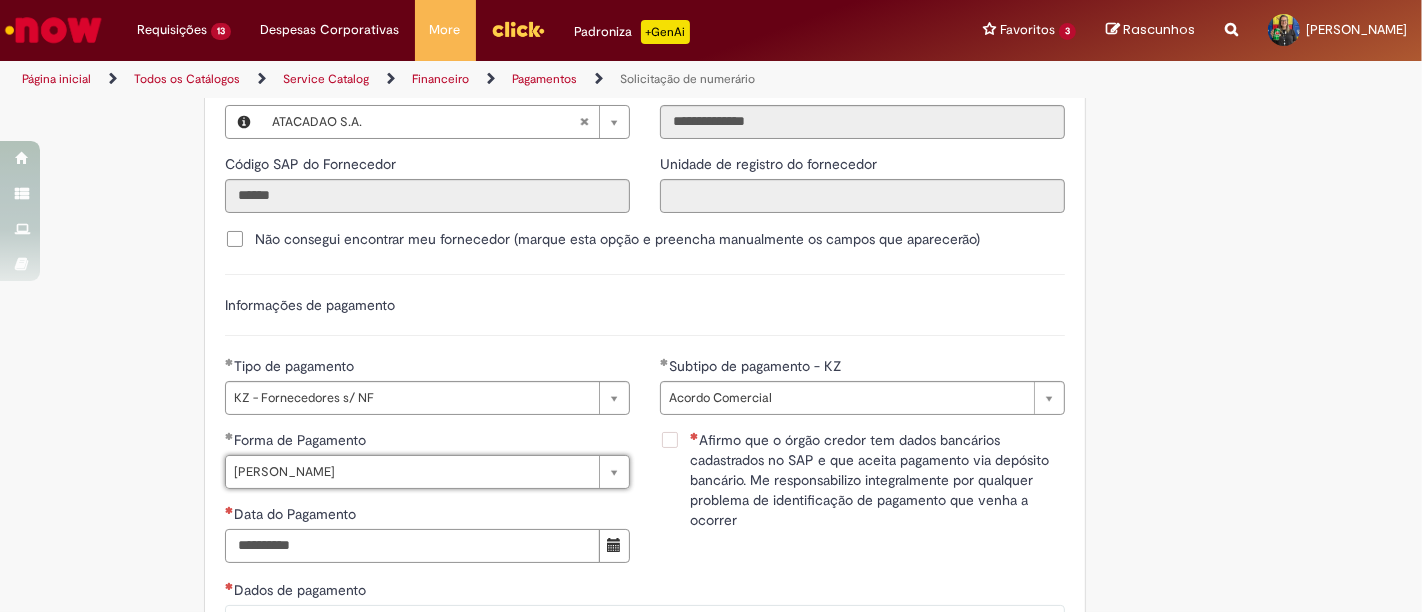 click on "Data do Pagamento" at bounding box center [412, 546] 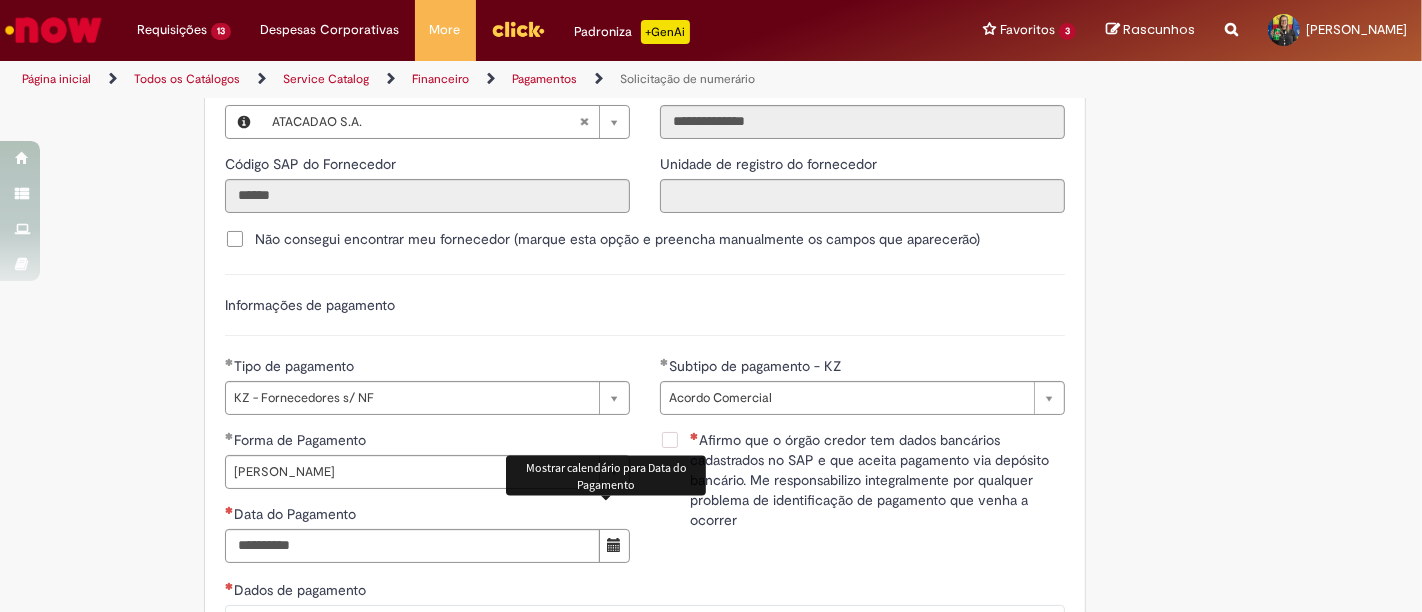click at bounding box center (614, 546) 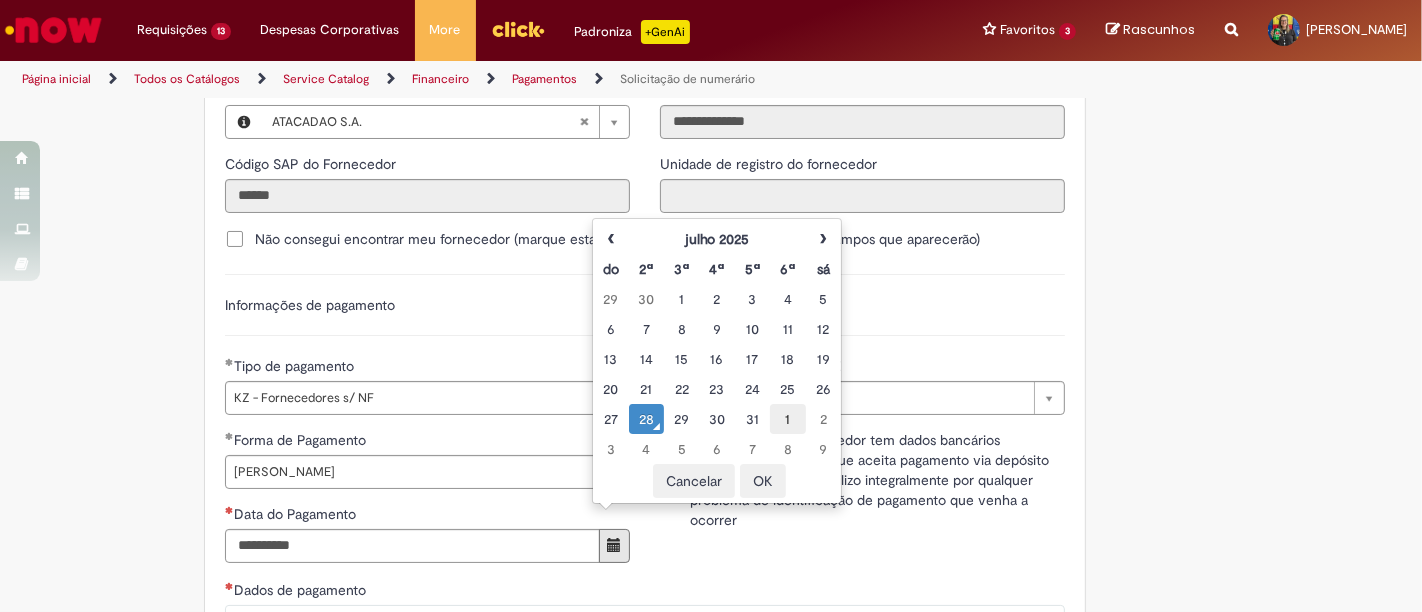 click on "1" at bounding box center (787, 419) 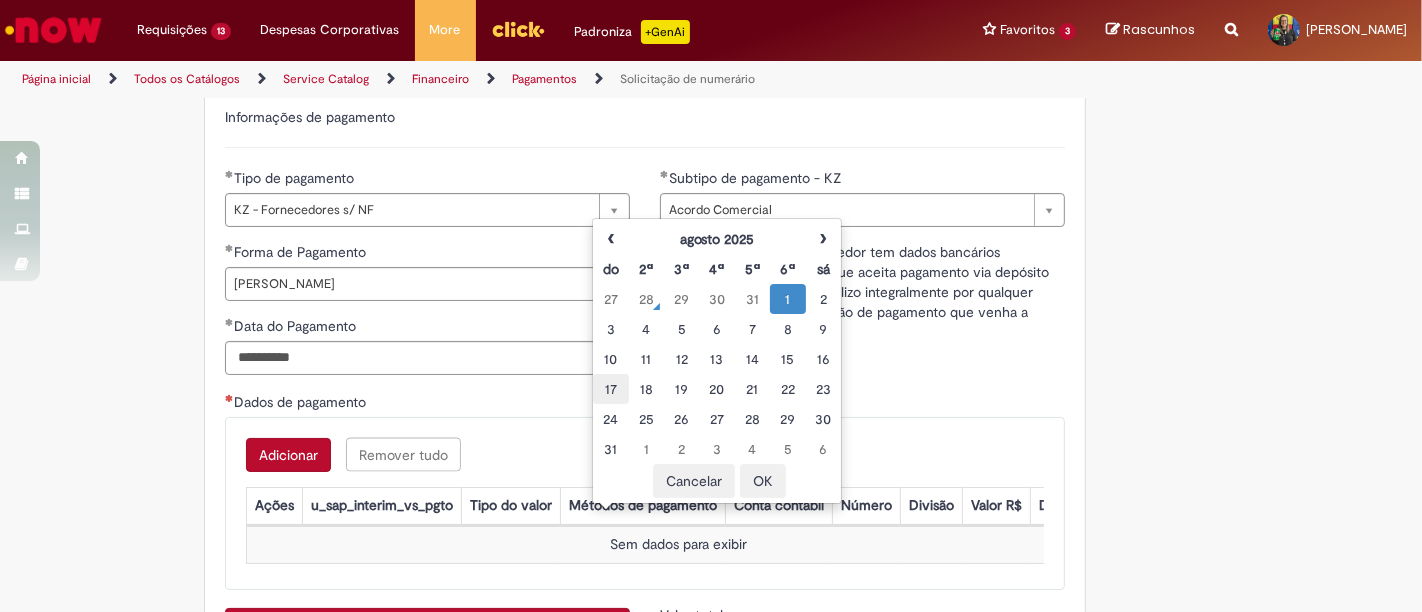 scroll, scrollTop: 2765, scrollLeft: 0, axis: vertical 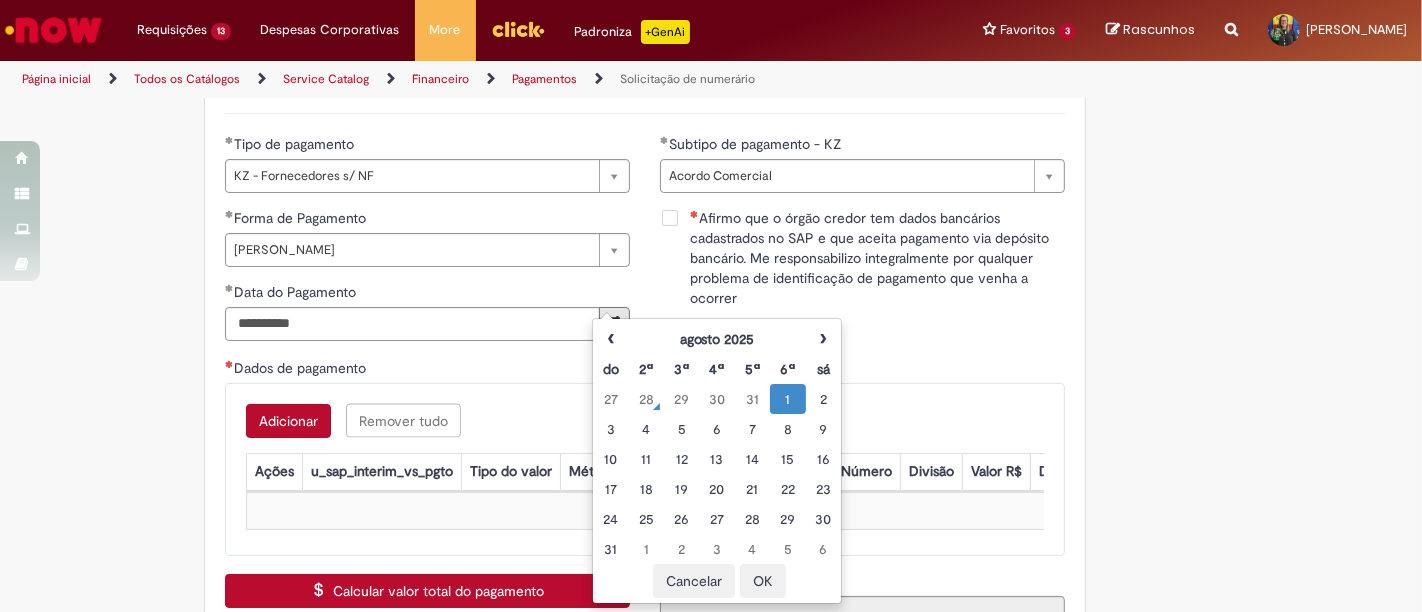 click on "OK" at bounding box center [763, 581] 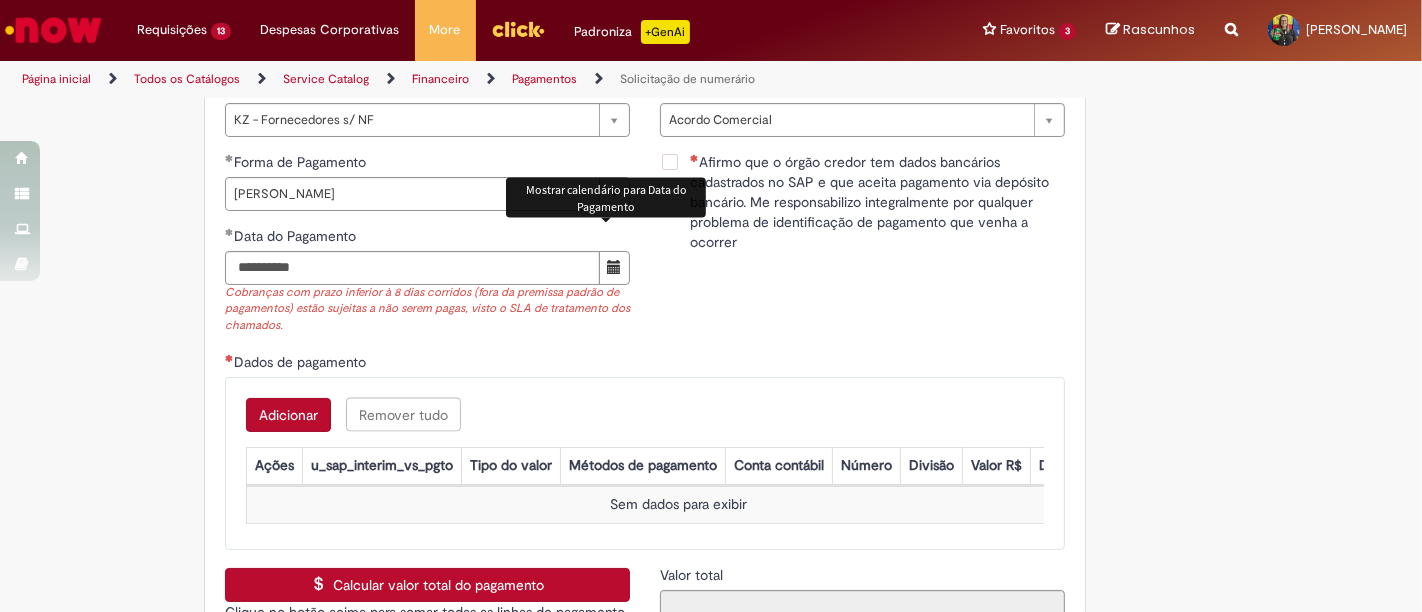 scroll, scrollTop: 2765, scrollLeft: 0, axis: vertical 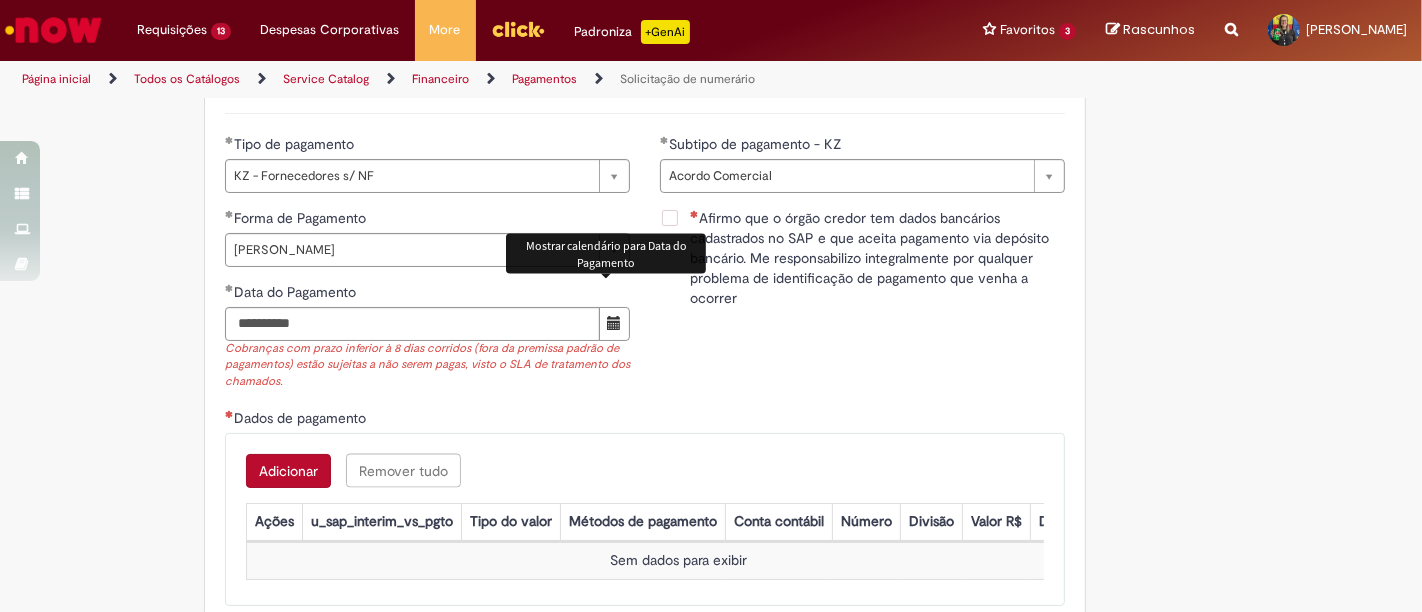 click on "Adicionar" at bounding box center [288, 471] 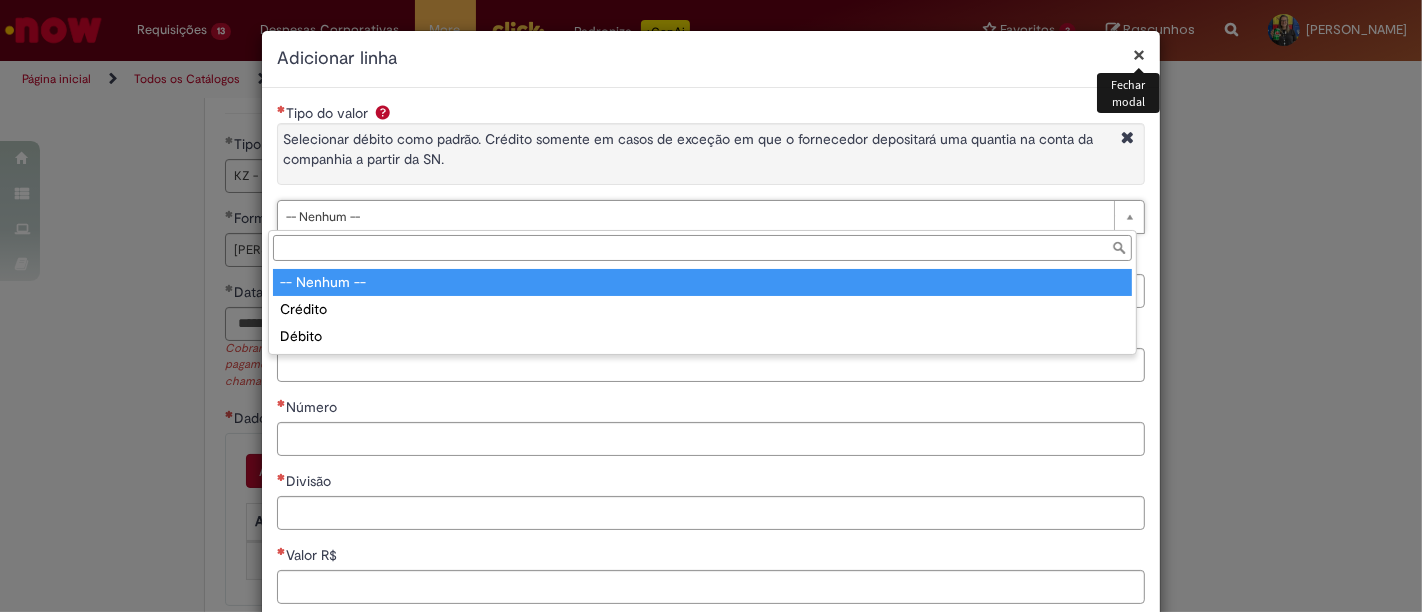 drag, startPoint x: 556, startPoint y: 218, endPoint x: 543, endPoint y: 281, distance: 64.327286 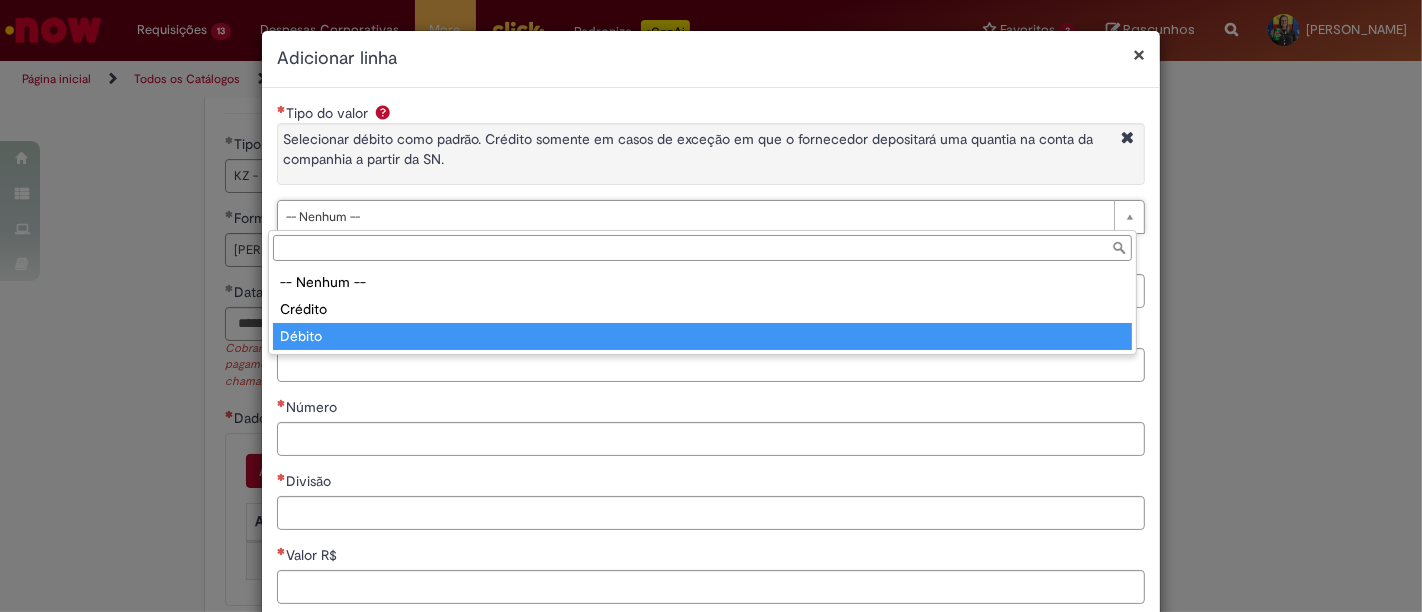 type on "******" 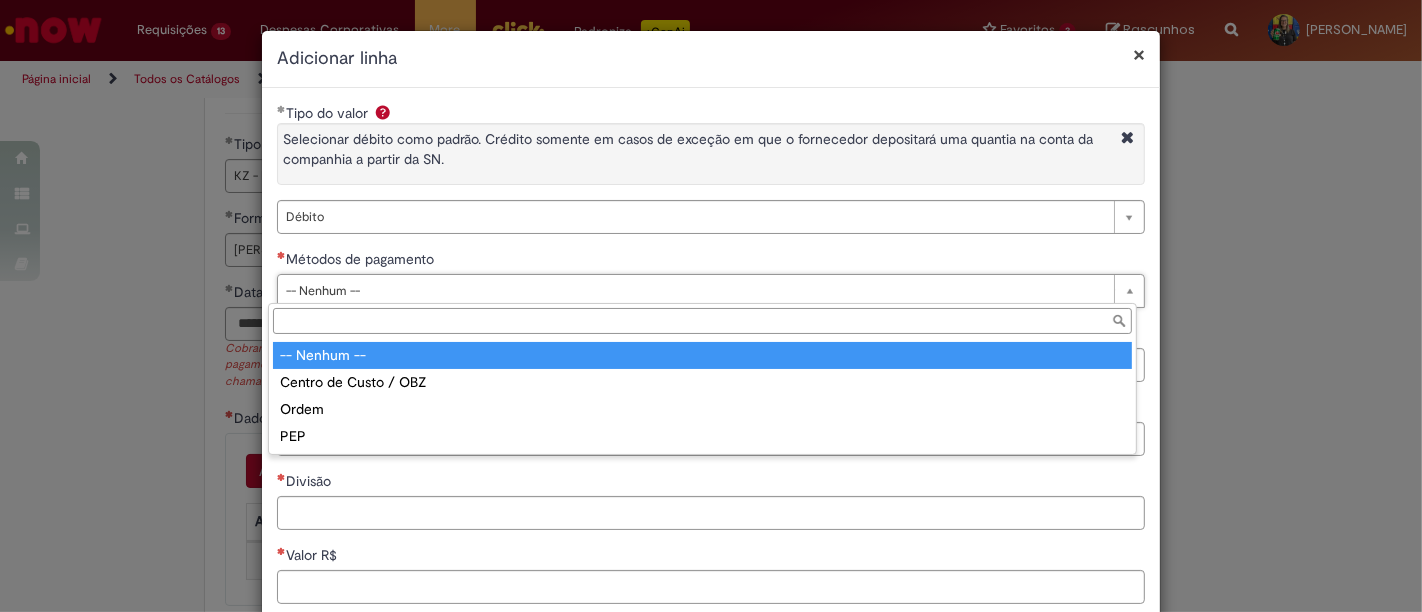 drag, startPoint x: 494, startPoint y: 290, endPoint x: 482, endPoint y: 333, distance: 44.64303 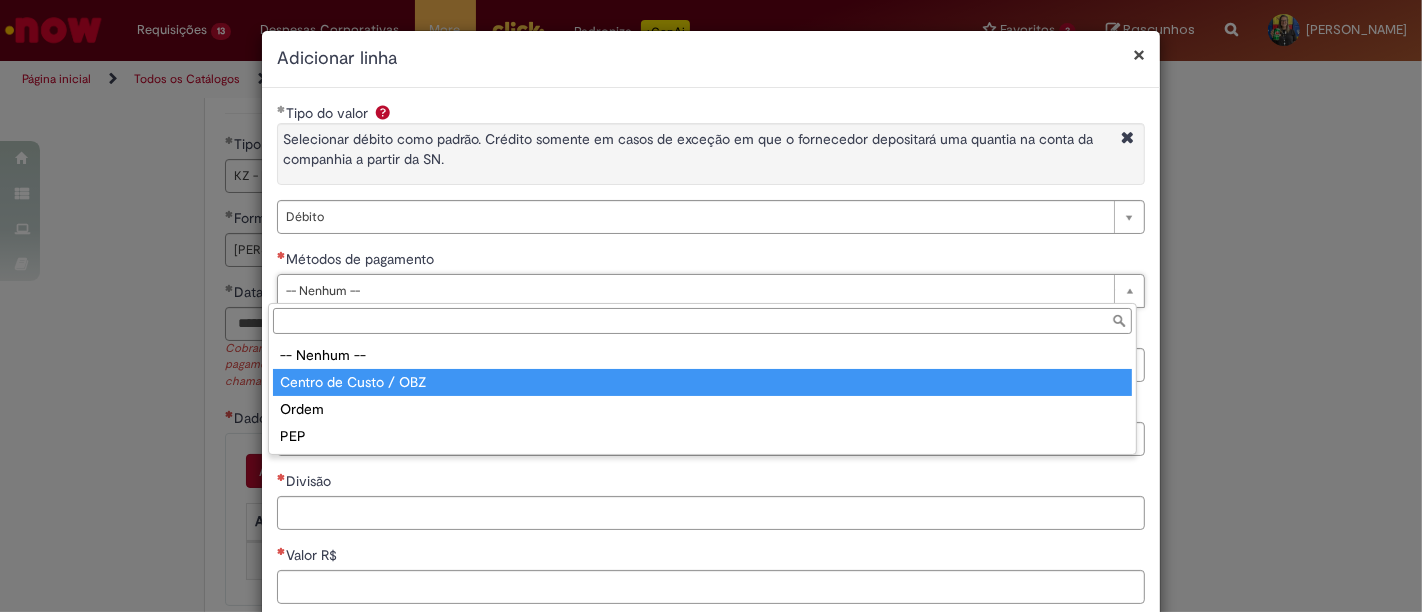type on "**********" 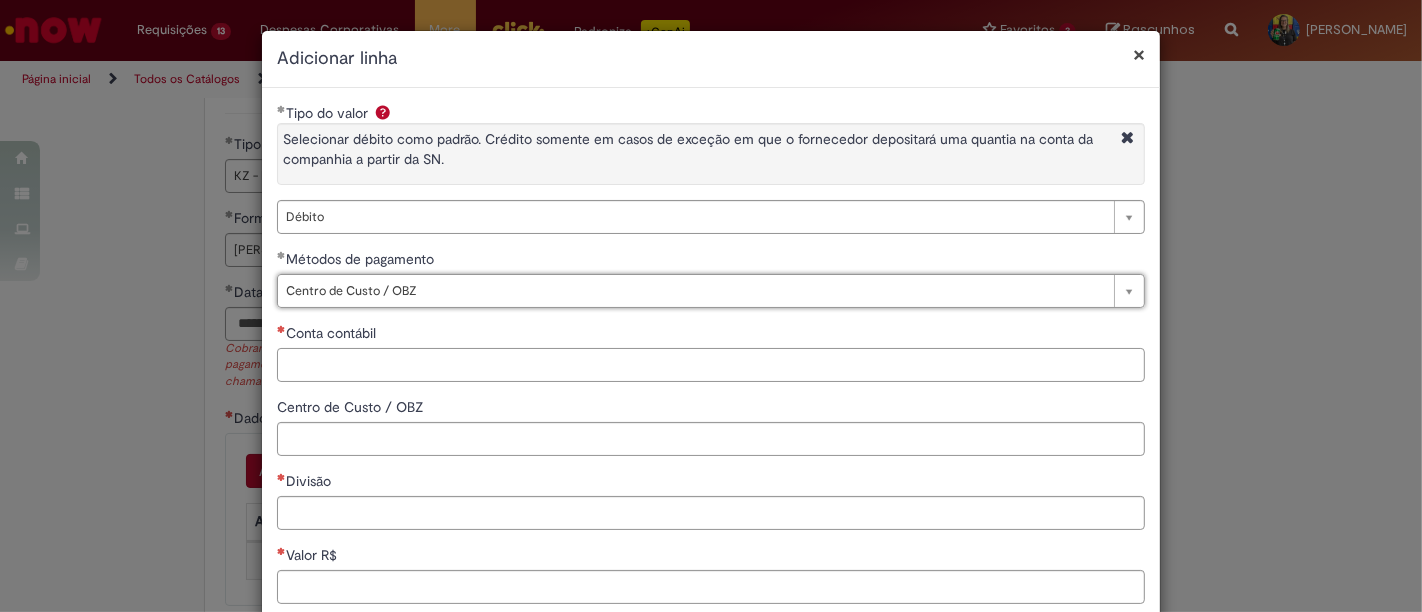 click on "Conta contábil" at bounding box center [711, 365] 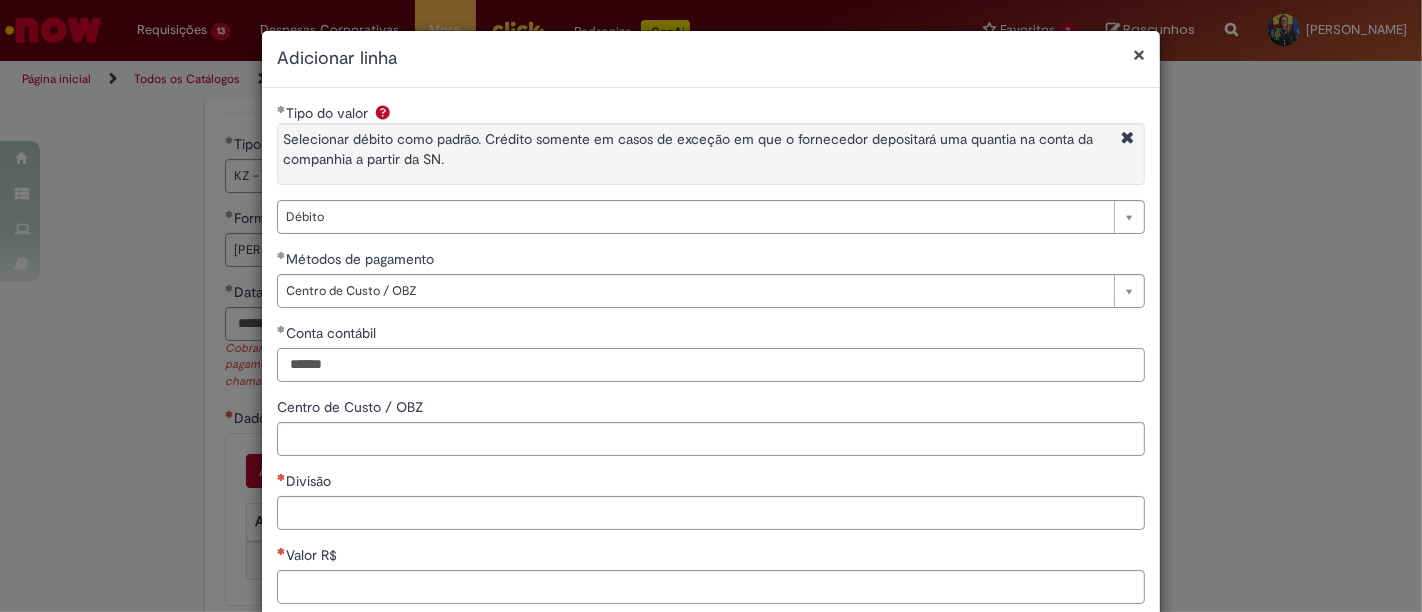 click on "******" at bounding box center (711, 365) 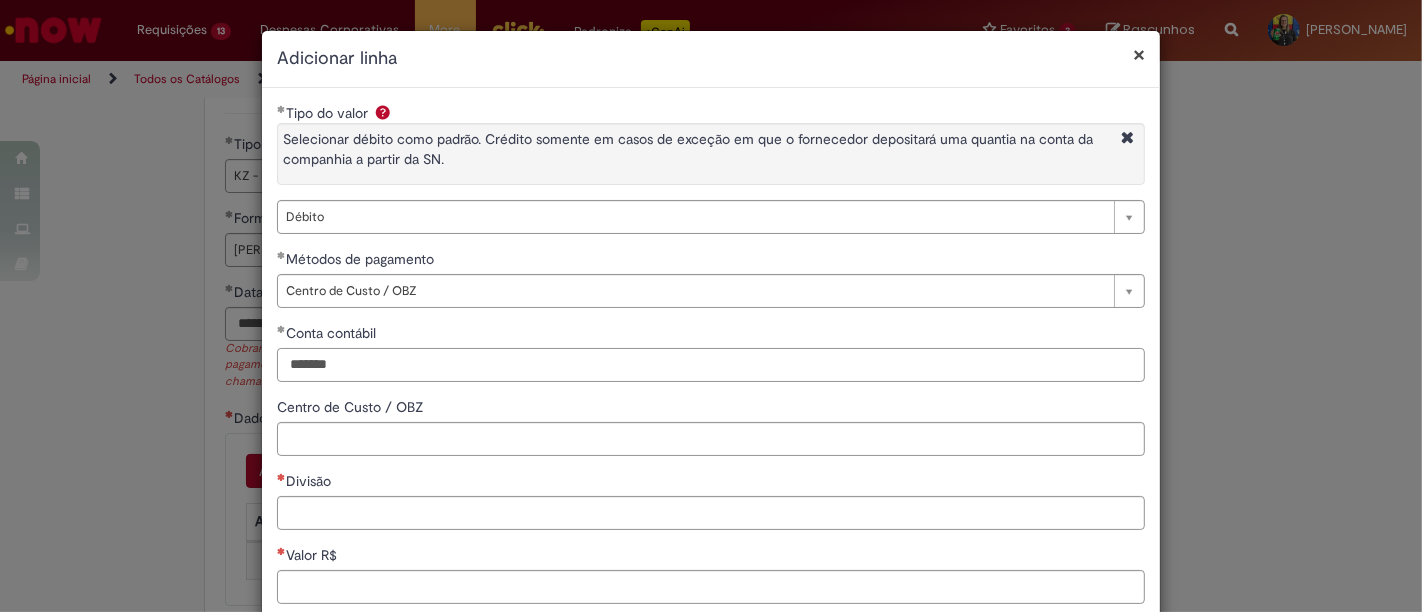 type on "*******" 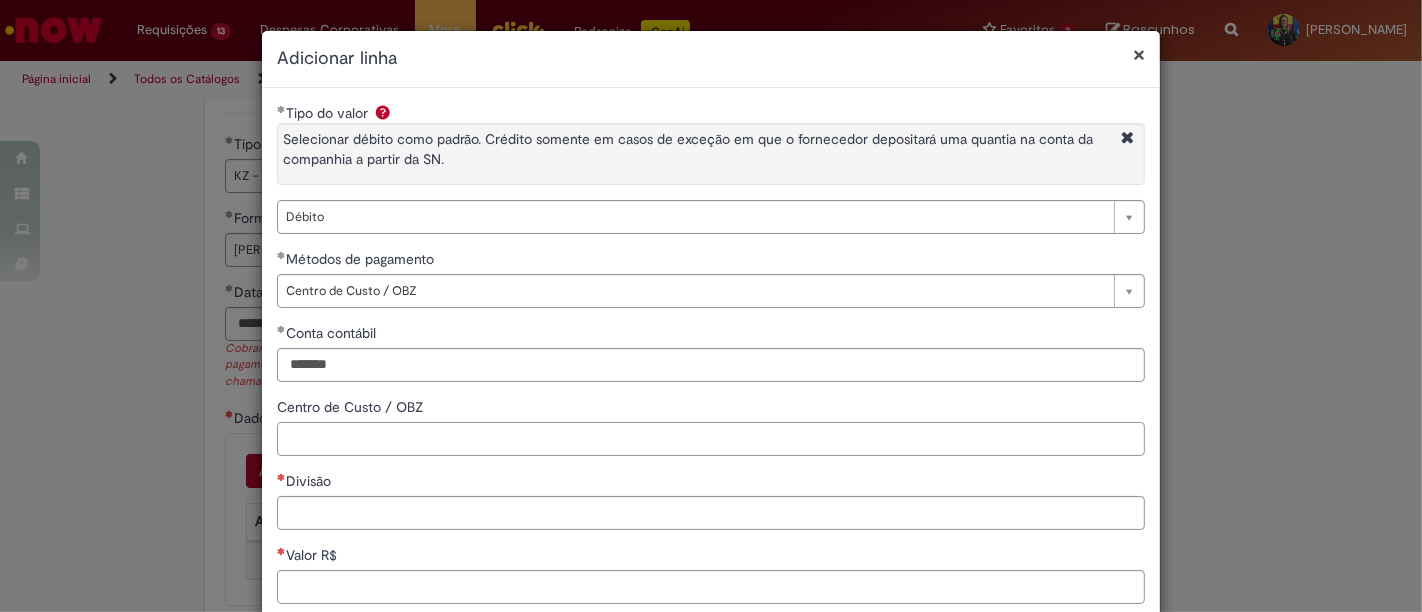 click on "Centro de Custo / OBZ" at bounding box center (711, 439) 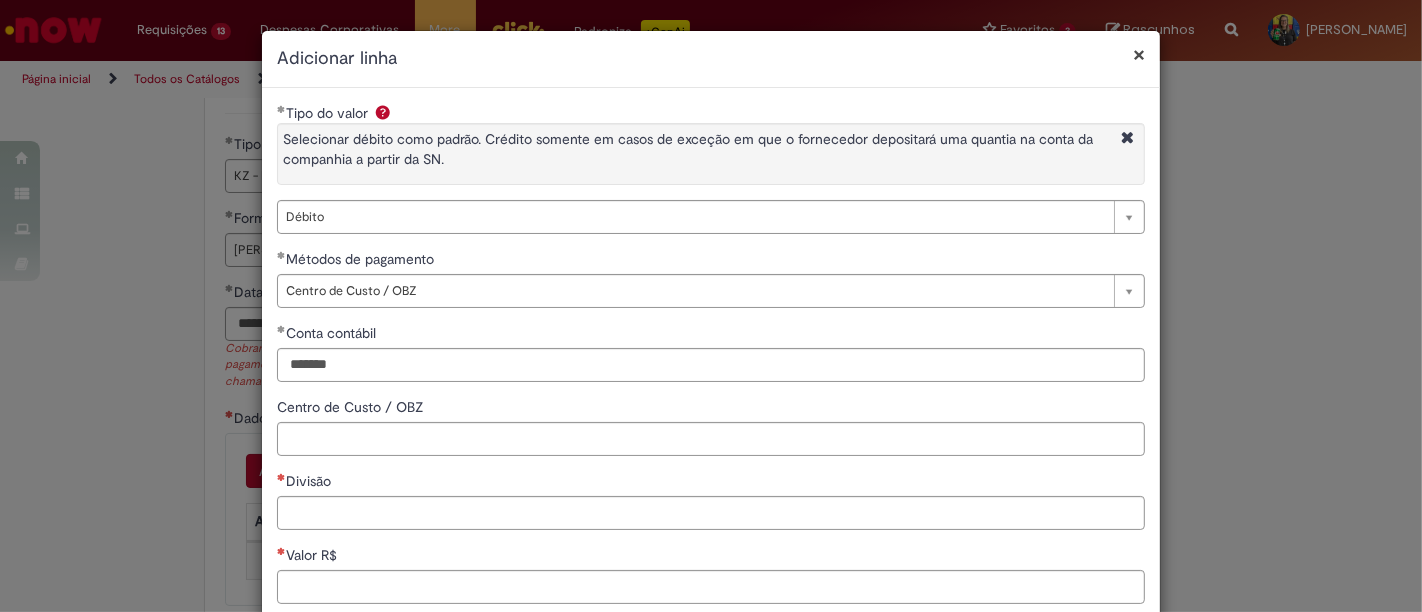 click on "Divisão" at bounding box center [711, 483] 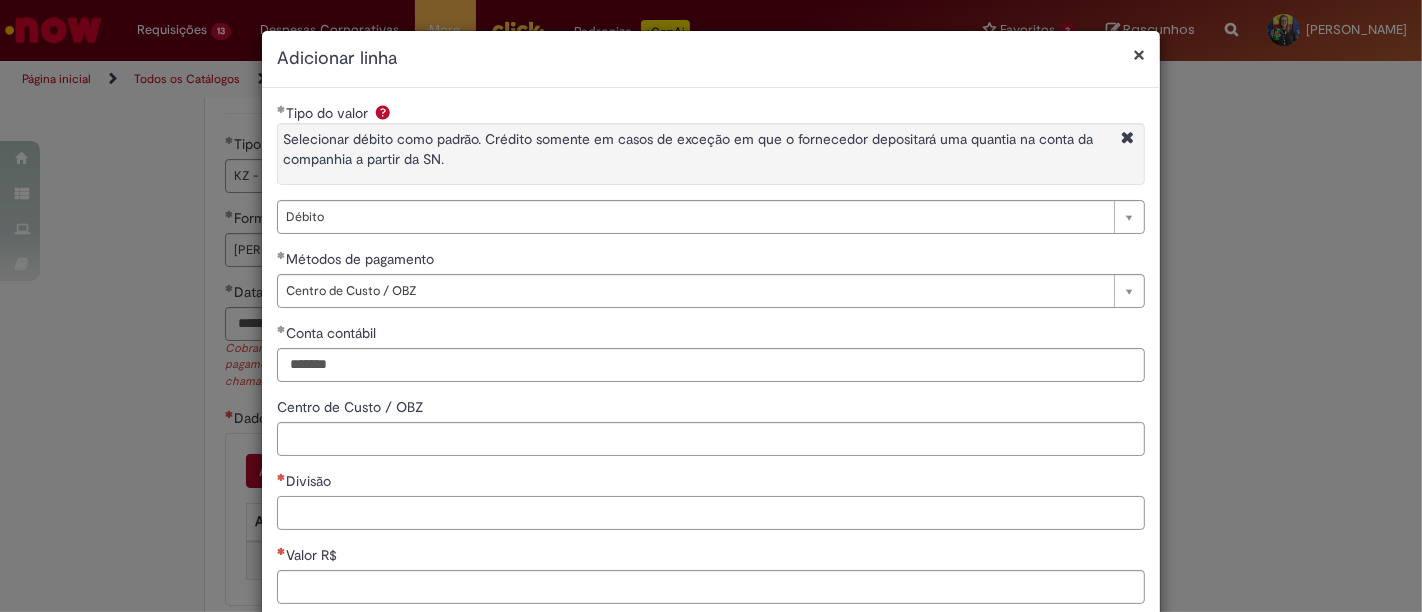 click on "Divisão" at bounding box center (711, 513) 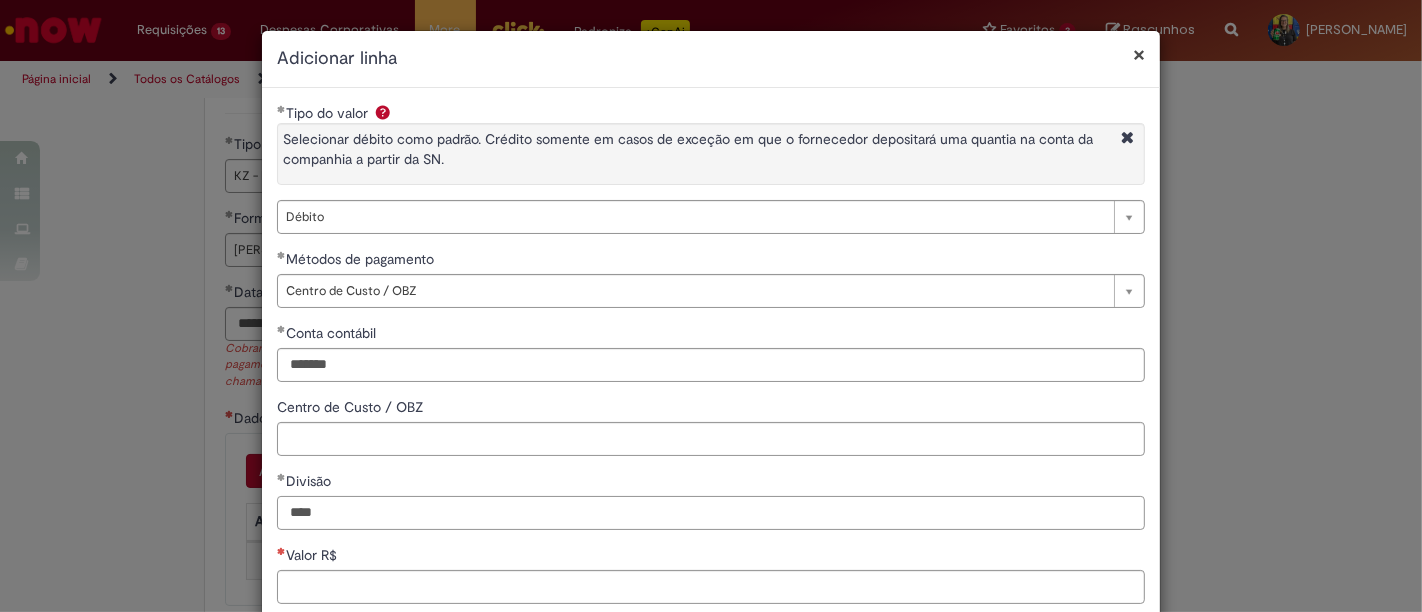 scroll, scrollTop: 208, scrollLeft: 0, axis: vertical 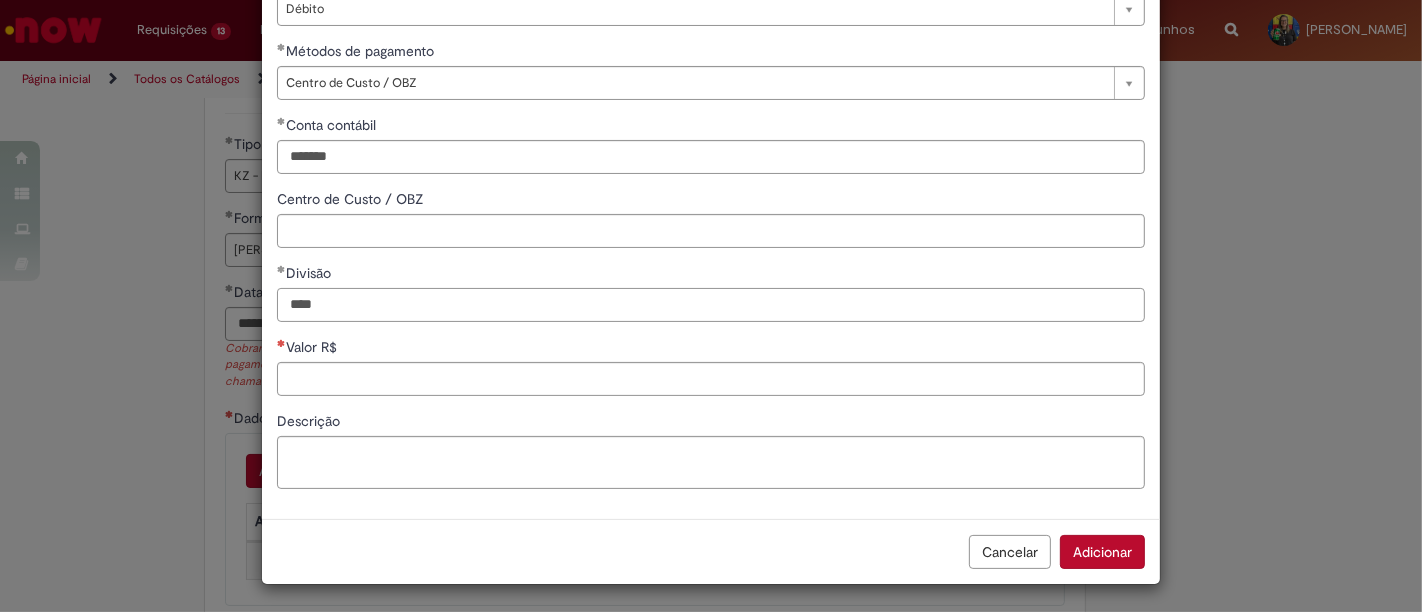 type on "****" 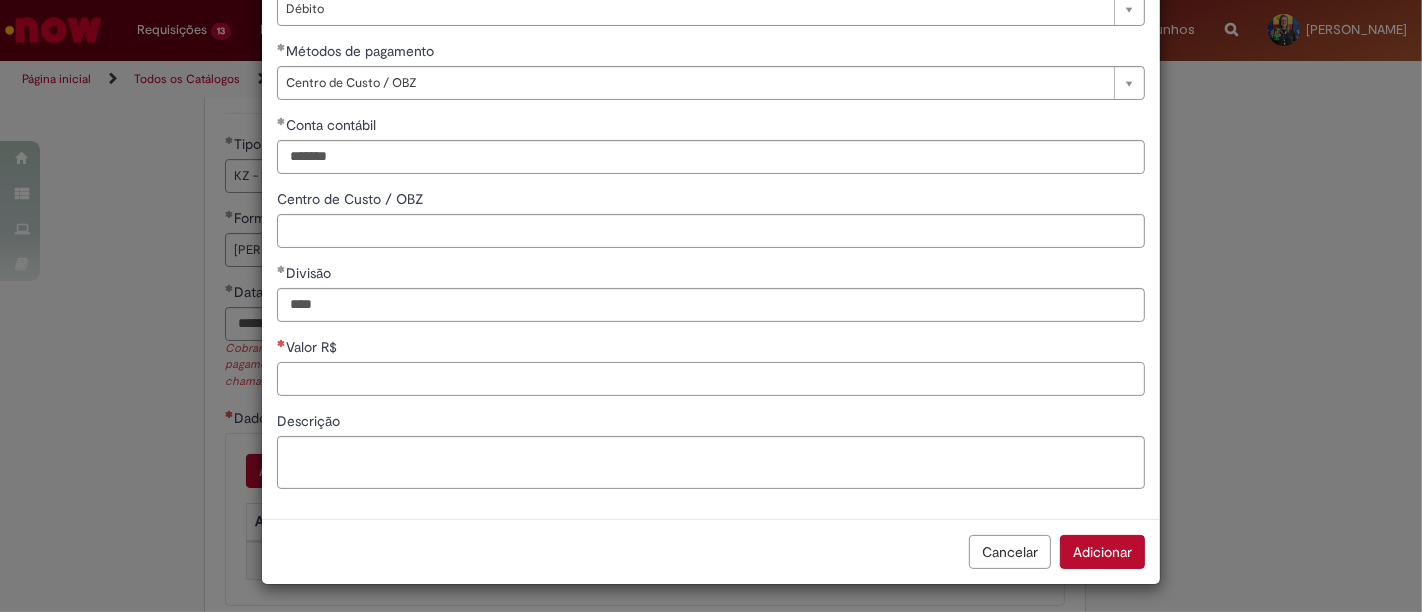 click on "Valor R$" at bounding box center (711, 379) 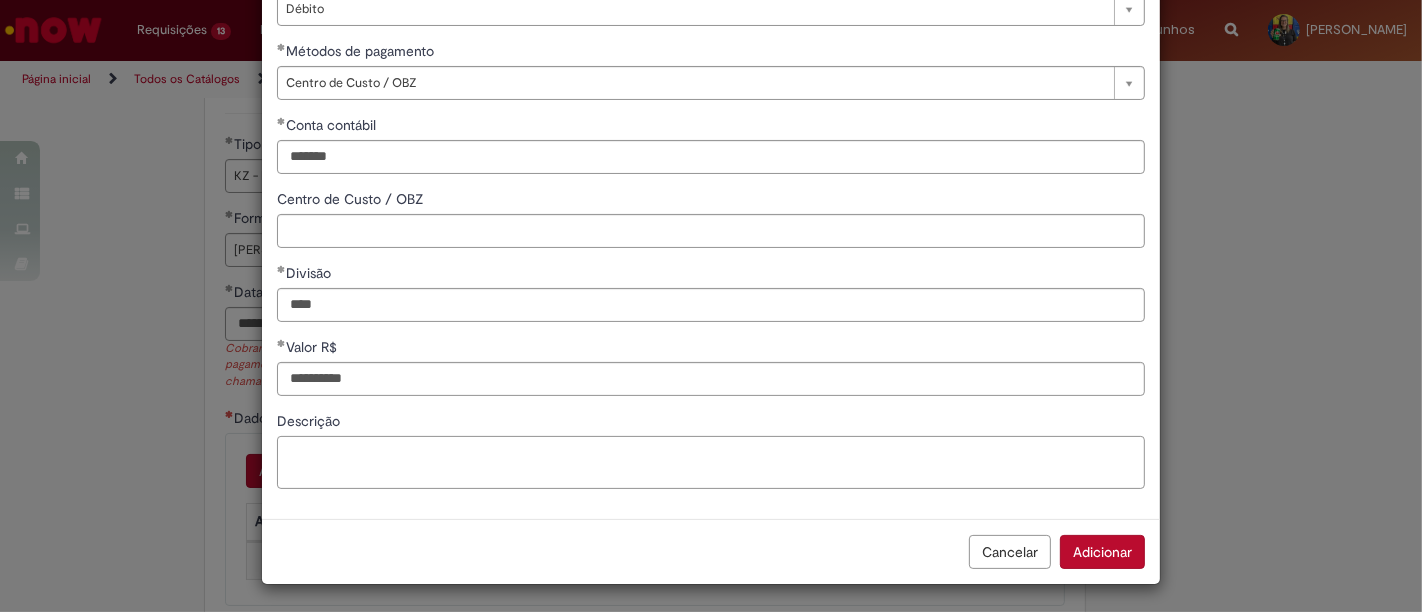 type on "**********" 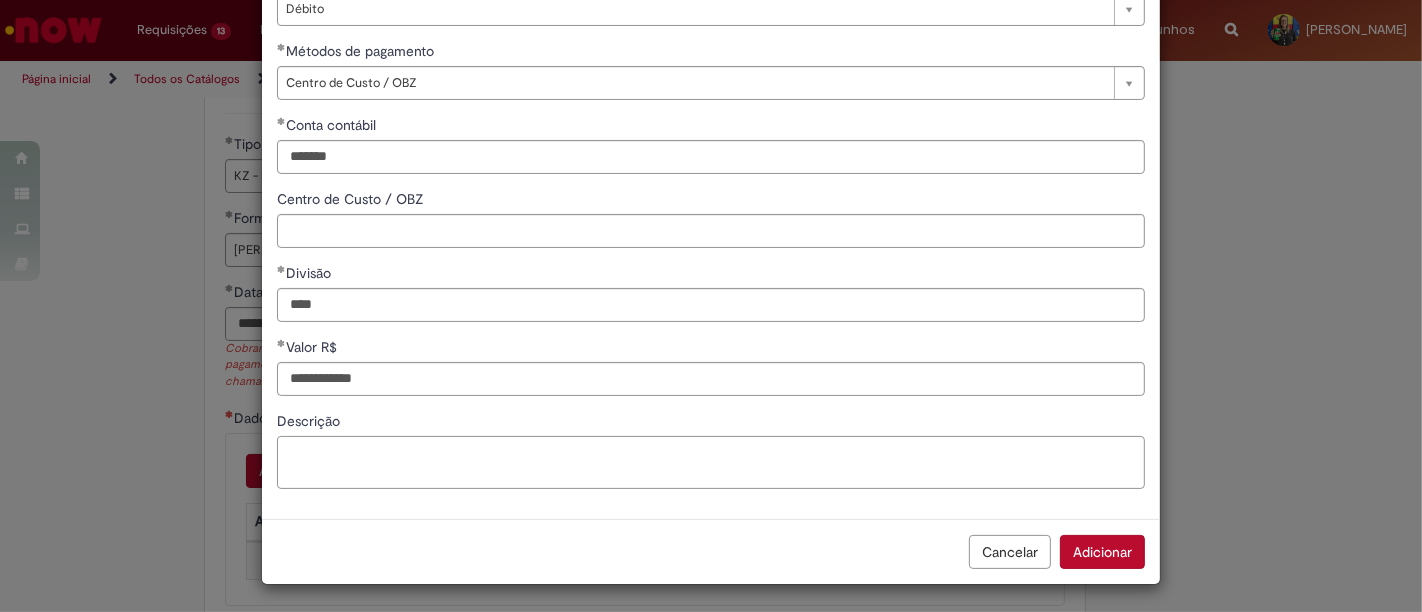paste on "**********" 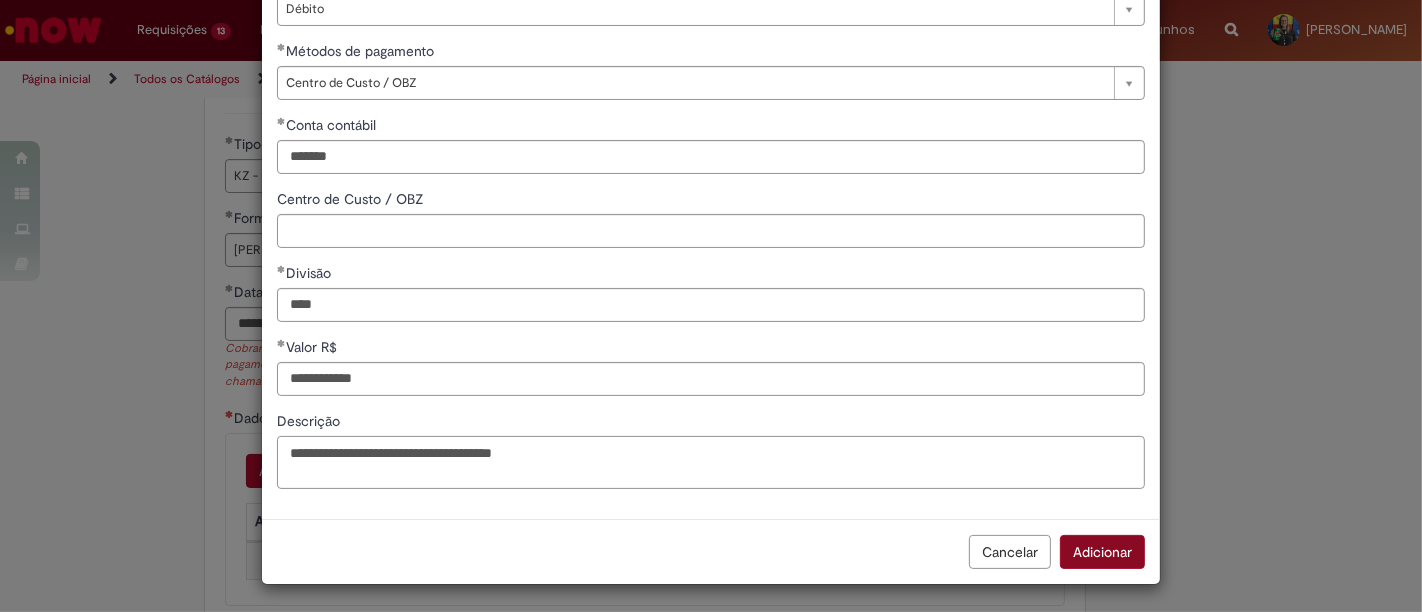 type on "**********" 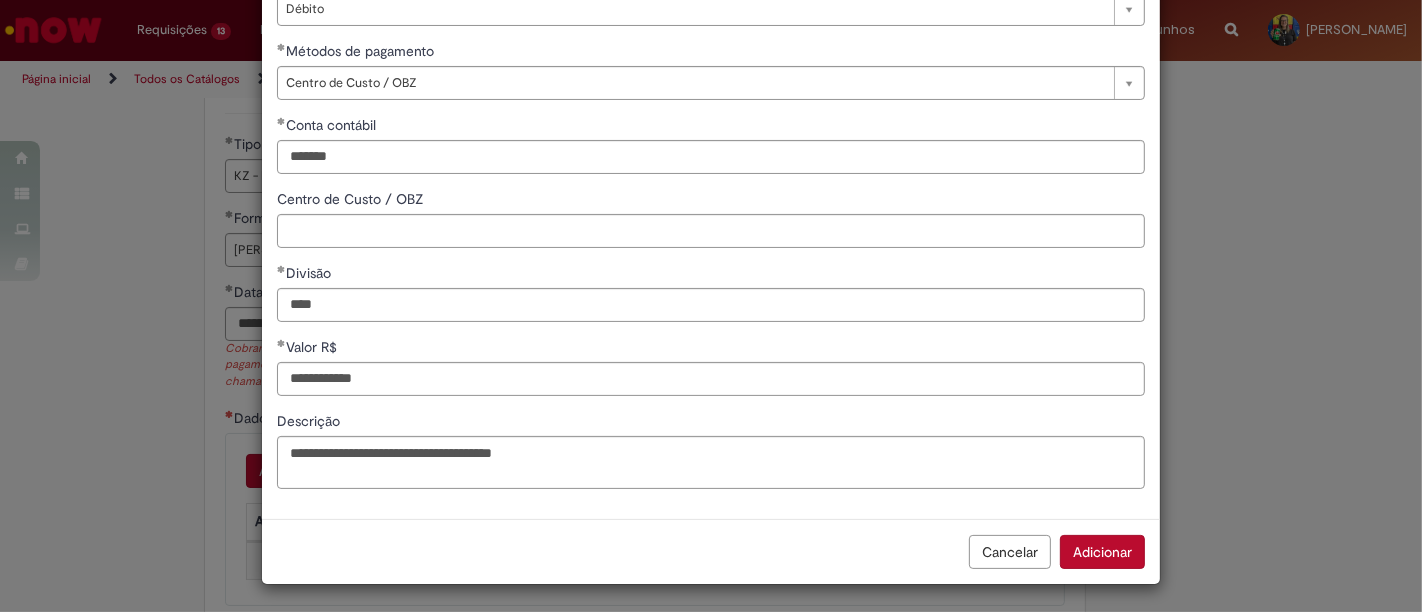 click on "Adicionar" at bounding box center [1102, 552] 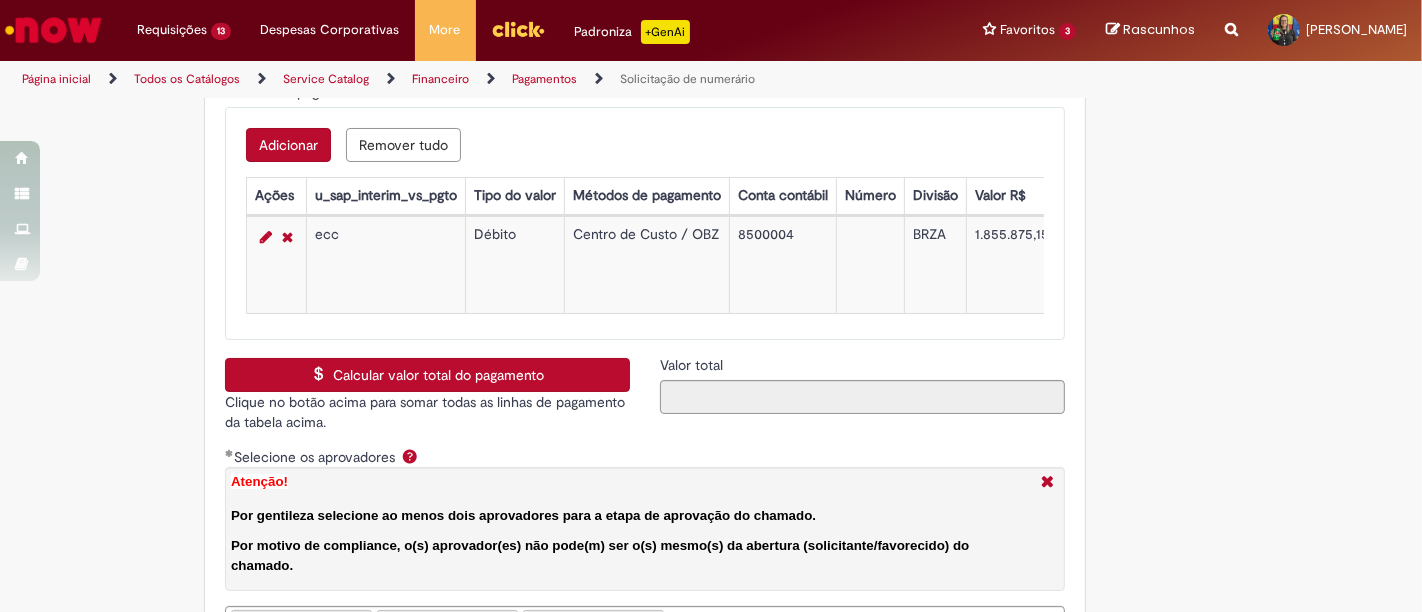 scroll, scrollTop: 3099, scrollLeft: 0, axis: vertical 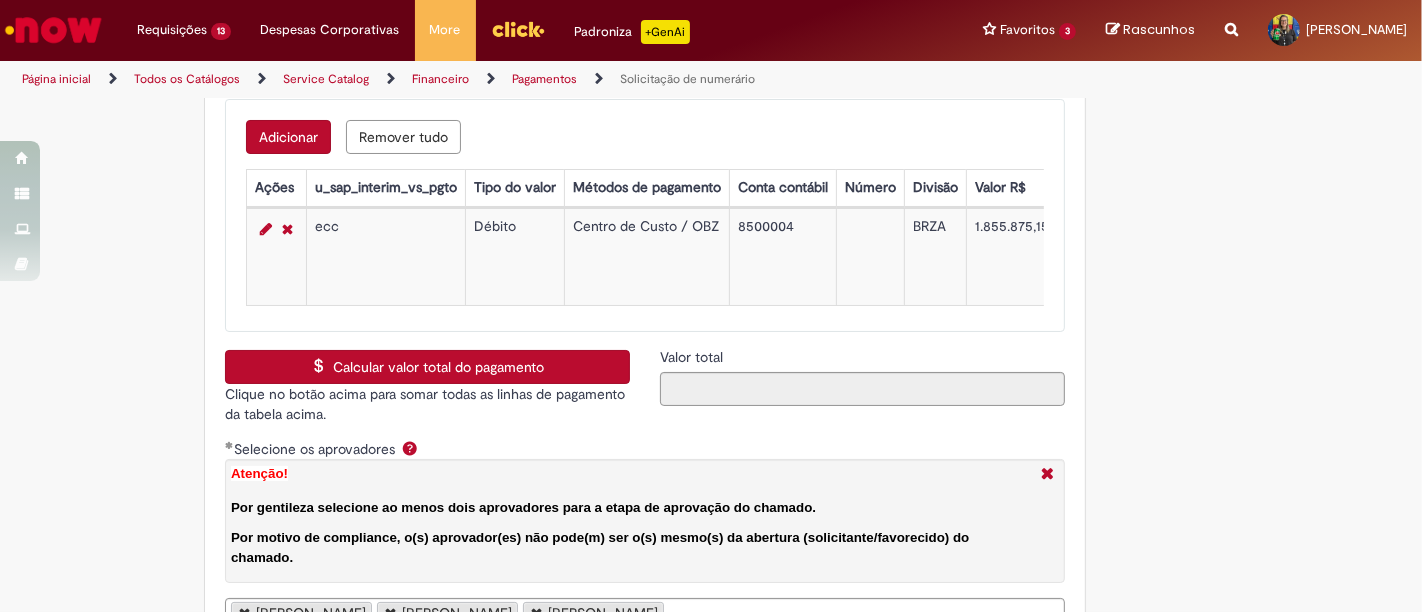 click on "Calcular valor total do pagamento" at bounding box center [427, 367] 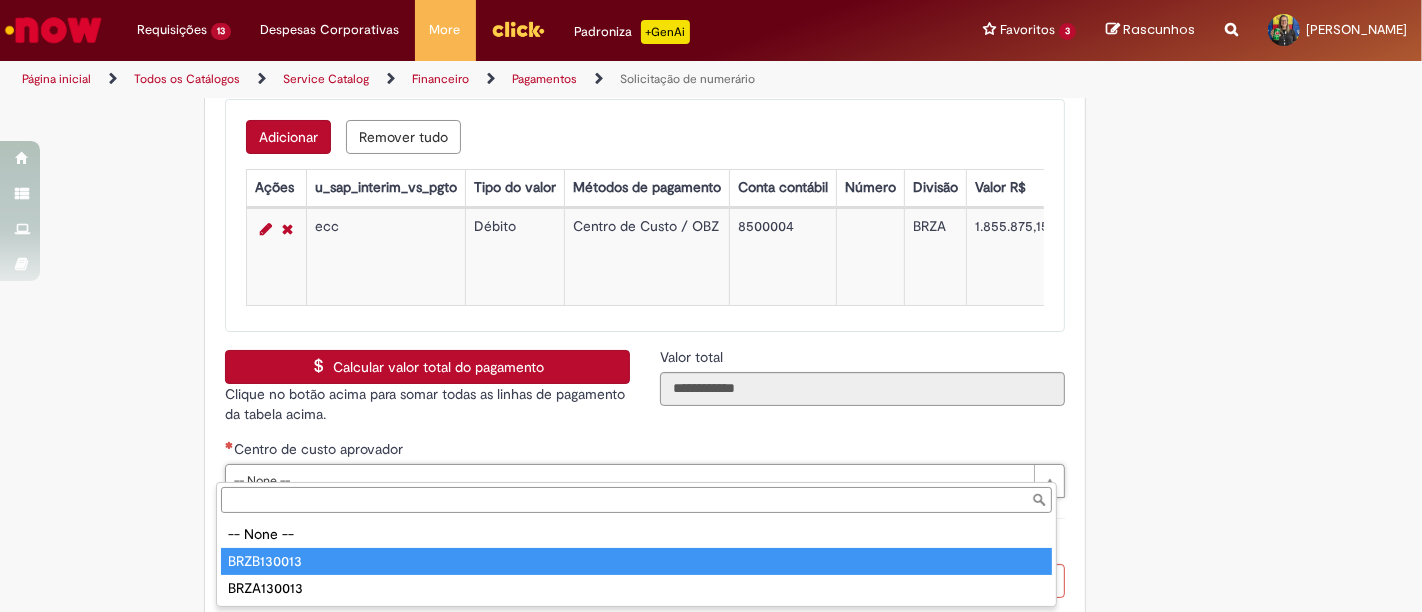type on "**********" 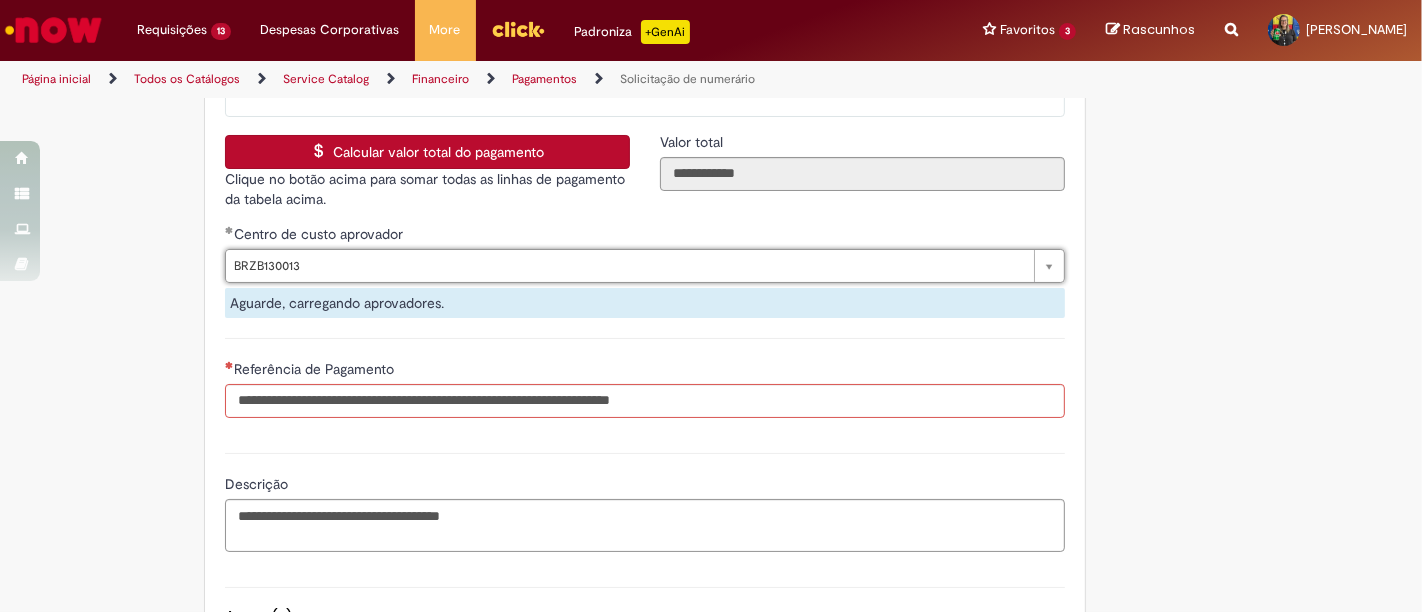 scroll, scrollTop: 3321, scrollLeft: 0, axis: vertical 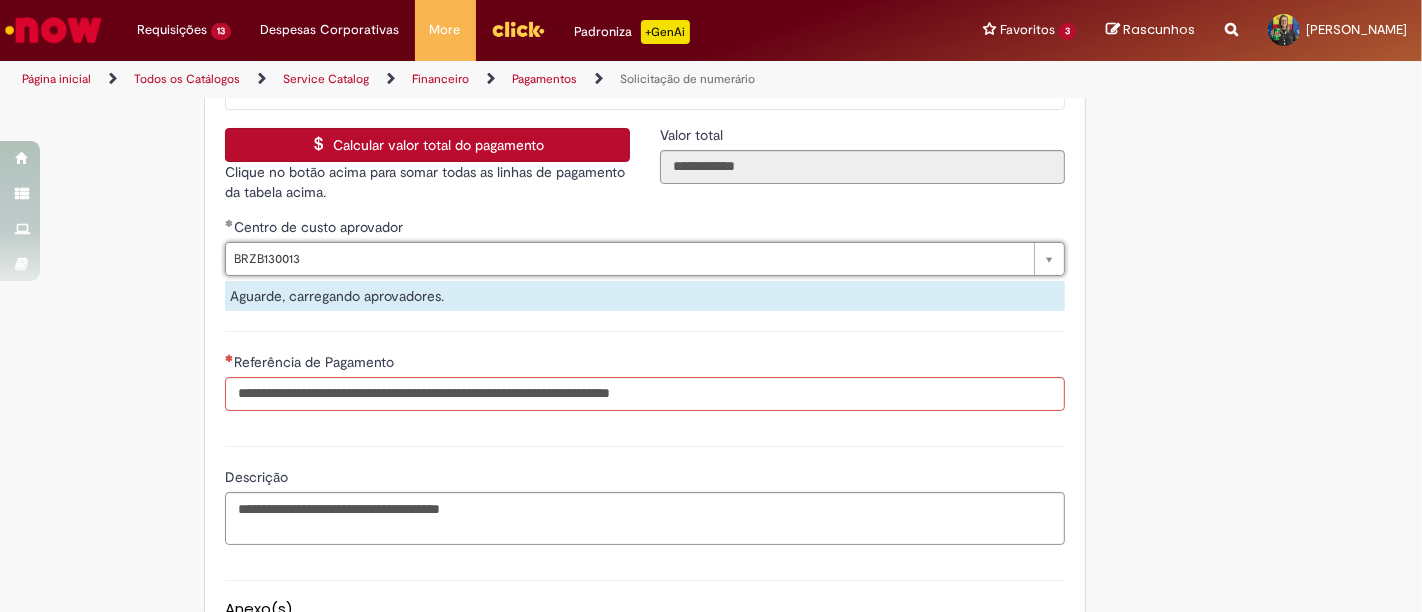 type 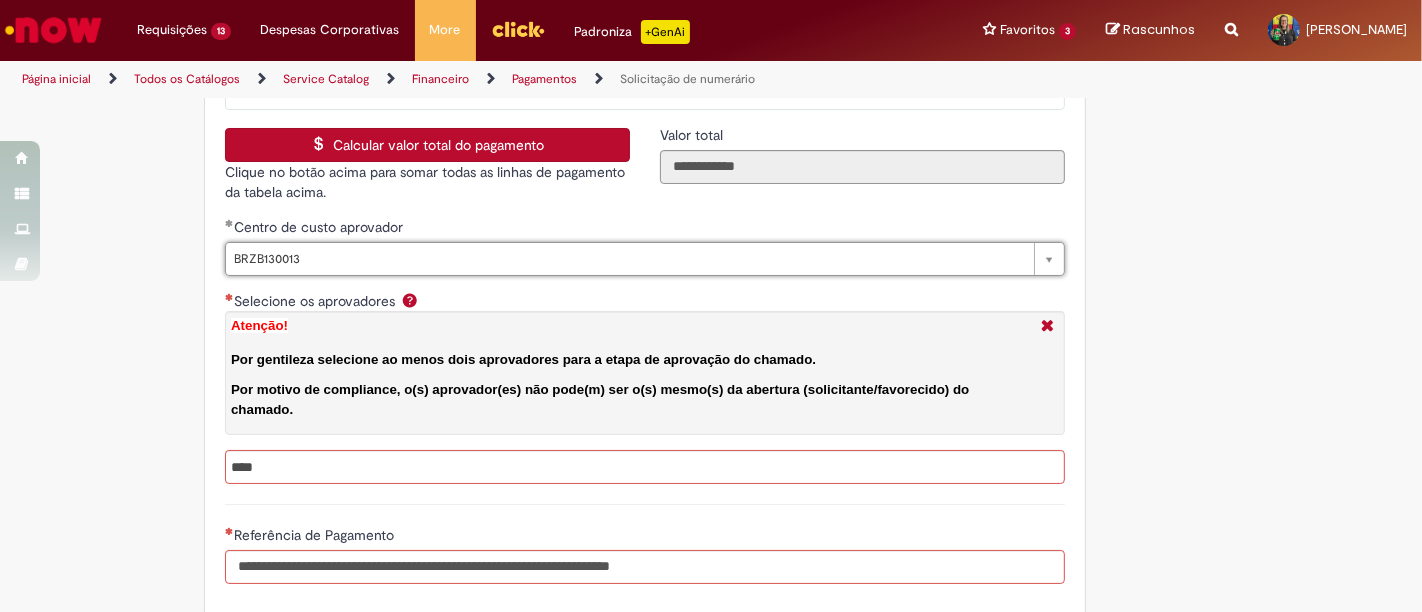 click at bounding box center (645, 467) 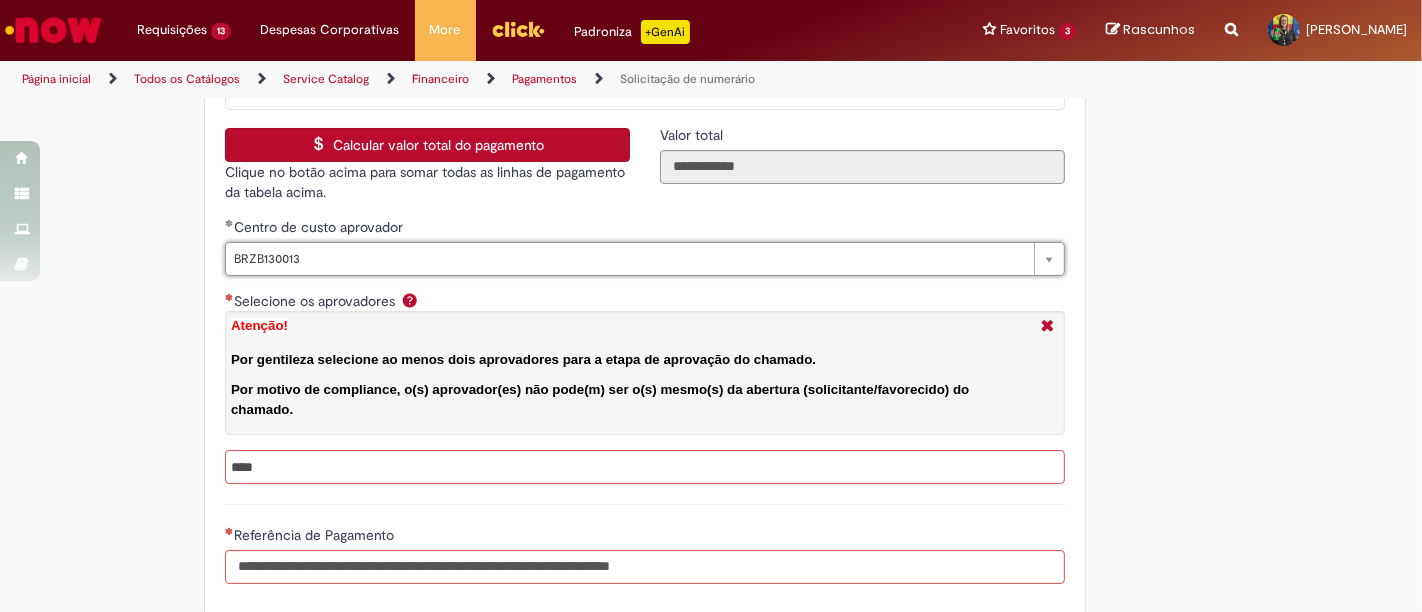 type 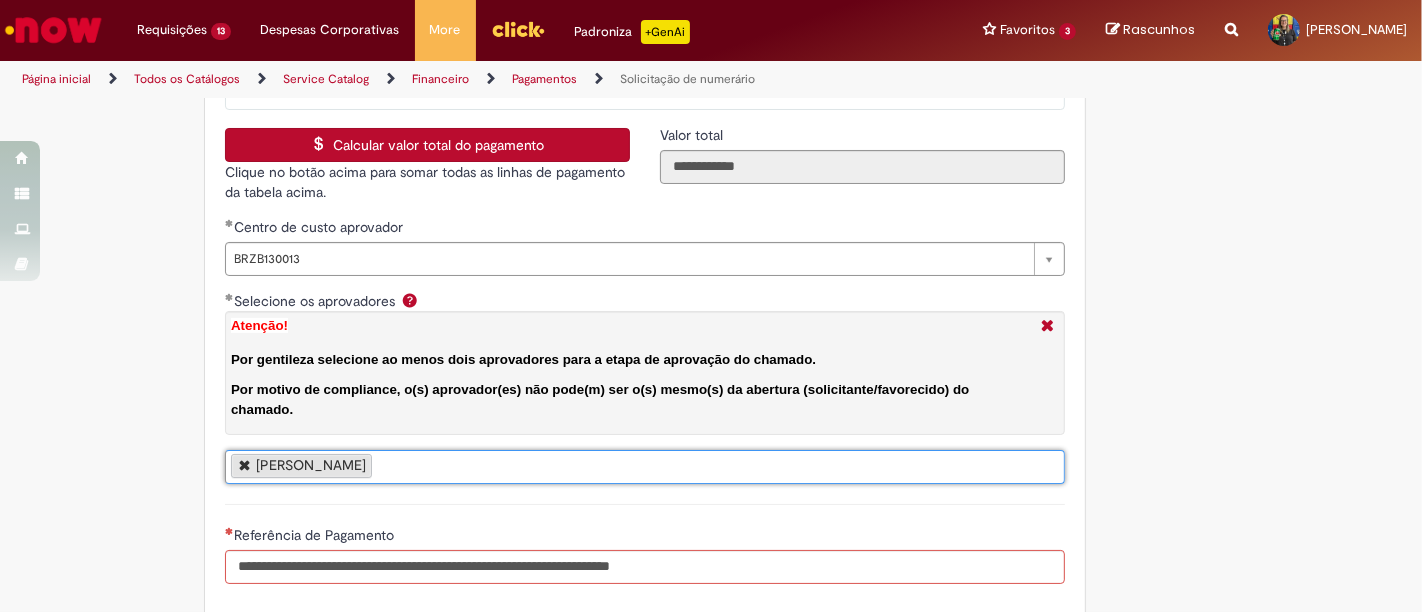 click on "[PERSON_NAME]" at bounding box center (645, 467) 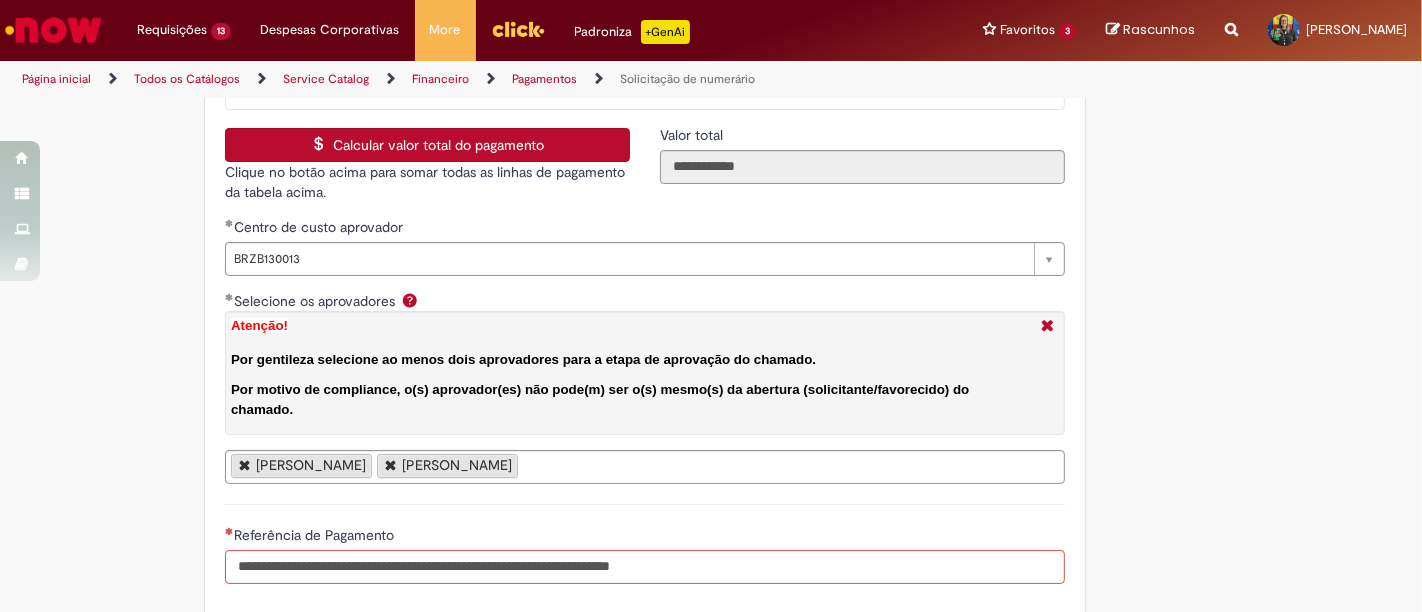 click on "Andreia Tiemi Pinheiro           Kevin Lange" at bounding box center [645, 467] 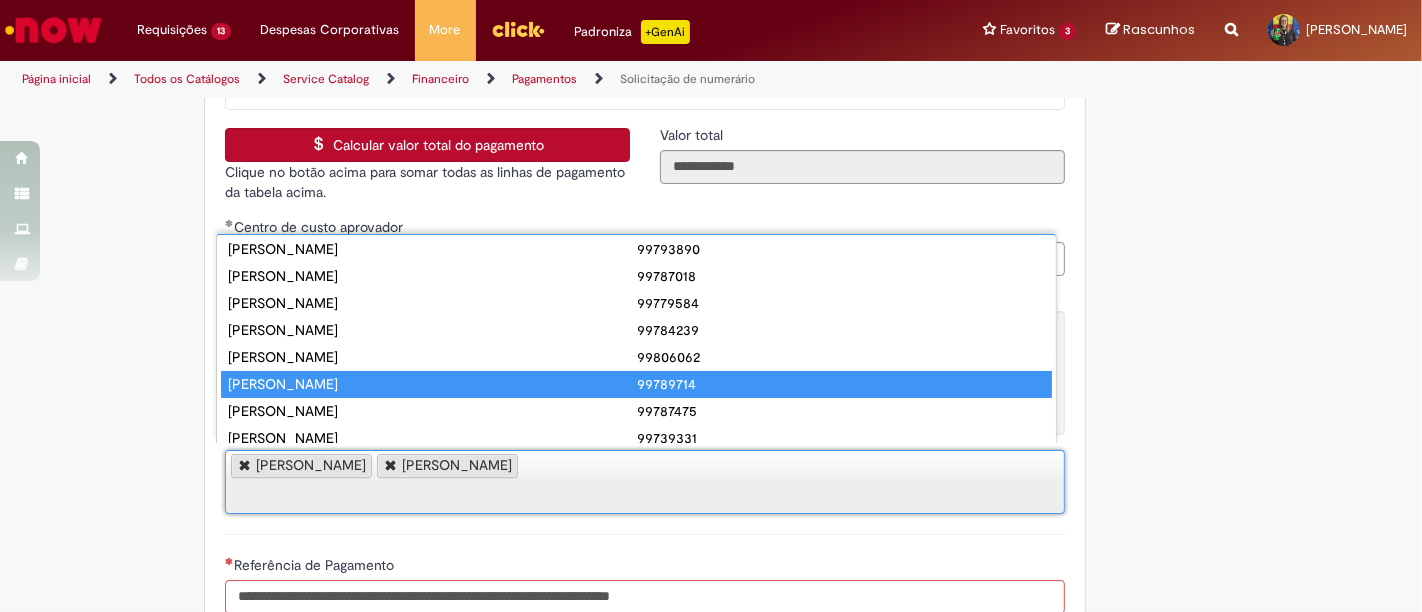 scroll, scrollTop: 104, scrollLeft: 0, axis: vertical 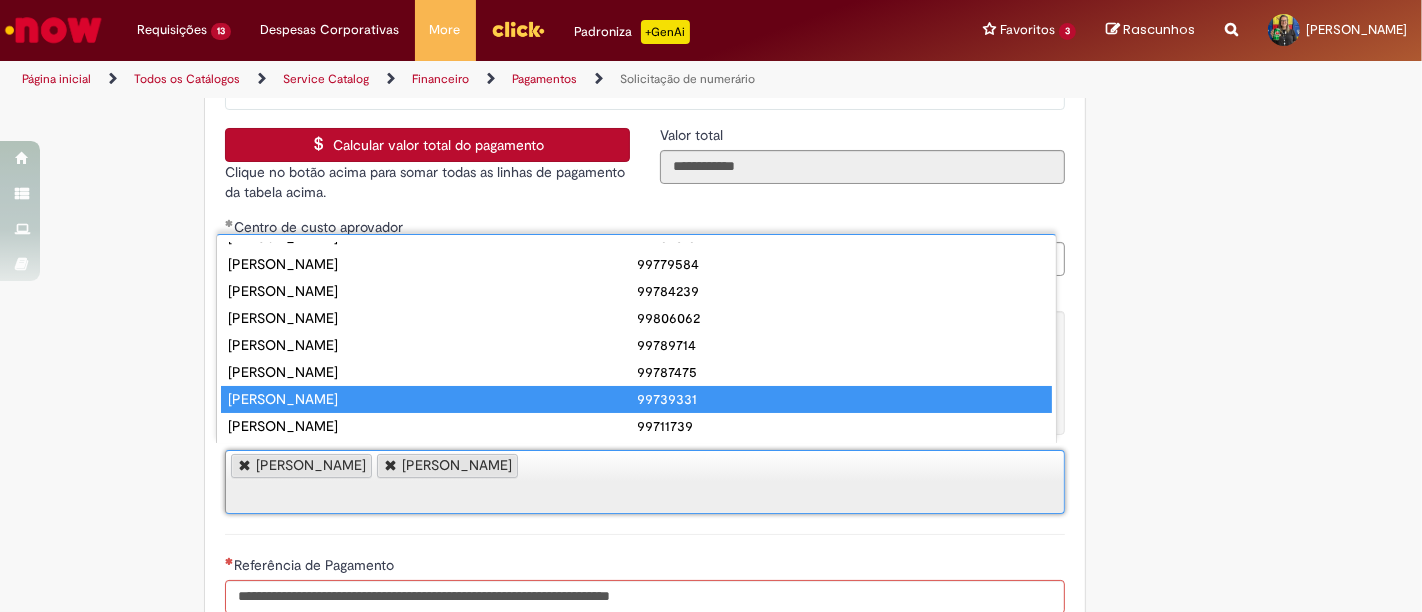 type on "**********" 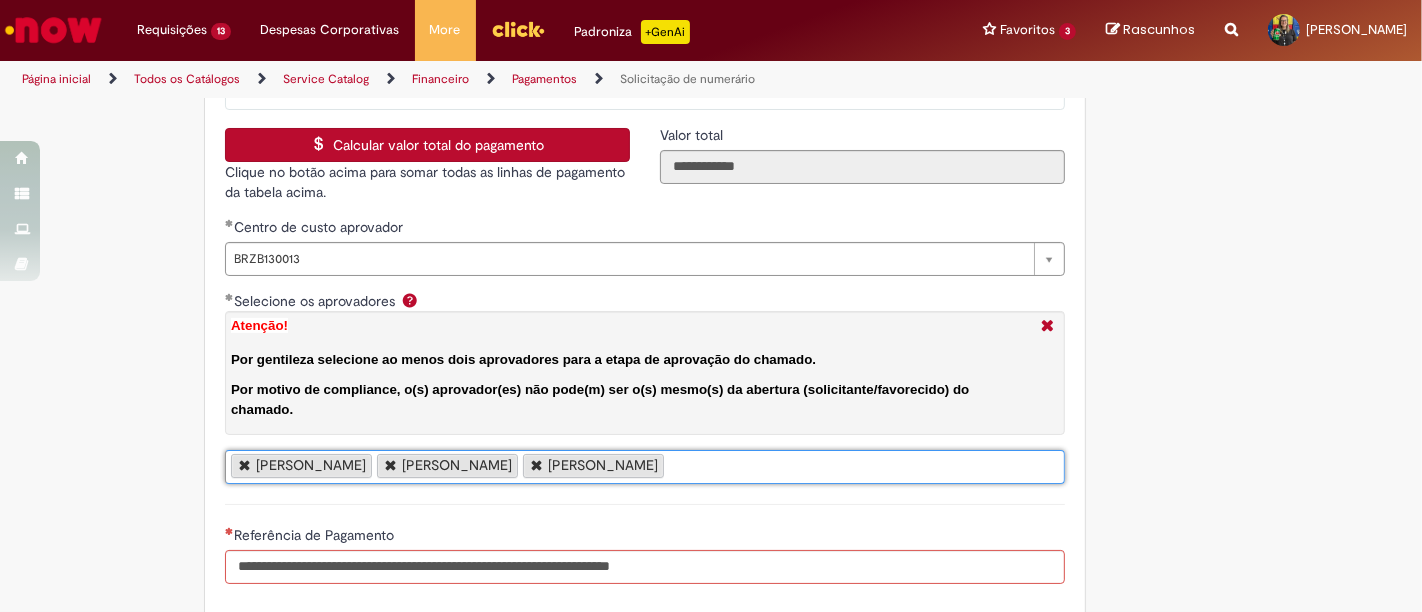 scroll, scrollTop: 0, scrollLeft: 0, axis: both 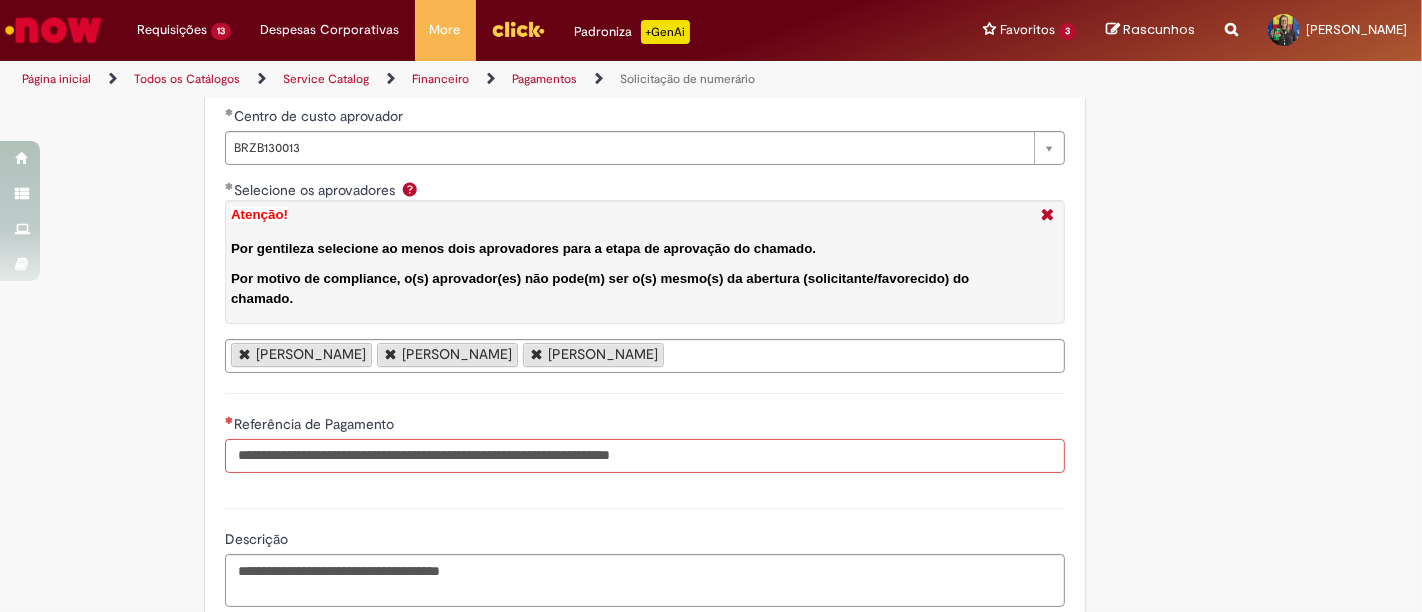 click on "Referência de Pagamento" at bounding box center (645, 456) 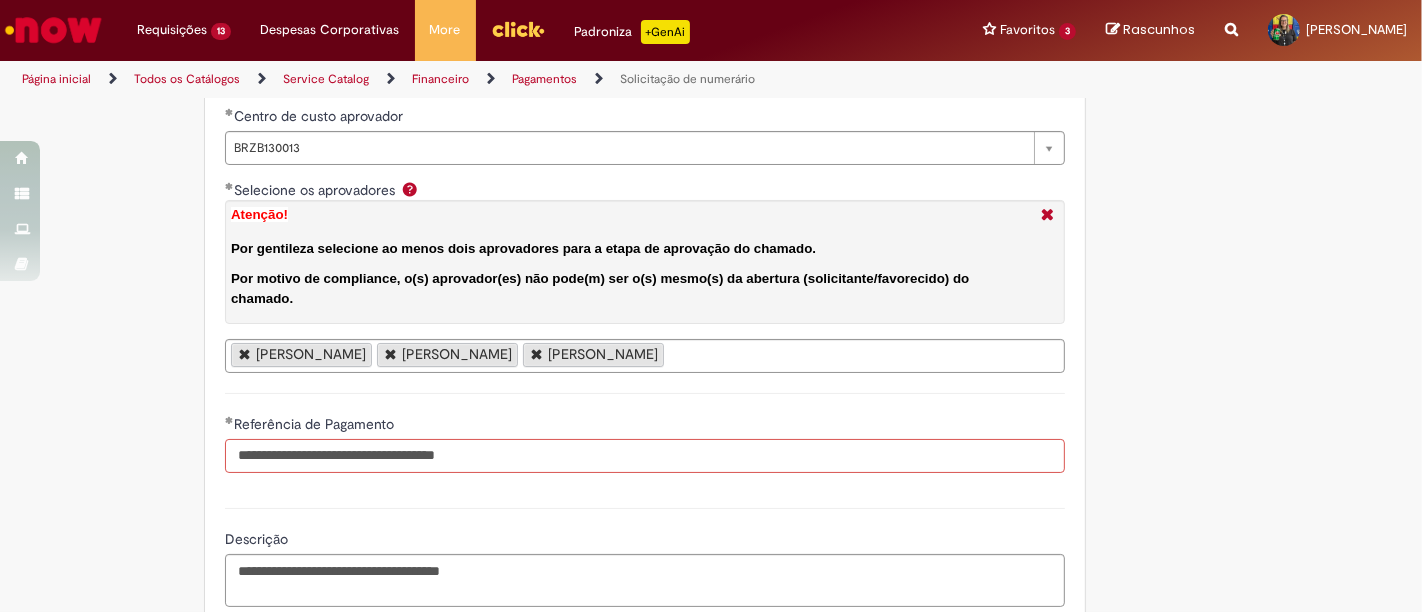 type on "**********" 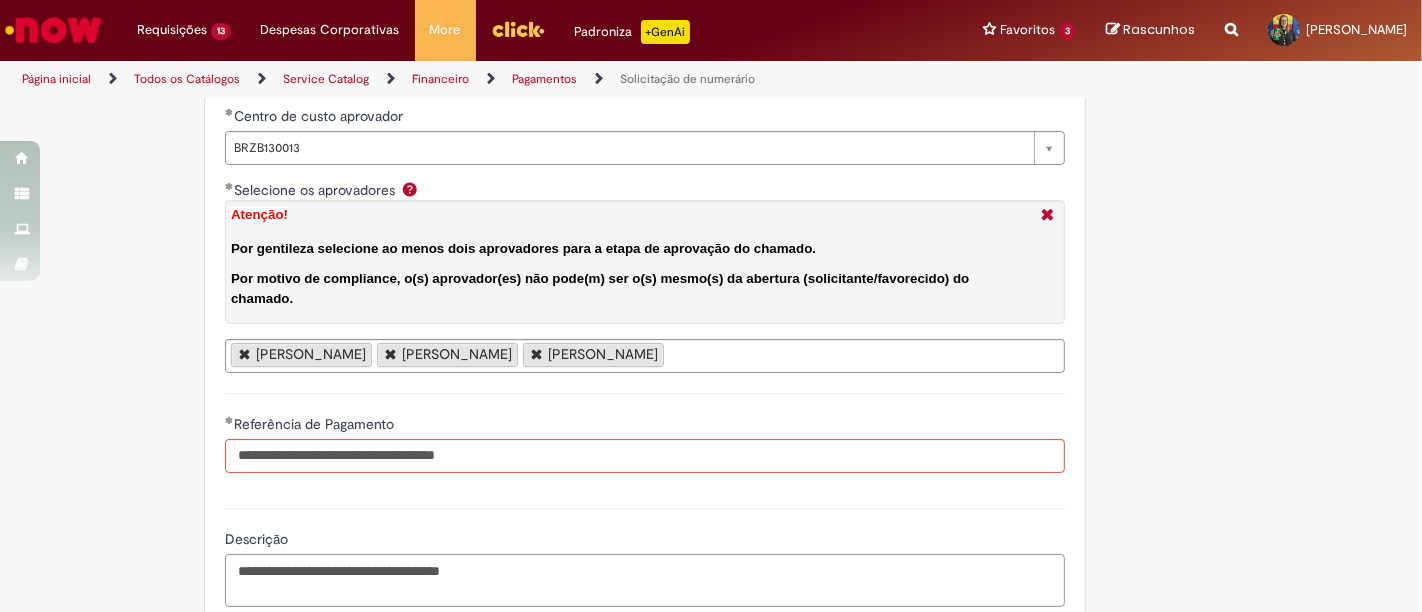 click on "**********" at bounding box center (645, 580) 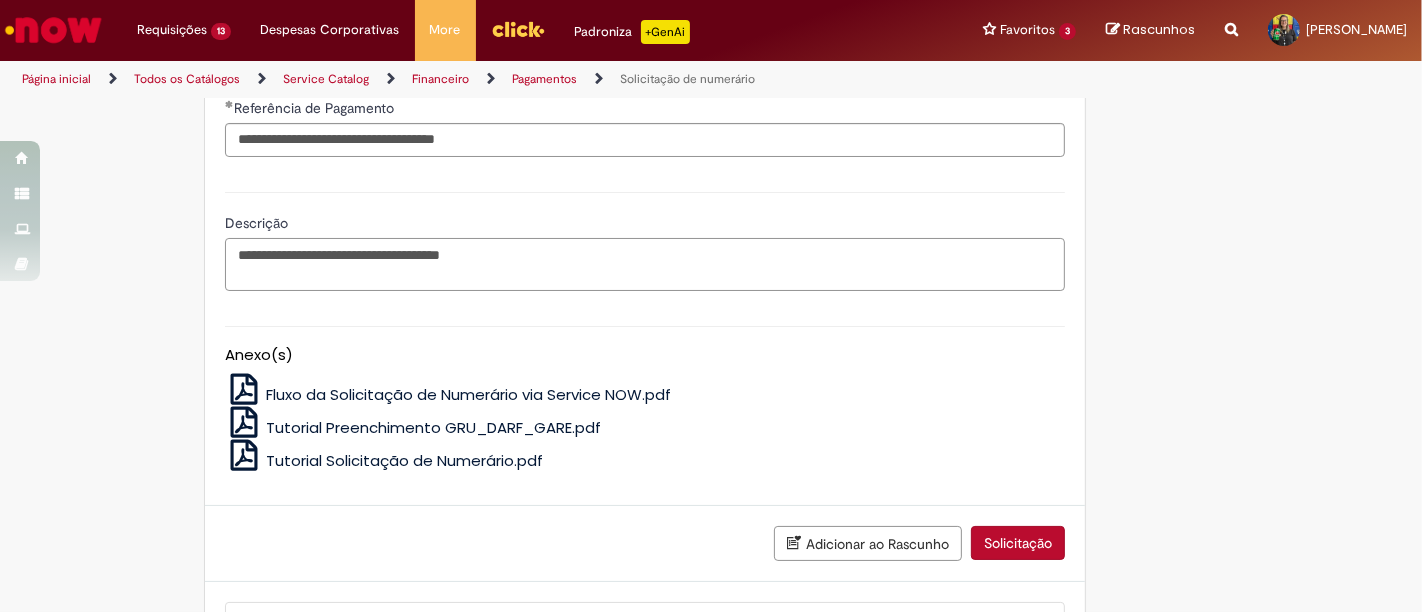 scroll, scrollTop: 3765, scrollLeft: 0, axis: vertical 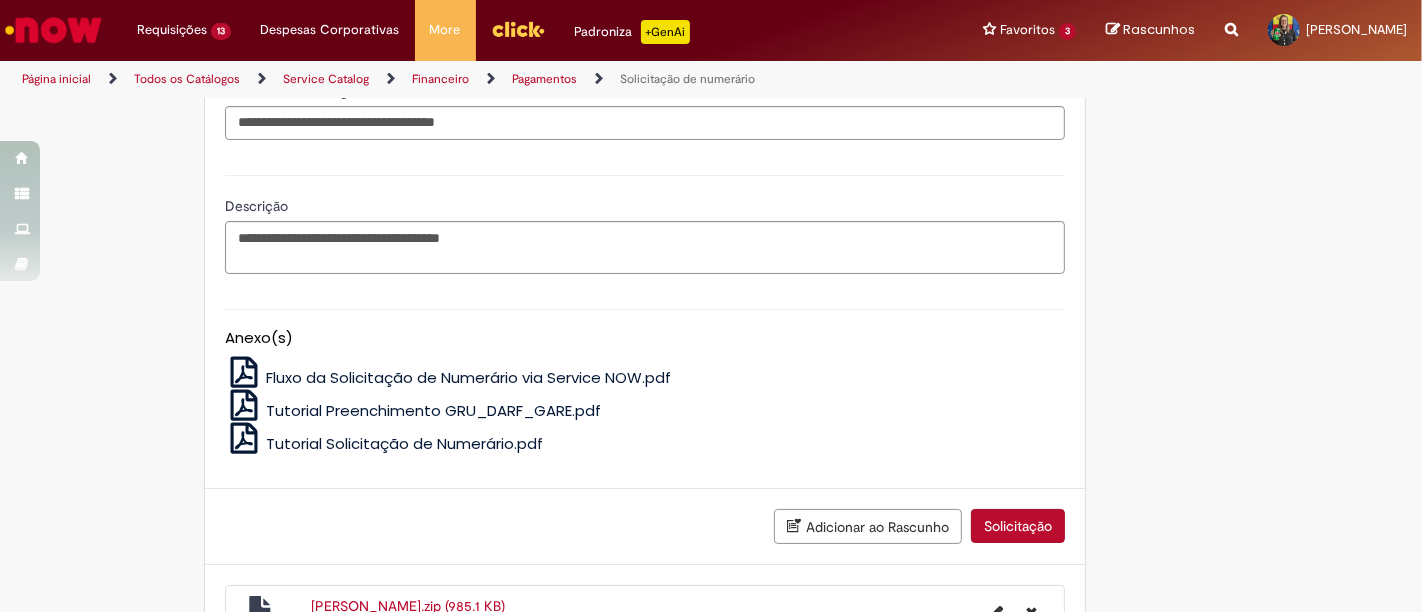 click on "Solicitação" at bounding box center [1018, 526] 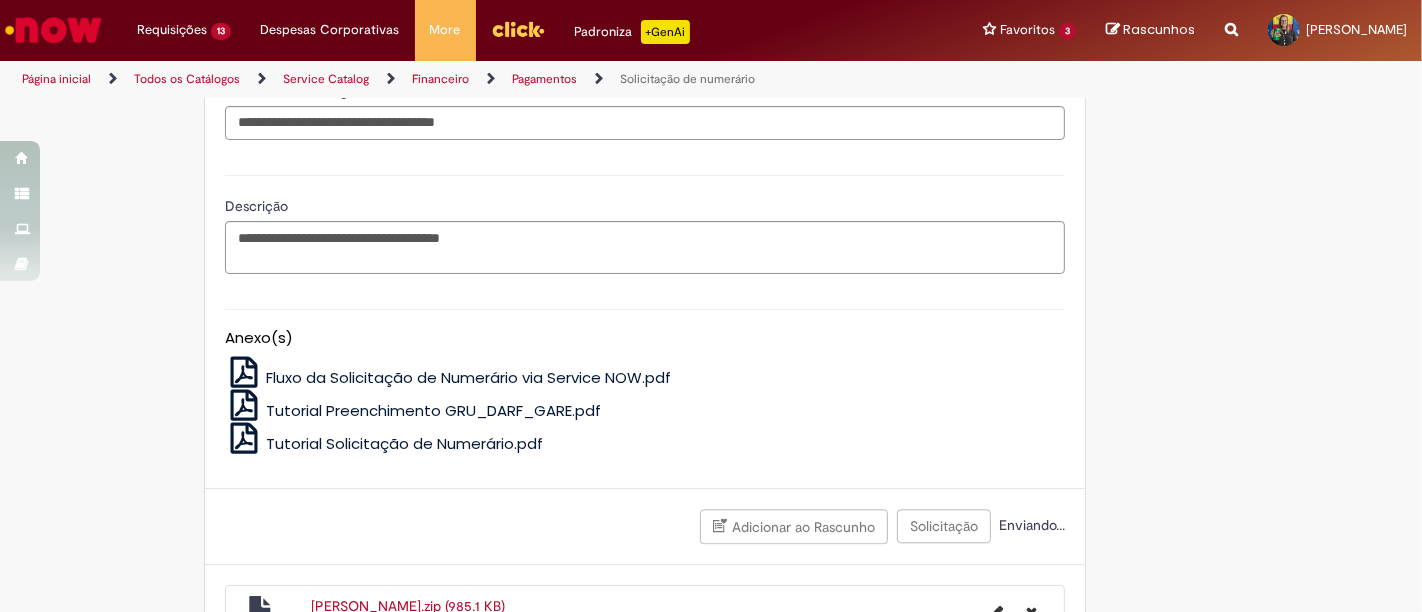 scroll, scrollTop: 2602, scrollLeft: 0, axis: vertical 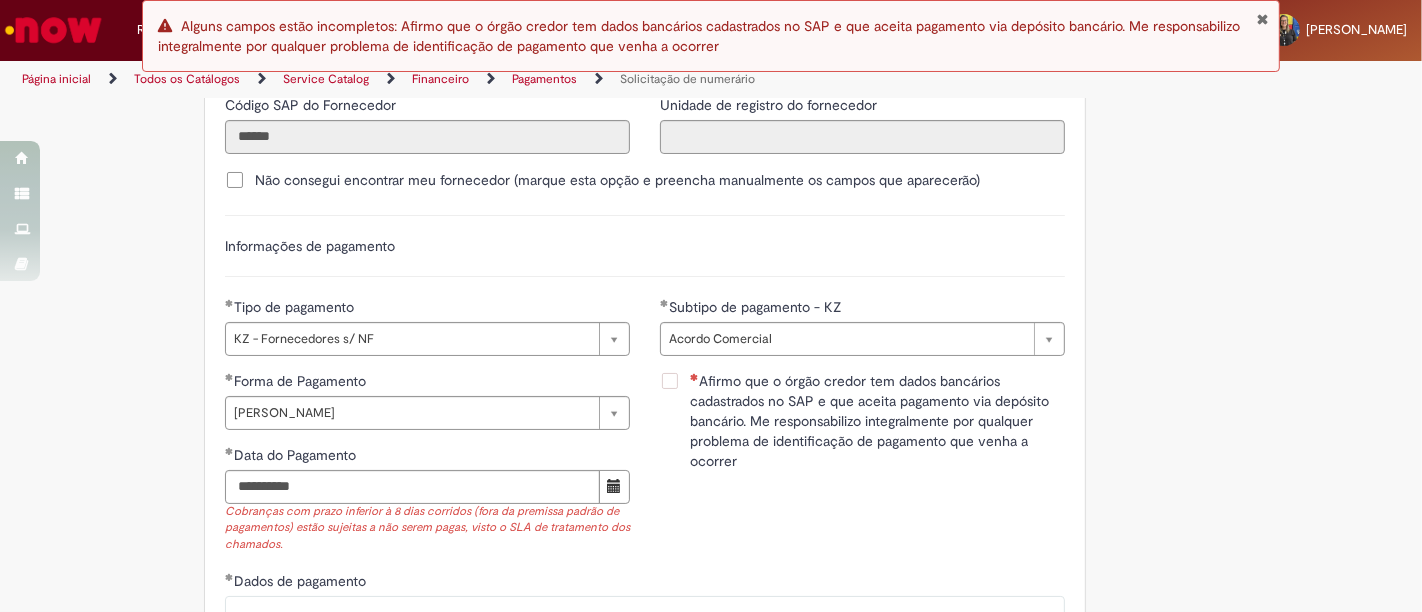 click on "Afirmo que o órgão credor tem dados bancários cadastrados no SAP e que aceita pagamento via depósito bancário. Me responsabilizo integralmente por qualquer problema de identificação de pagamento que venha a ocorrer" at bounding box center [877, 421] 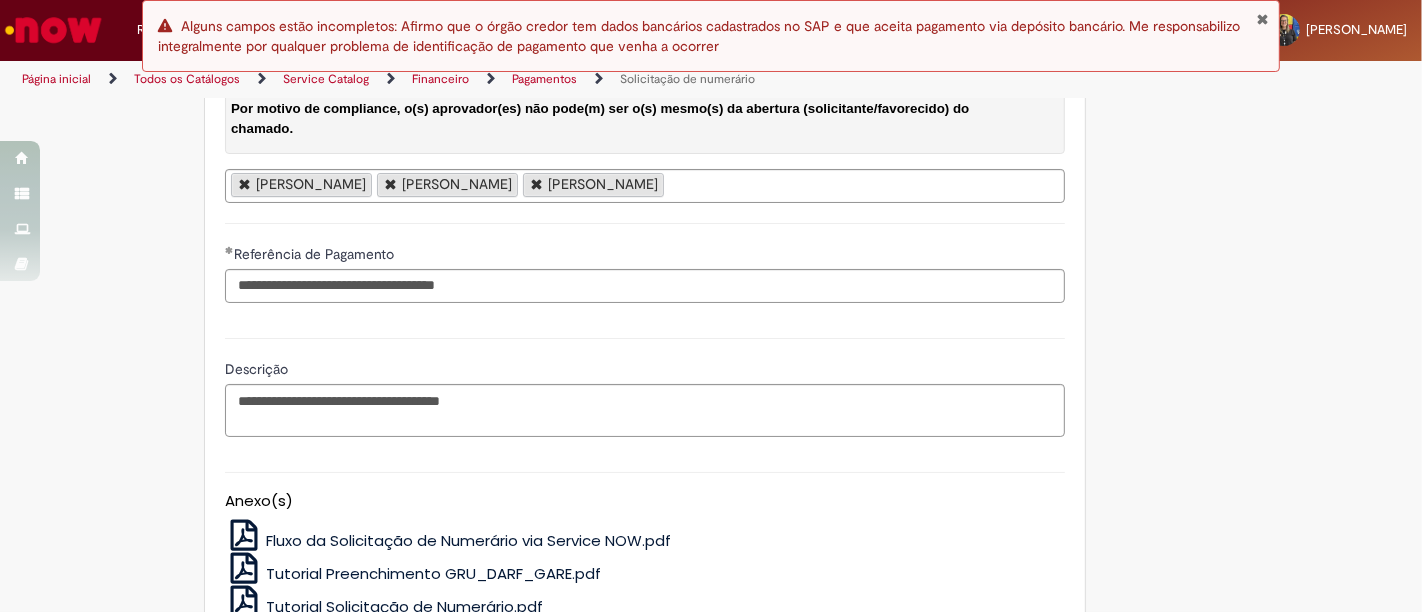 scroll, scrollTop: 3825, scrollLeft: 0, axis: vertical 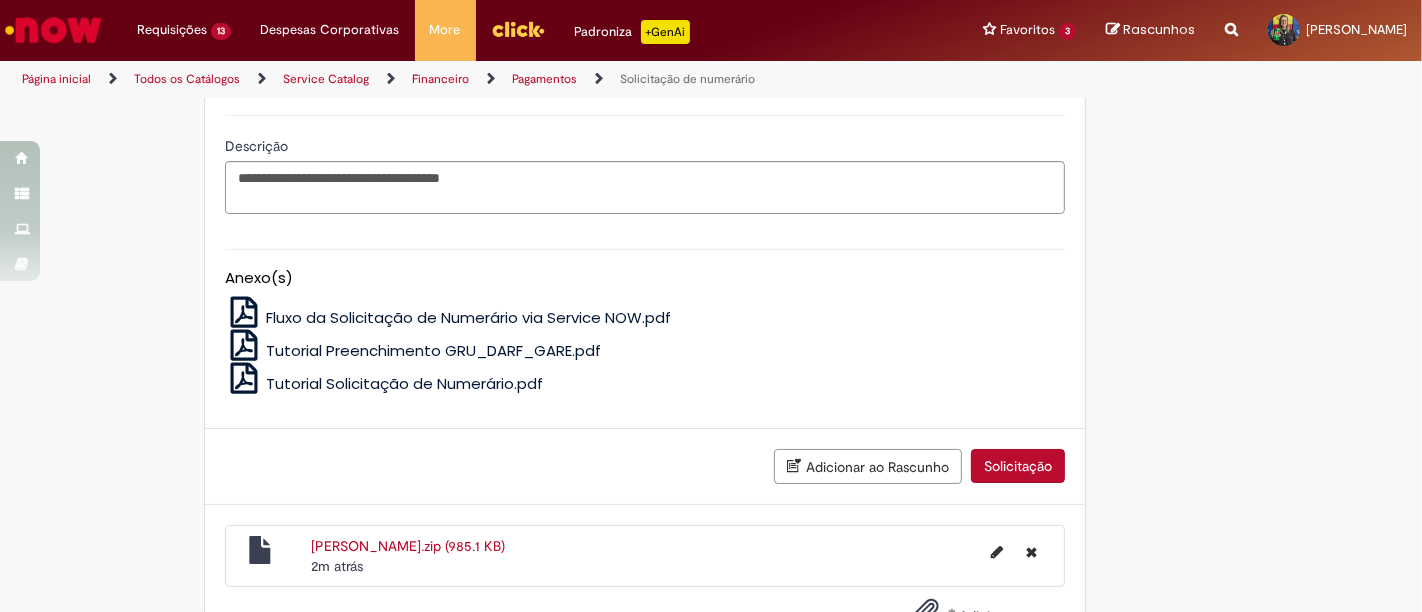 click on "Solicitação" at bounding box center (1018, 466) 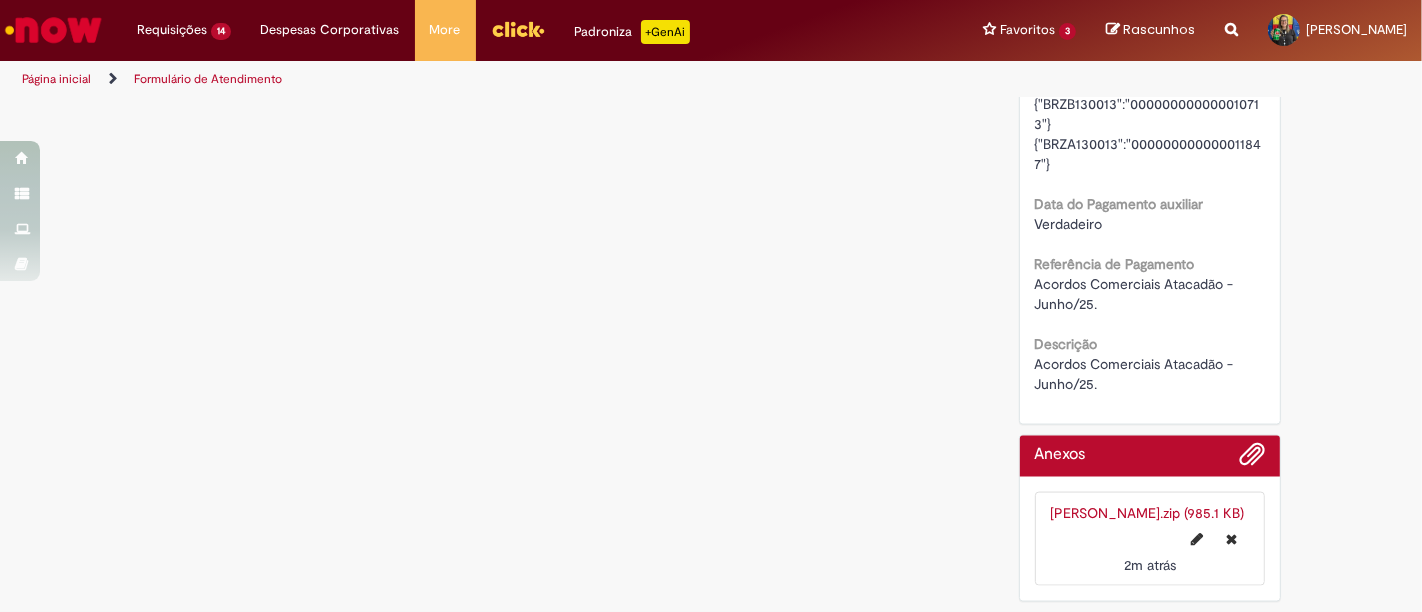 scroll, scrollTop: 0, scrollLeft: 0, axis: both 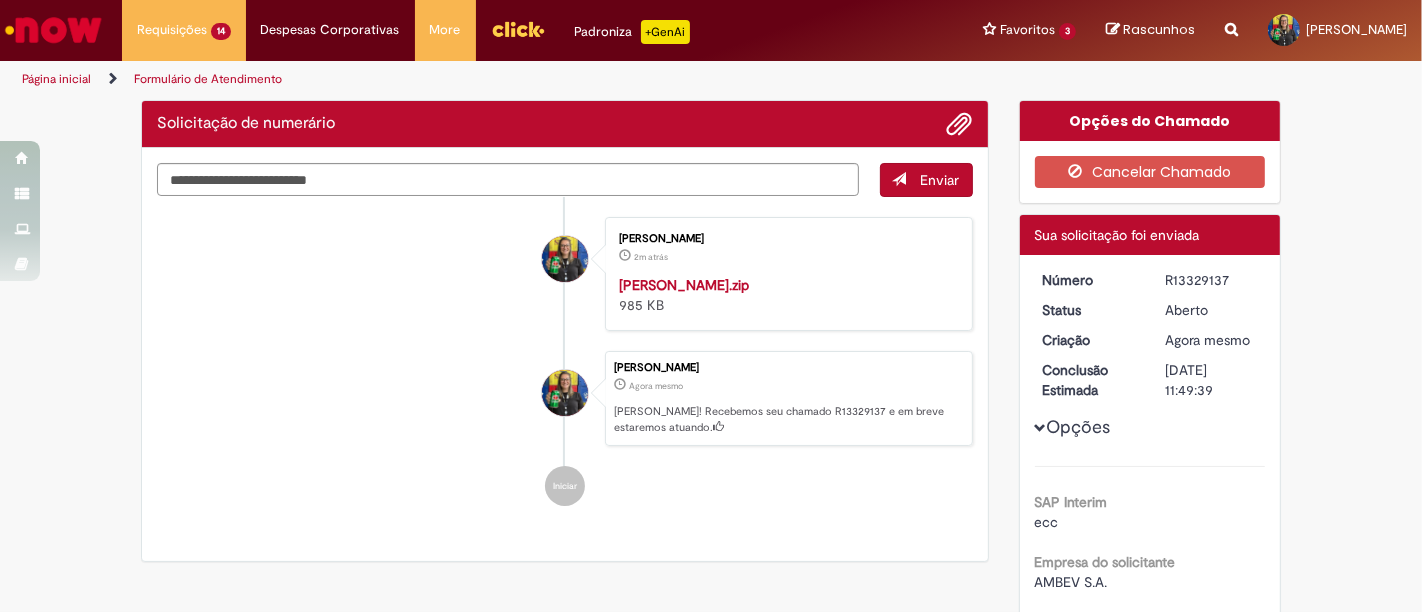 click on "R13329137" at bounding box center (1211, 280) 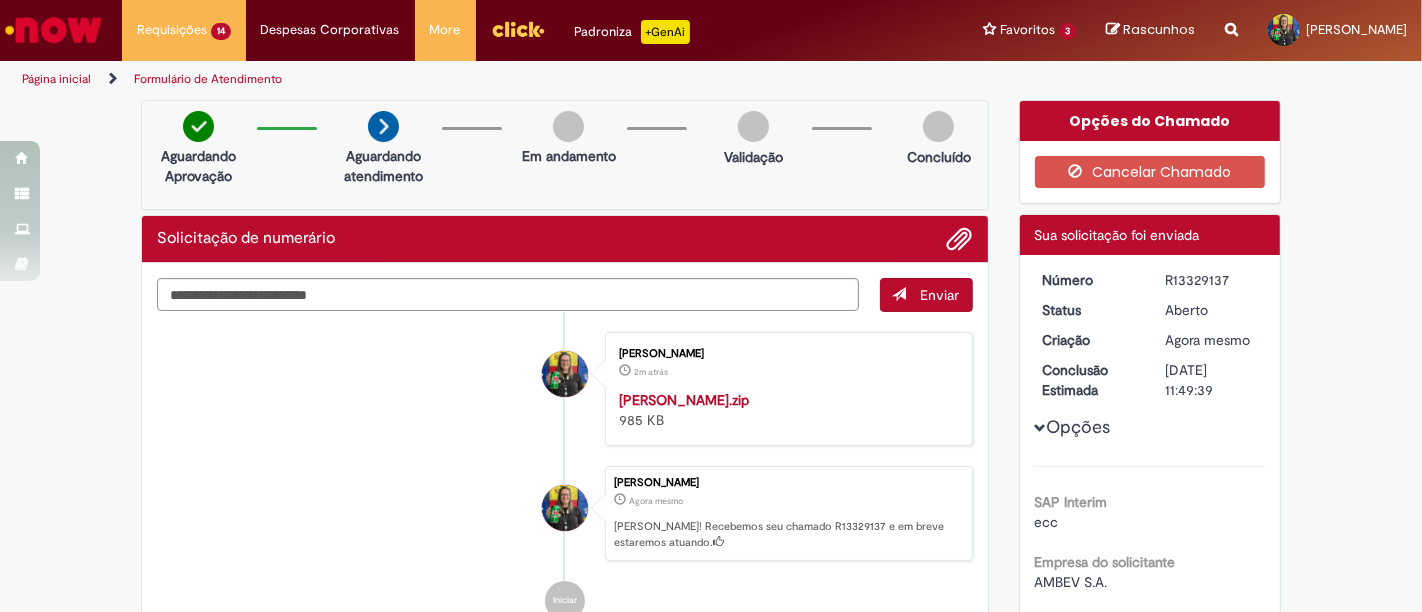 copy on "R13329137" 